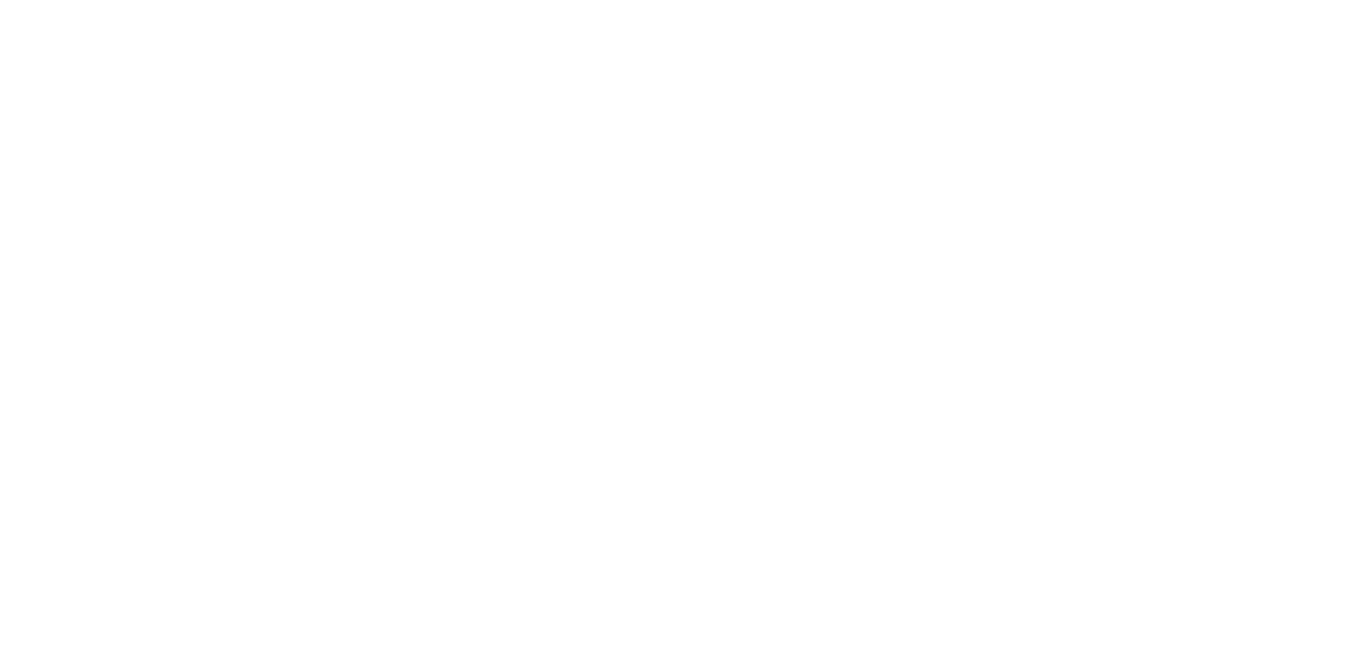 scroll, scrollTop: 0, scrollLeft: 0, axis: both 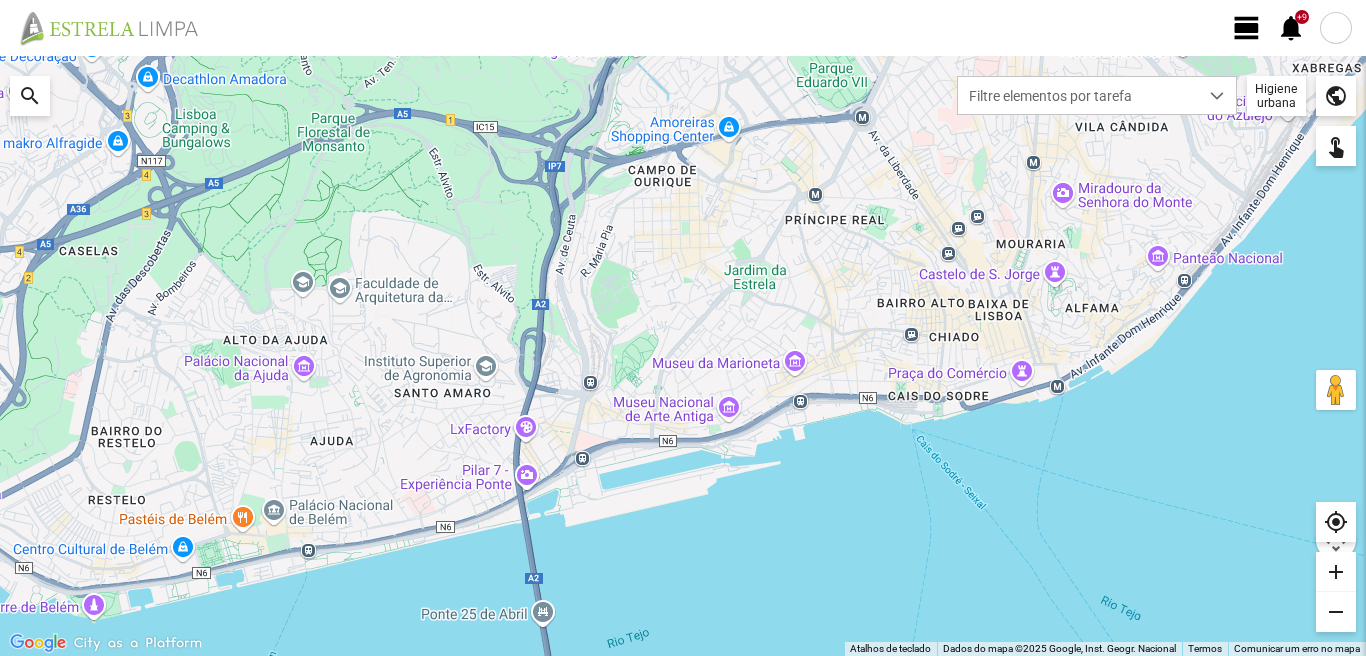 click on "view_day" 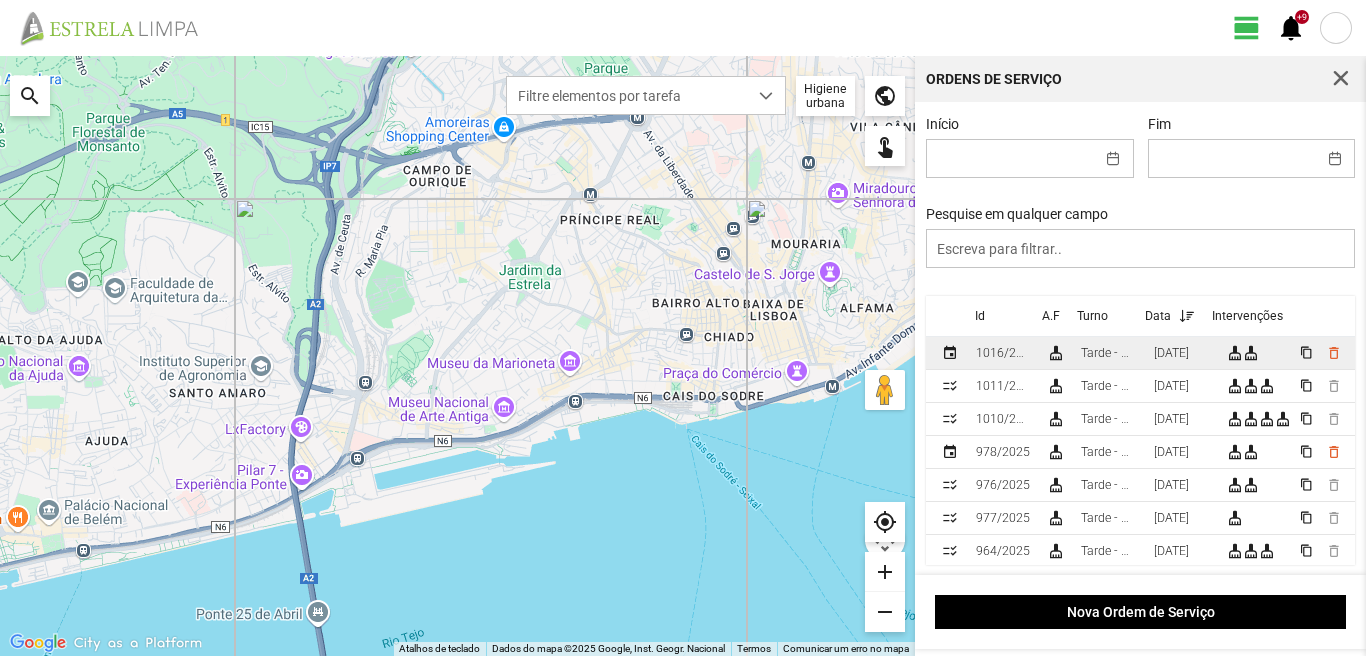 click on "[DATE]" at bounding box center (1171, 353) 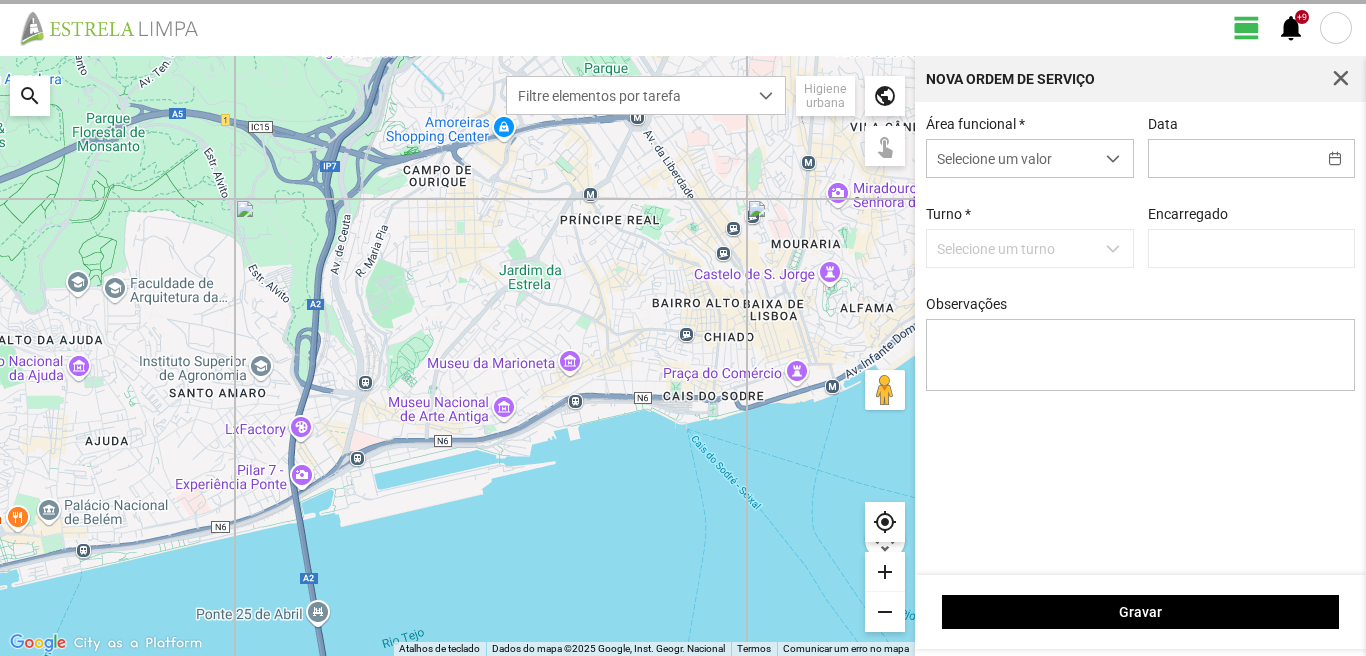 type on "[DATE]" 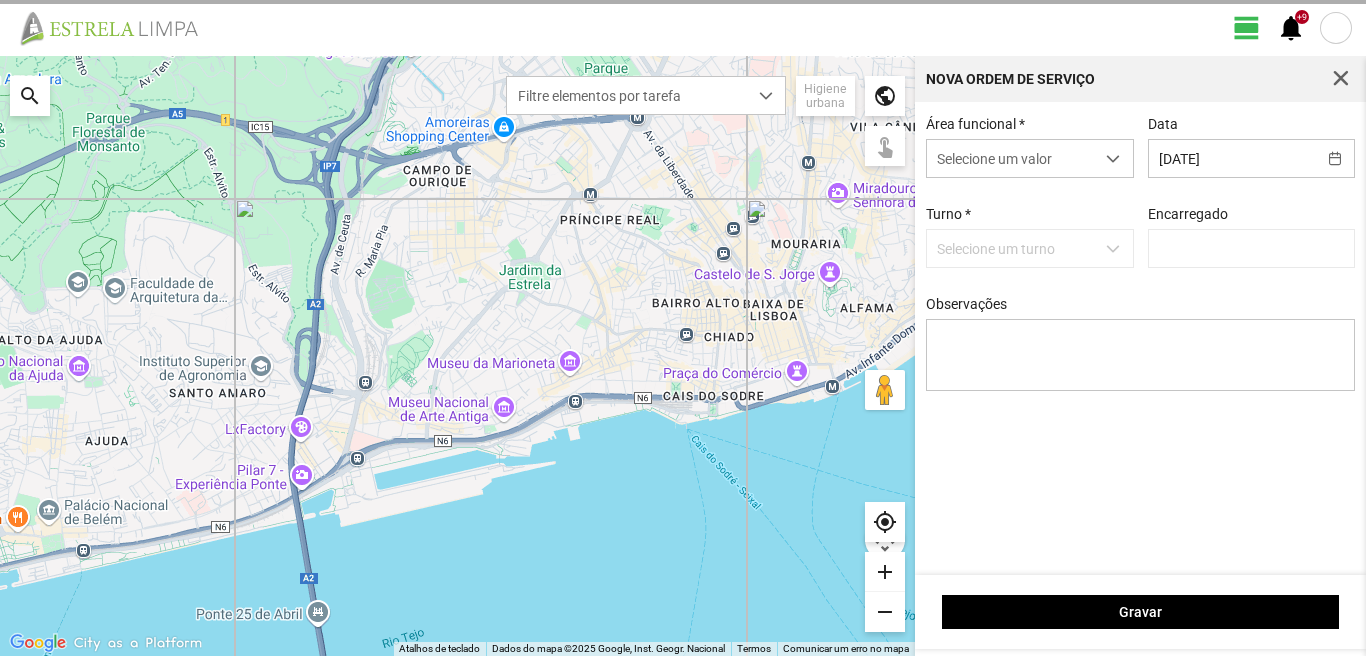 type on "[PERSON_NAME]" 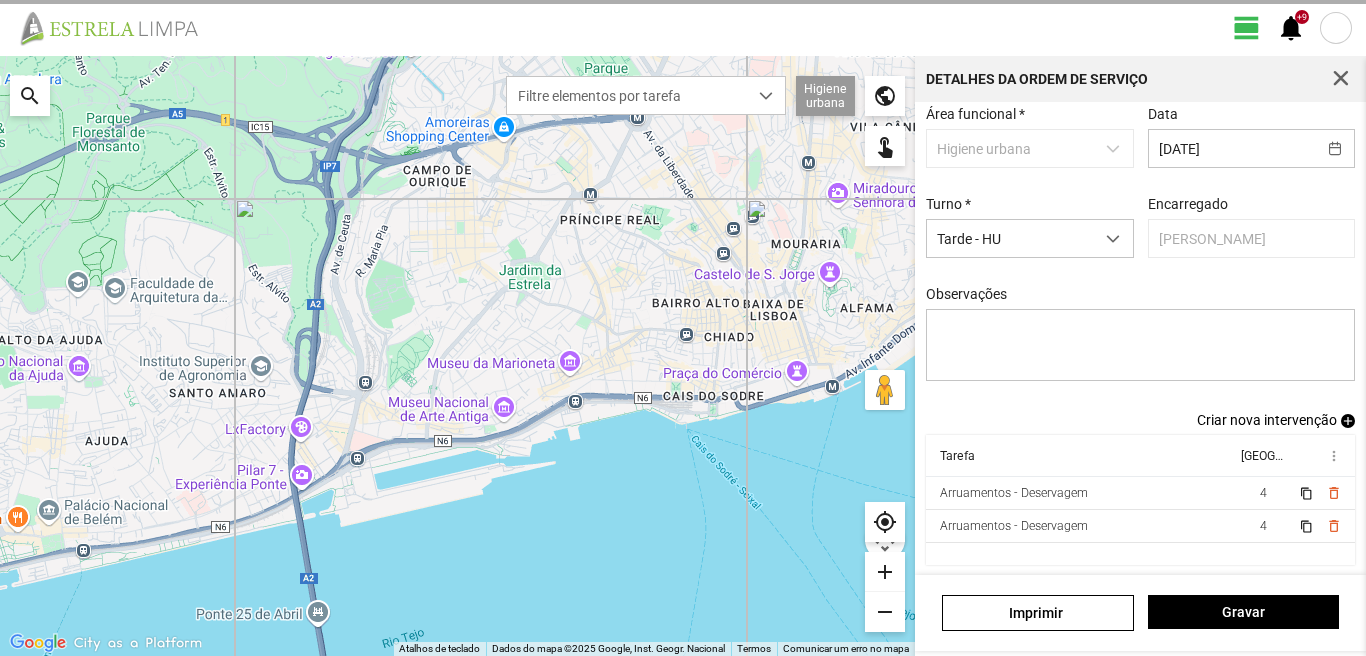 scroll, scrollTop: 109, scrollLeft: 0, axis: vertical 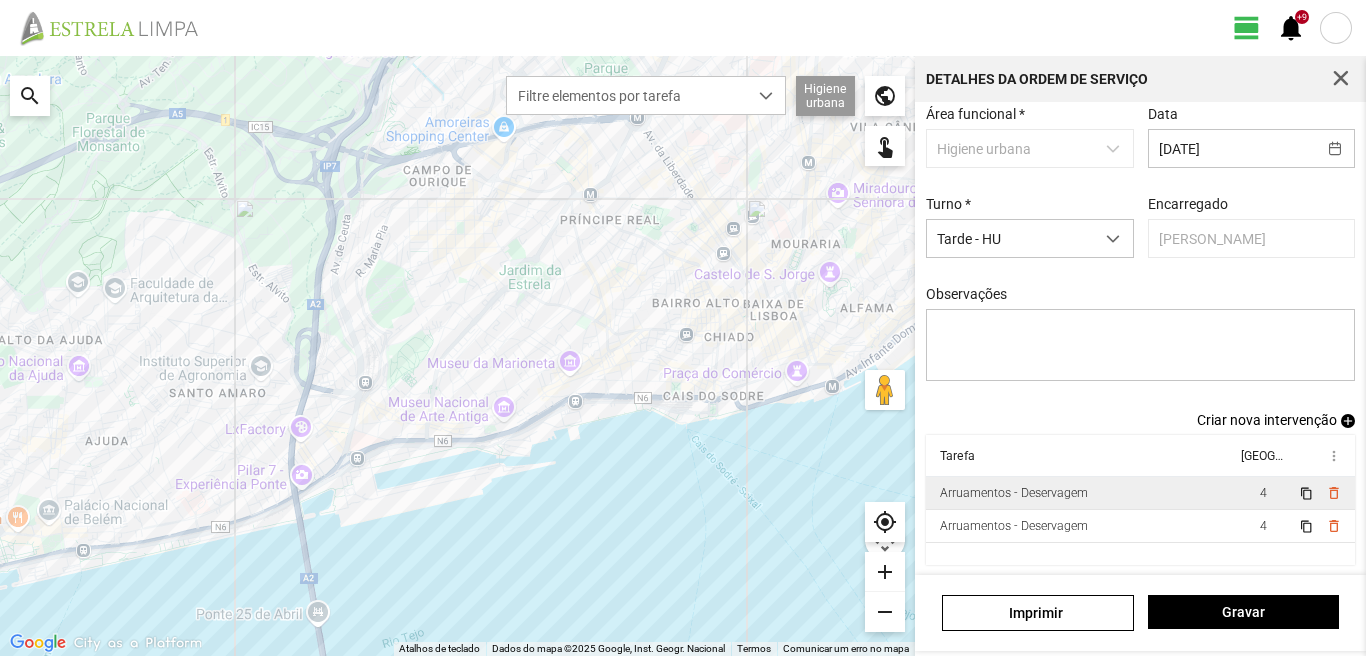 click on "Arruamentos - Deservagem" at bounding box center [1081, 493] 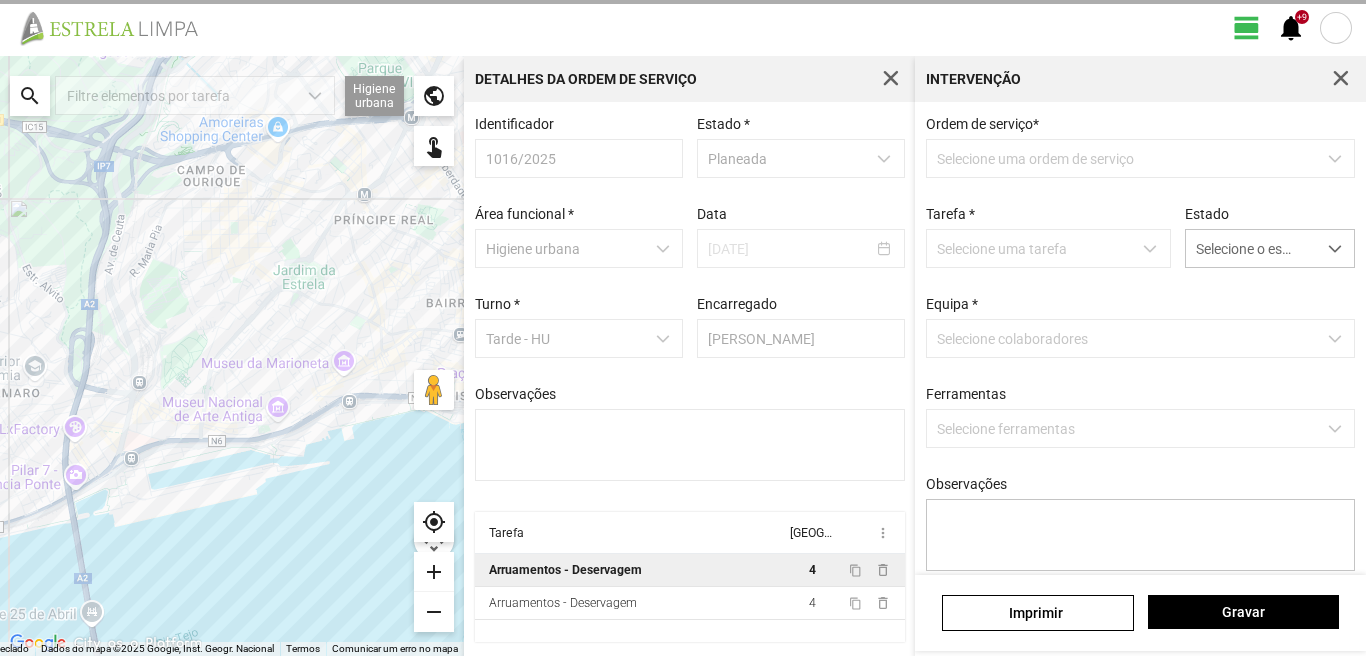 scroll, scrollTop: 4, scrollLeft: 0, axis: vertical 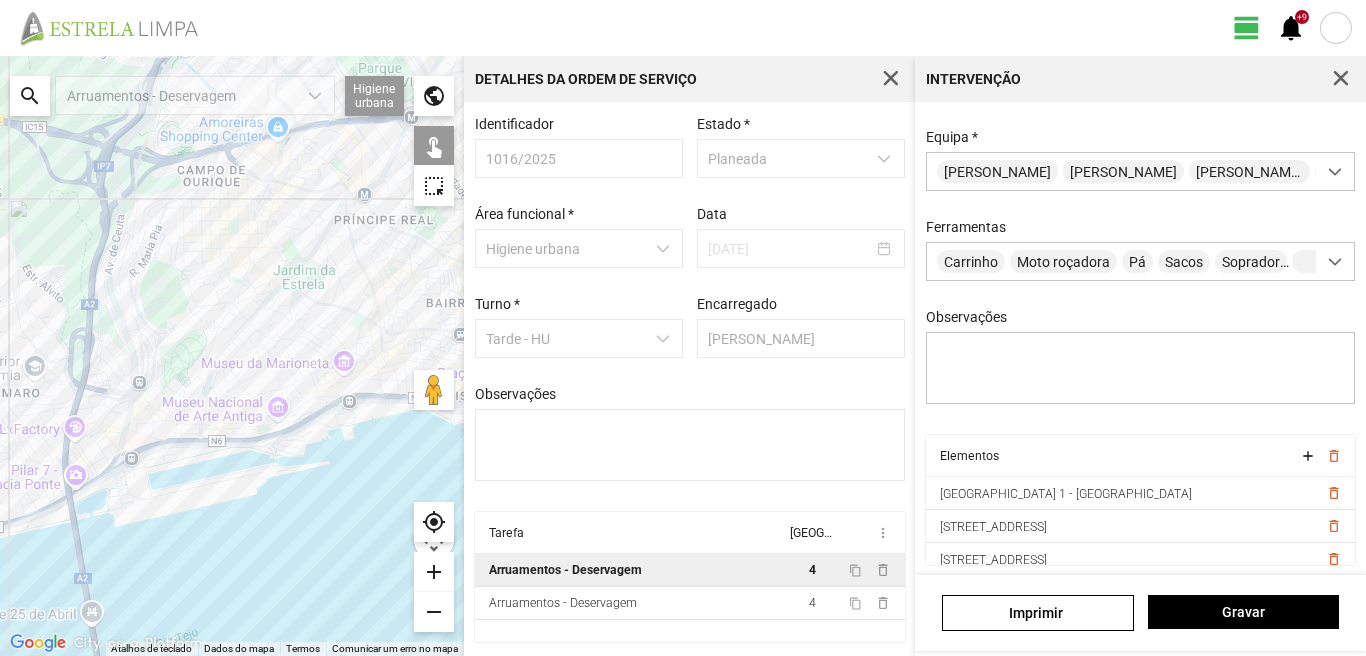 click on "Arruamentos - Deservagem" at bounding box center [195, 95] 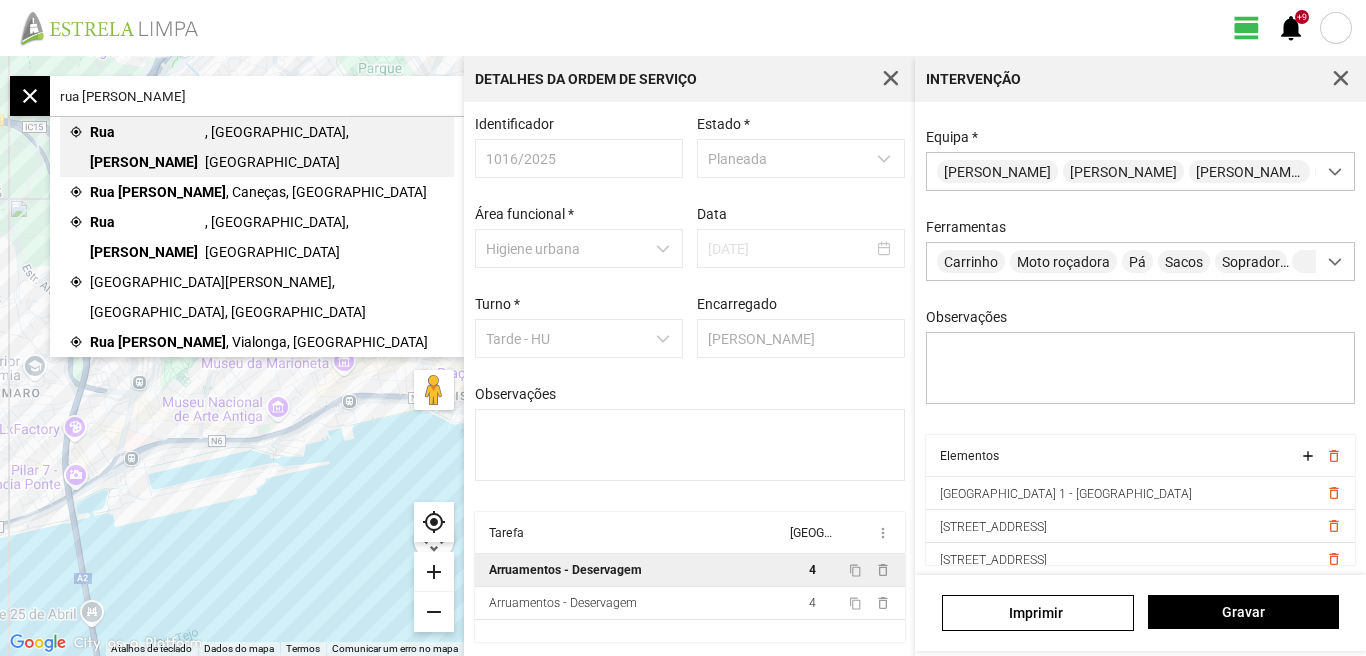 click on "Rua [PERSON_NAME]" 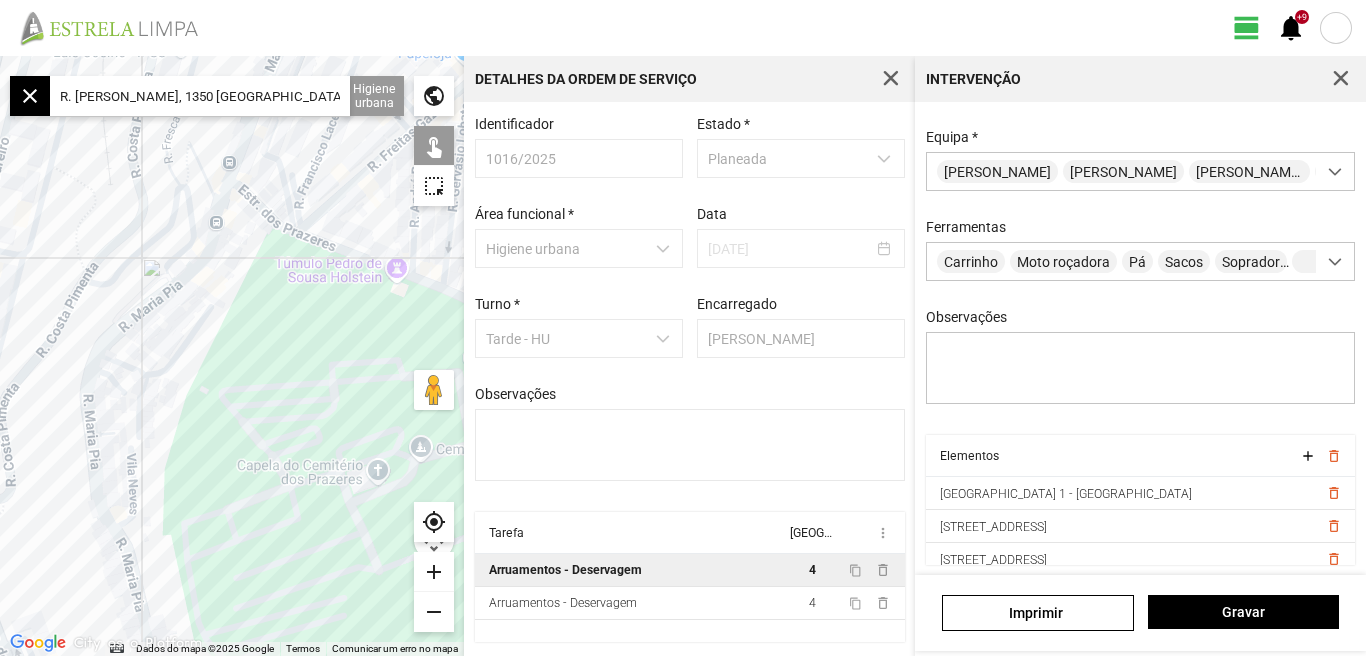 drag, startPoint x: 363, startPoint y: 484, endPoint x: 334, endPoint y: 384, distance: 104.120125 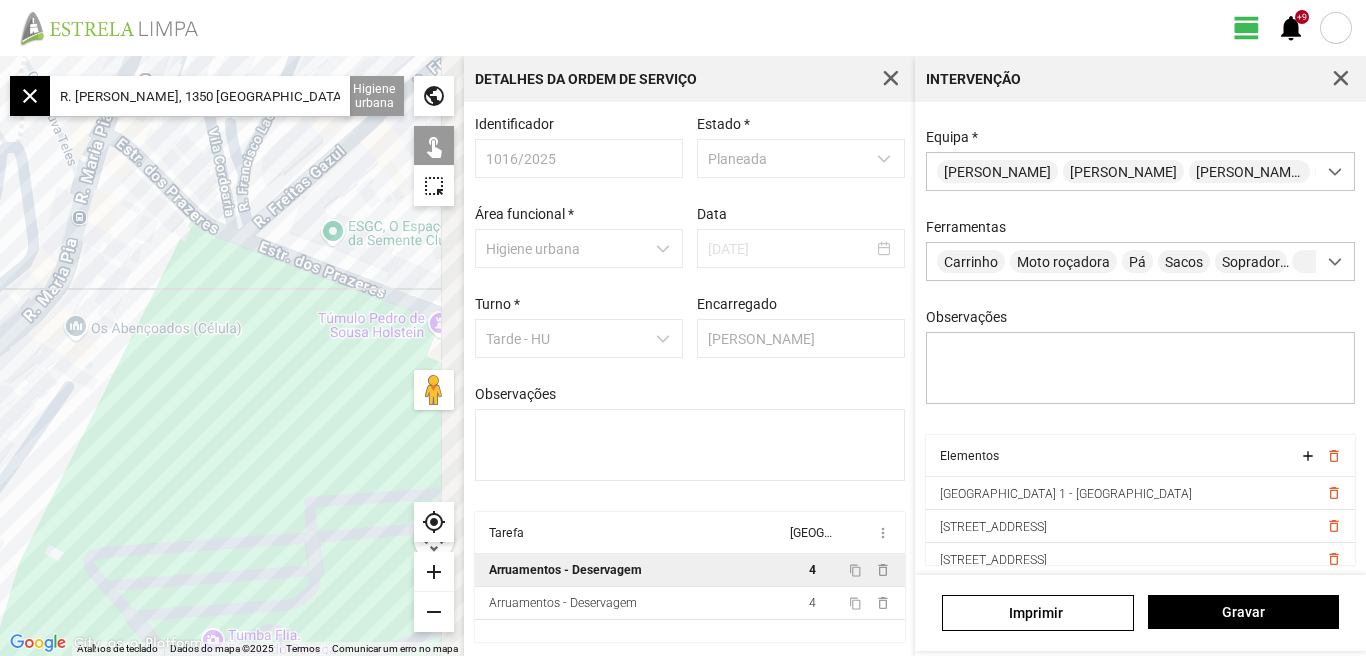 drag, startPoint x: 284, startPoint y: 435, endPoint x: 186, endPoint y: 480, distance: 107.837845 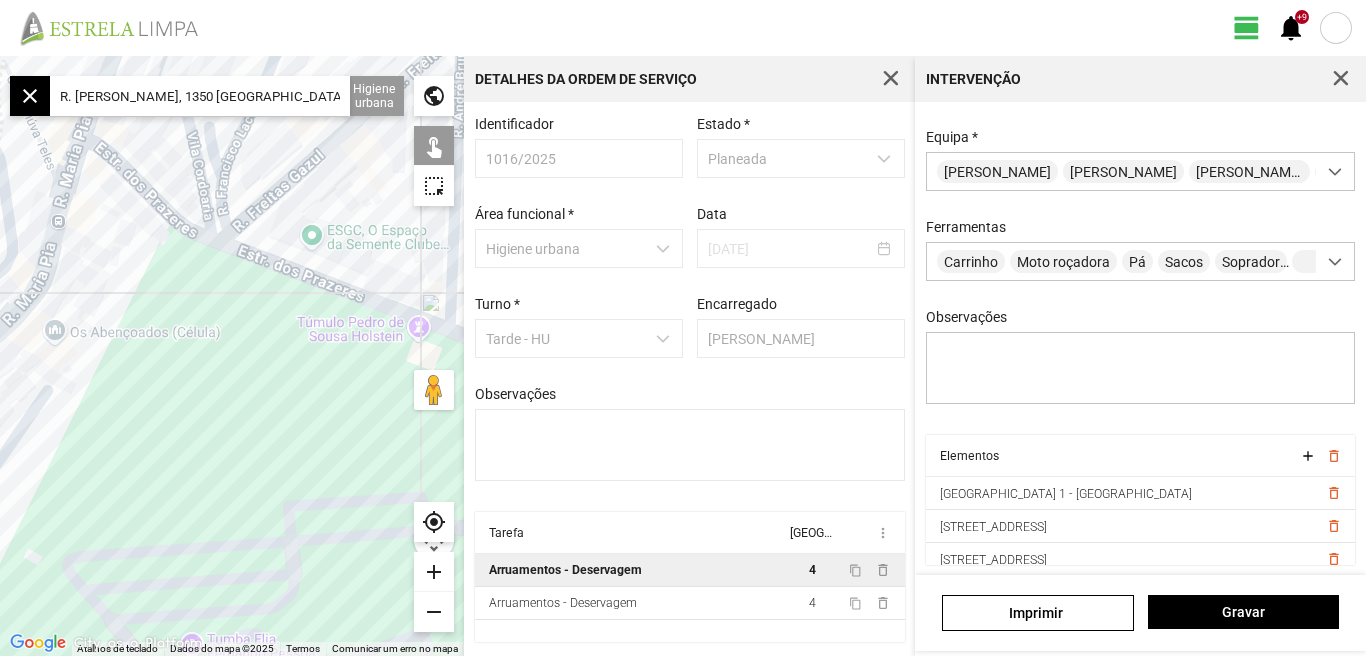 drag, startPoint x: 212, startPoint y: 450, endPoint x: 87, endPoint y: 413, distance: 130.36104 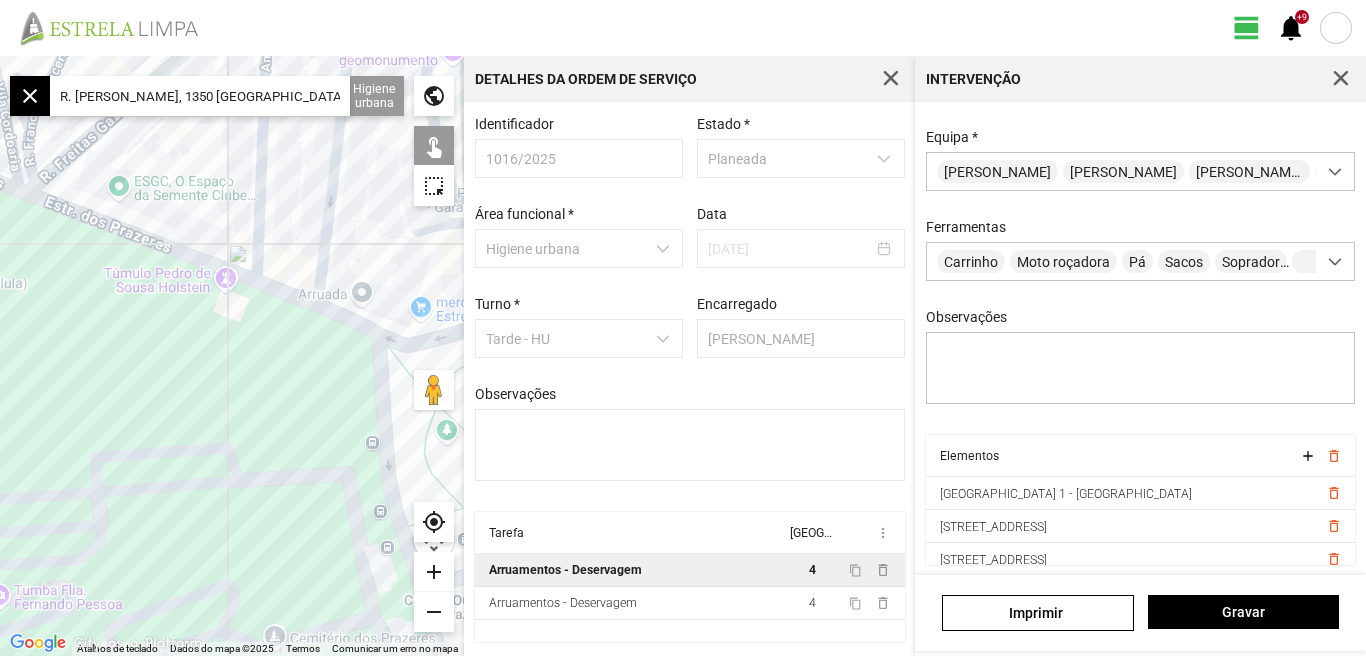 drag, startPoint x: 87, startPoint y: 432, endPoint x: 205, endPoint y: 286, distance: 187.7232 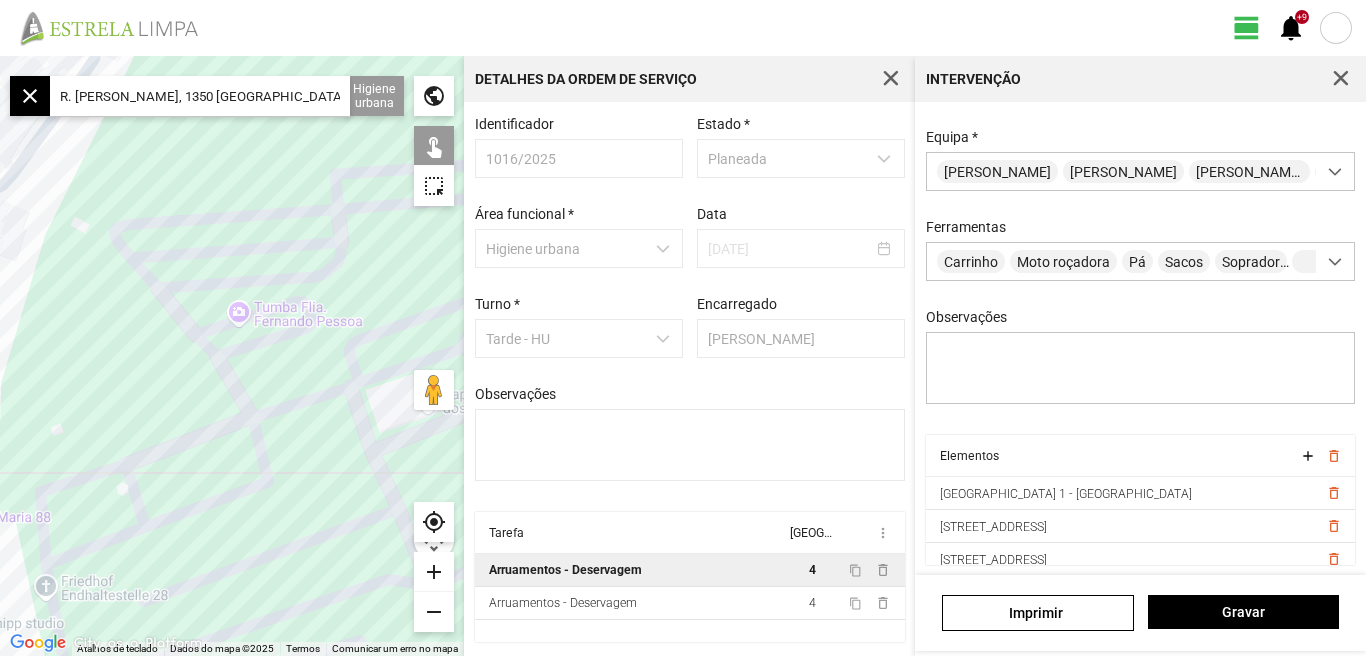 drag, startPoint x: 161, startPoint y: 377, endPoint x: 226, endPoint y: 257, distance: 136.47343 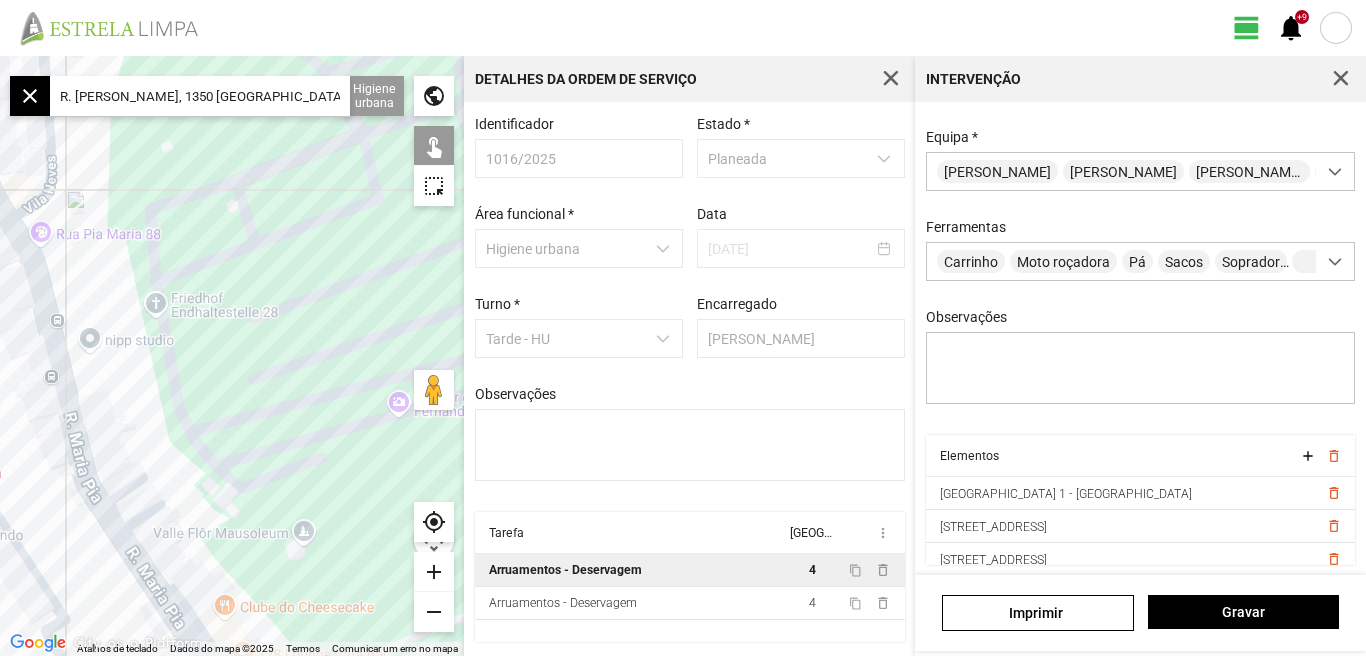 drag, startPoint x: 230, startPoint y: 255, endPoint x: 231, endPoint y: 224, distance: 31.016125 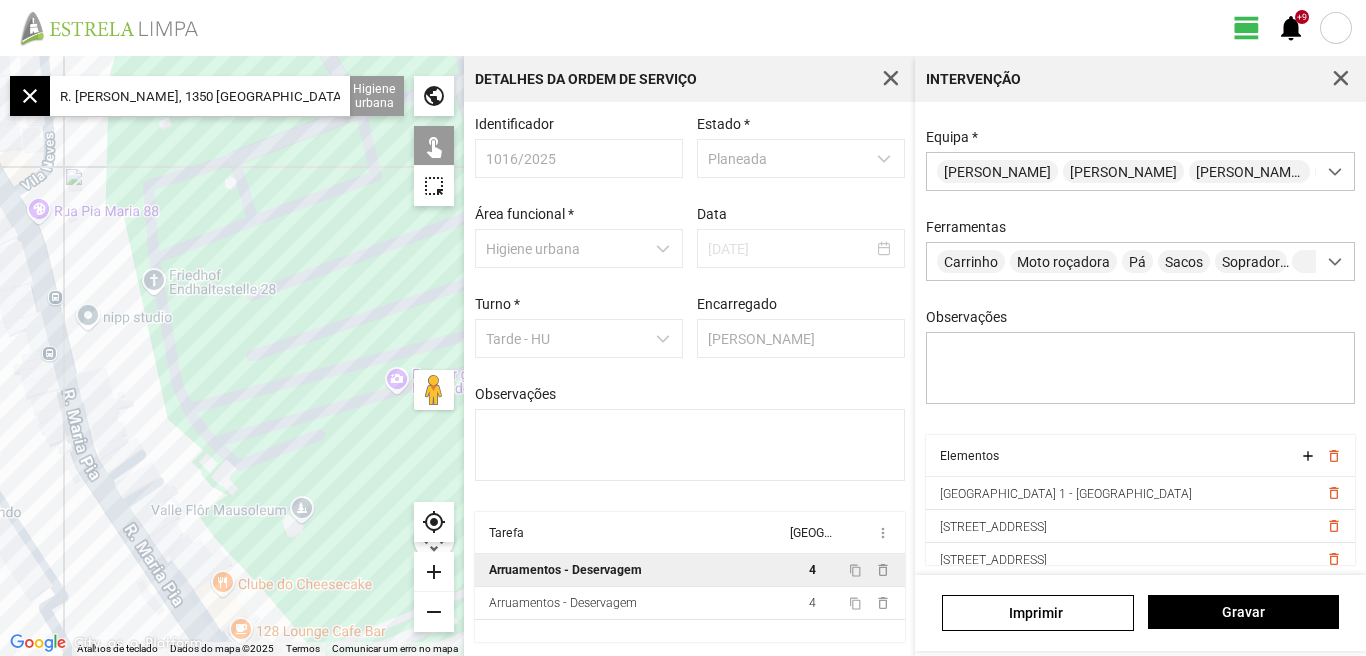 click on "add" 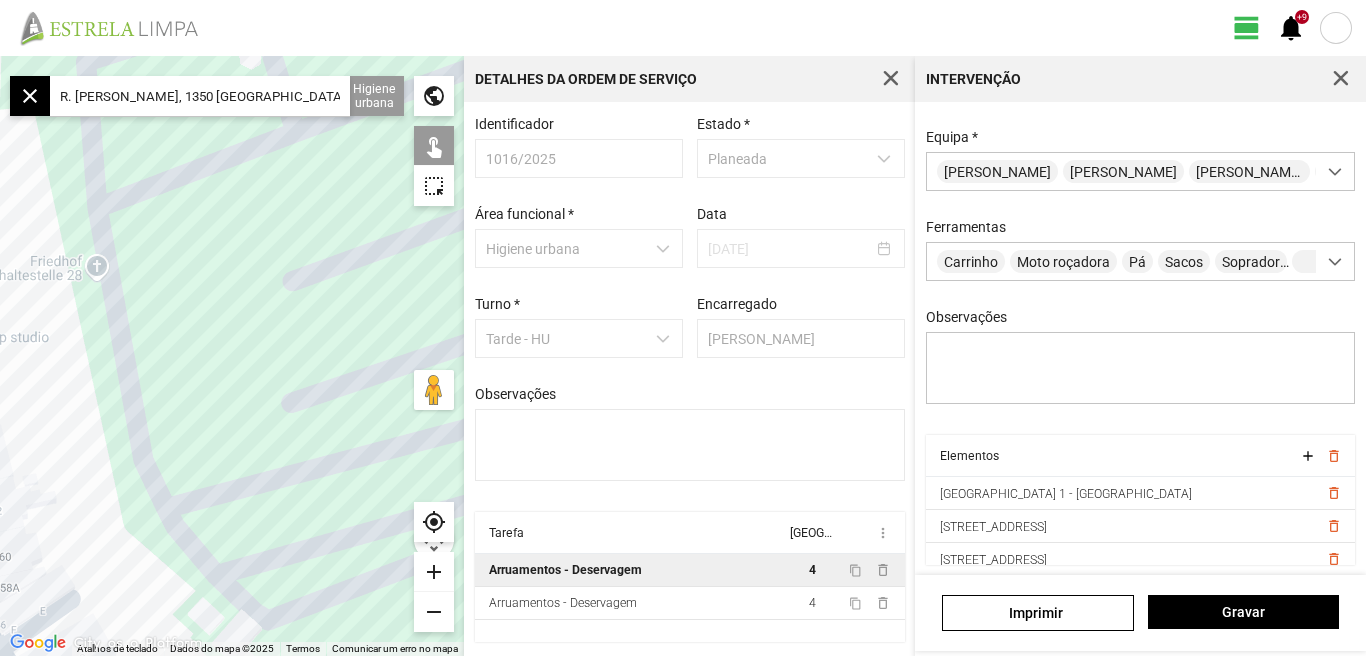 drag, startPoint x: 161, startPoint y: 416, endPoint x: 192, endPoint y: 491, distance: 81.154175 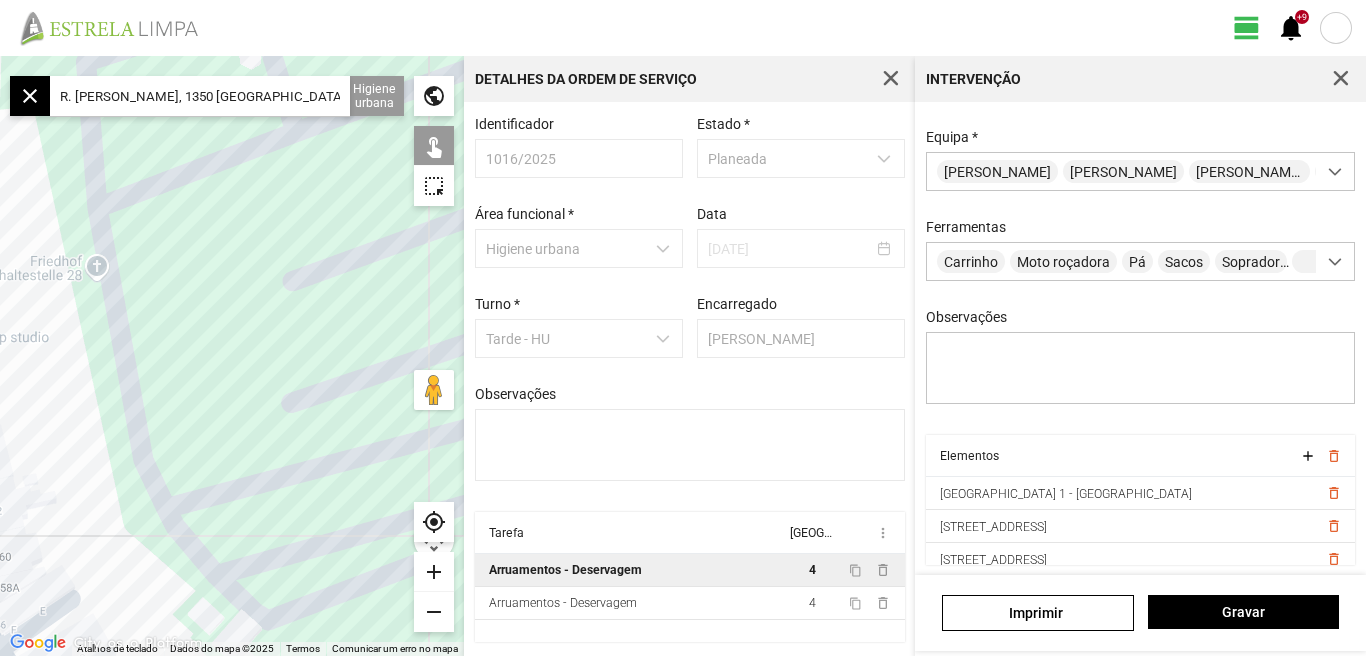 click 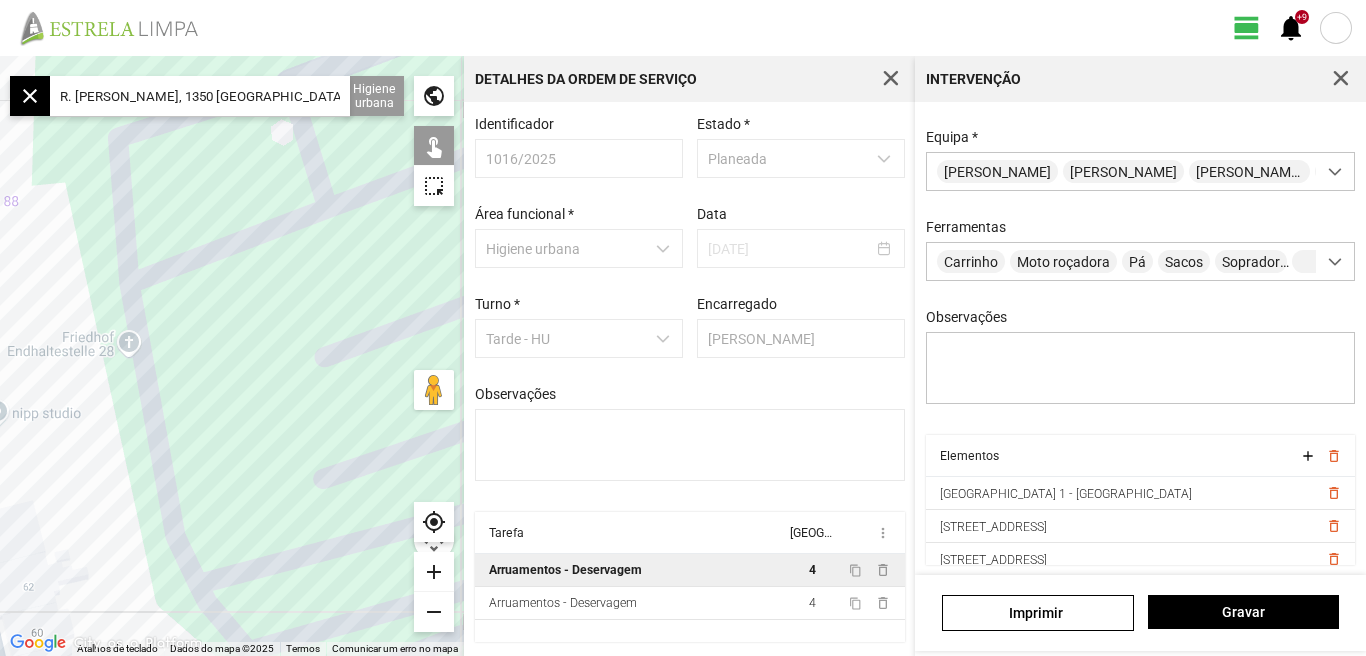 click on "public" 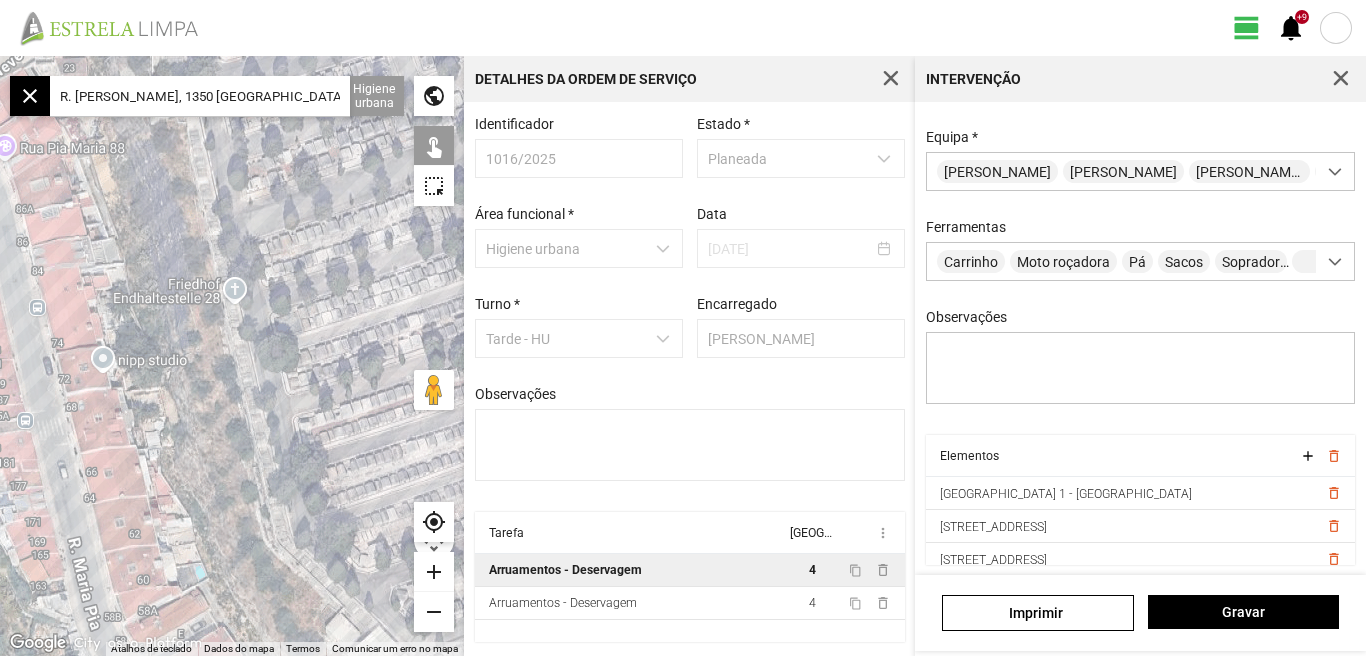 drag, startPoint x: 197, startPoint y: 321, endPoint x: 265, endPoint y: 167, distance: 168.34488 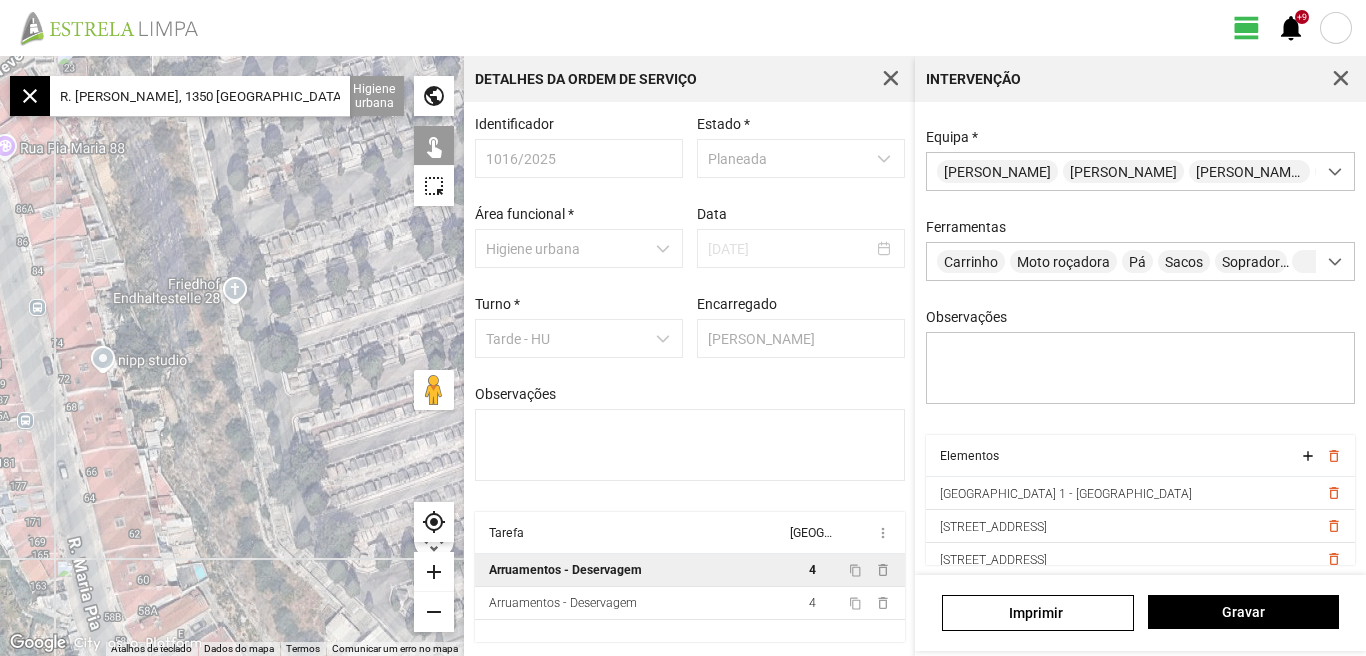 click 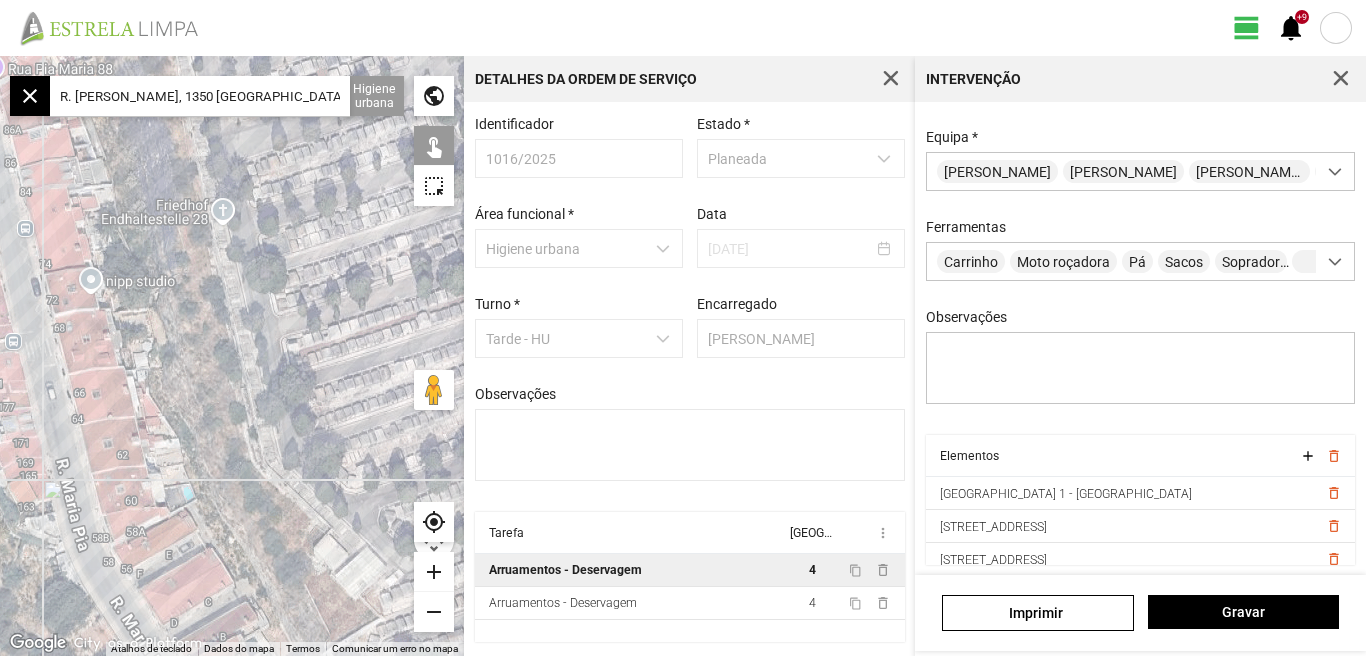 drag, startPoint x: 334, startPoint y: 351, endPoint x: 288, endPoint y: 224, distance: 135.07405 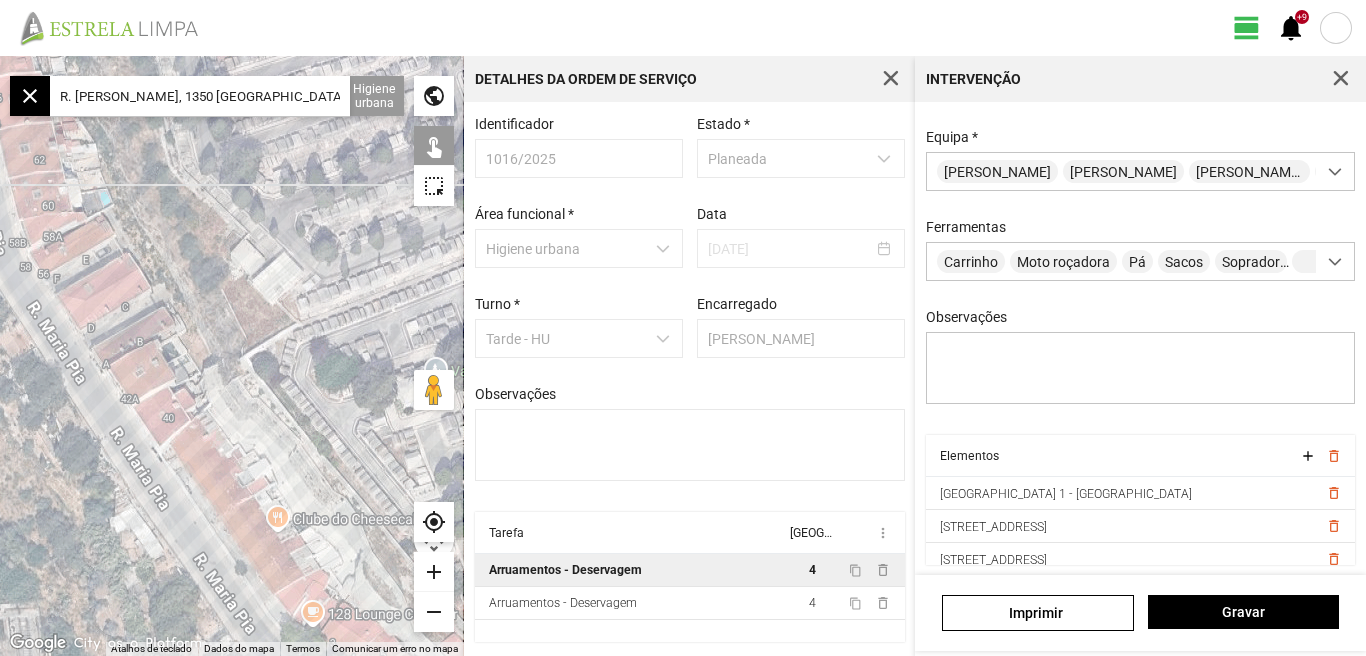 drag, startPoint x: 218, startPoint y: 301, endPoint x: 222, endPoint y: 241, distance: 60.133186 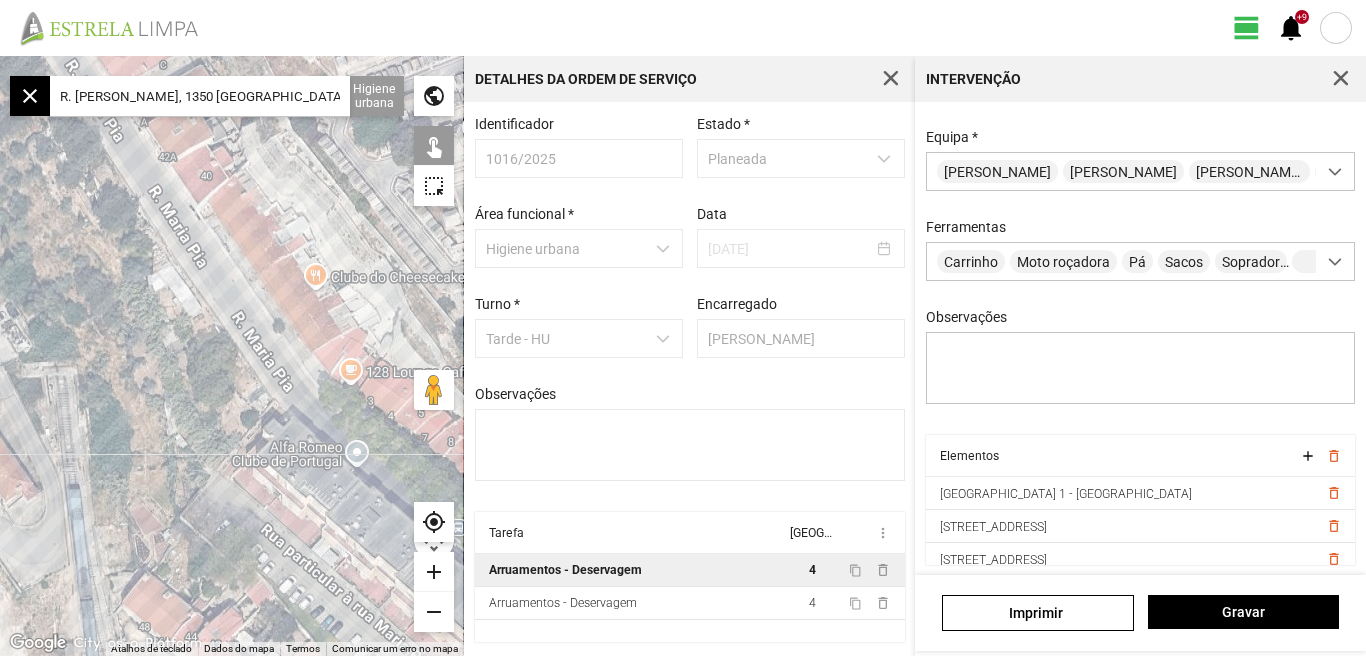 drag, startPoint x: 273, startPoint y: 381, endPoint x: 317, endPoint y: 210, distance: 176.5701 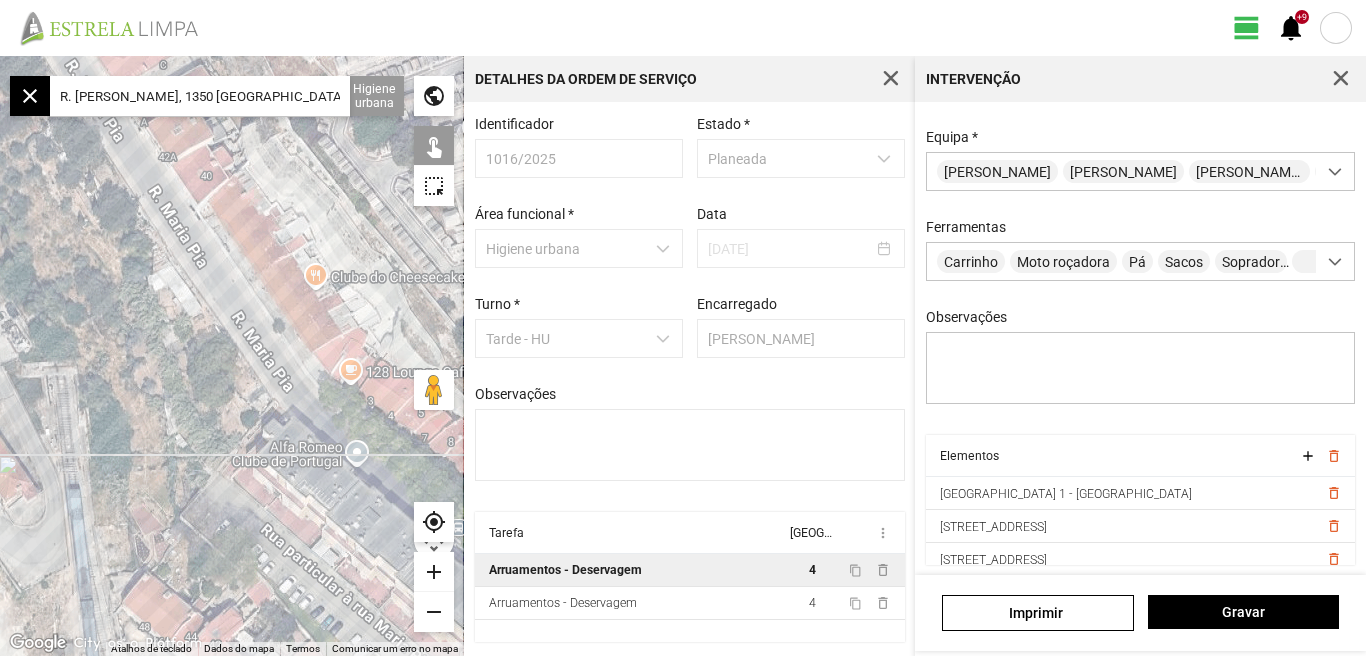 click 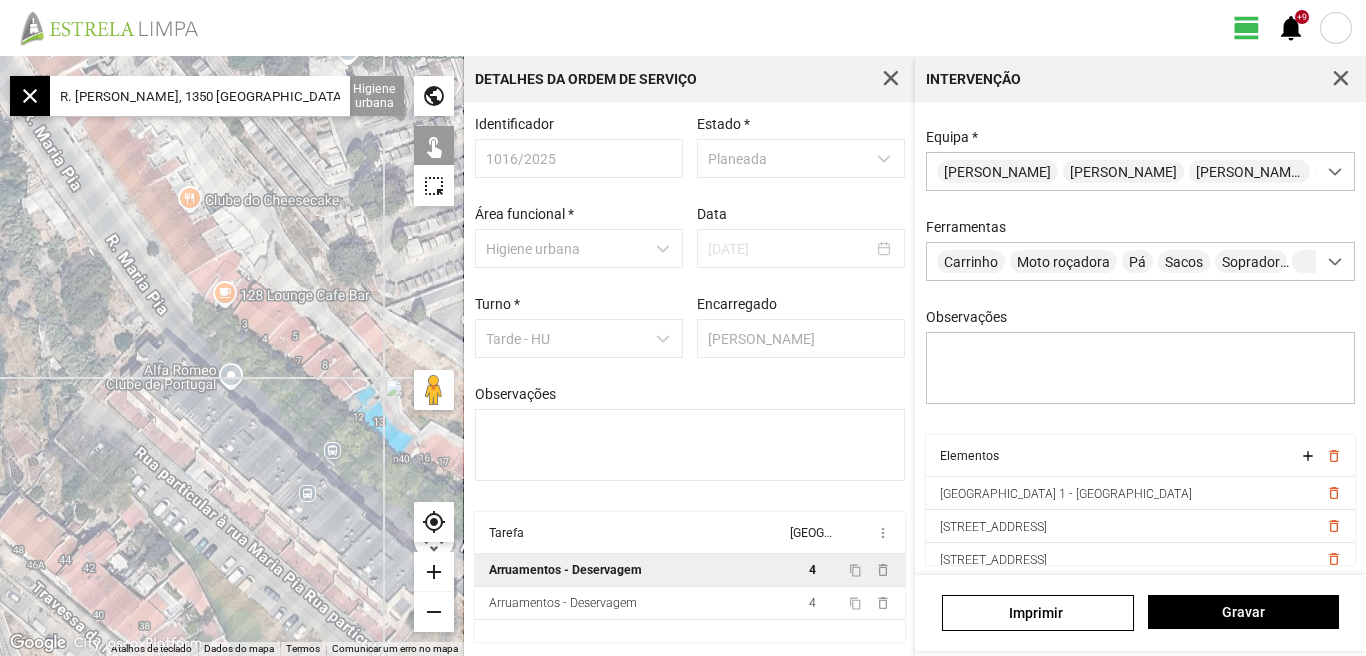 drag, startPoint x: 341, startPoint y: 321, endPoint x: 207, endPoint y: 240, distance: 156.57906 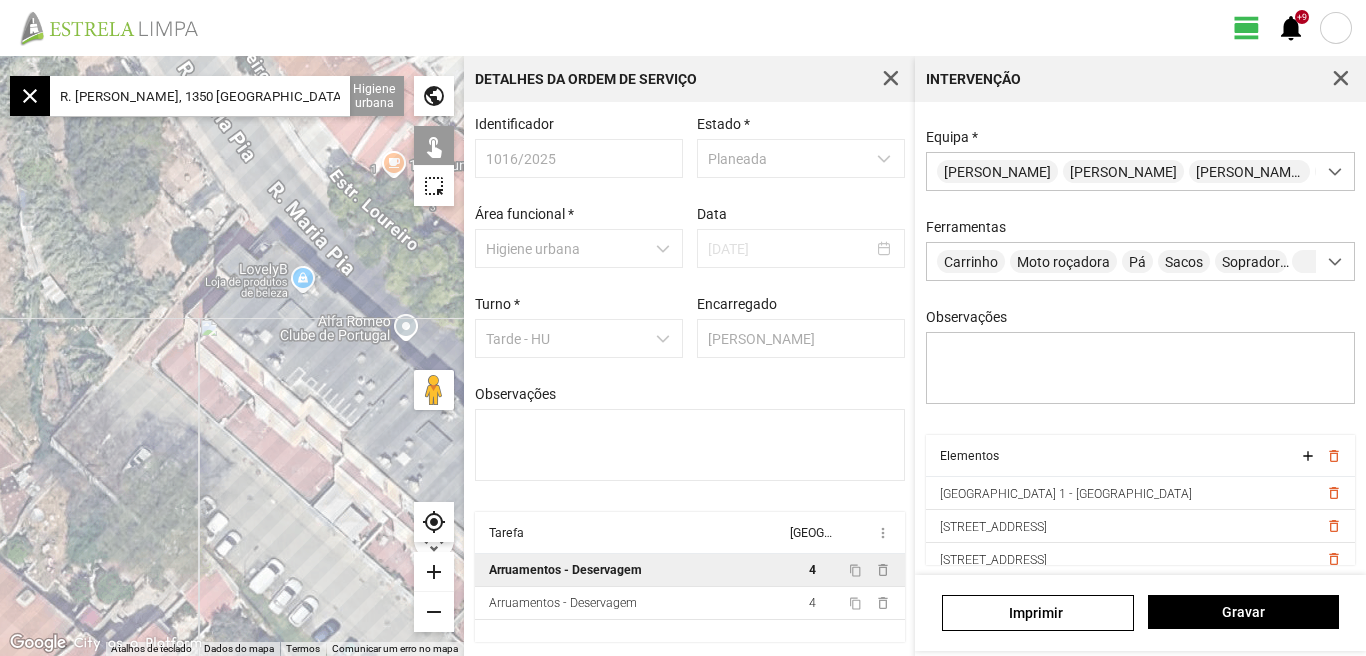 drag, startPoint x: 91, startPoint y: 462, endPoint x: 269, endPoint y: 376, distance: 197.68661 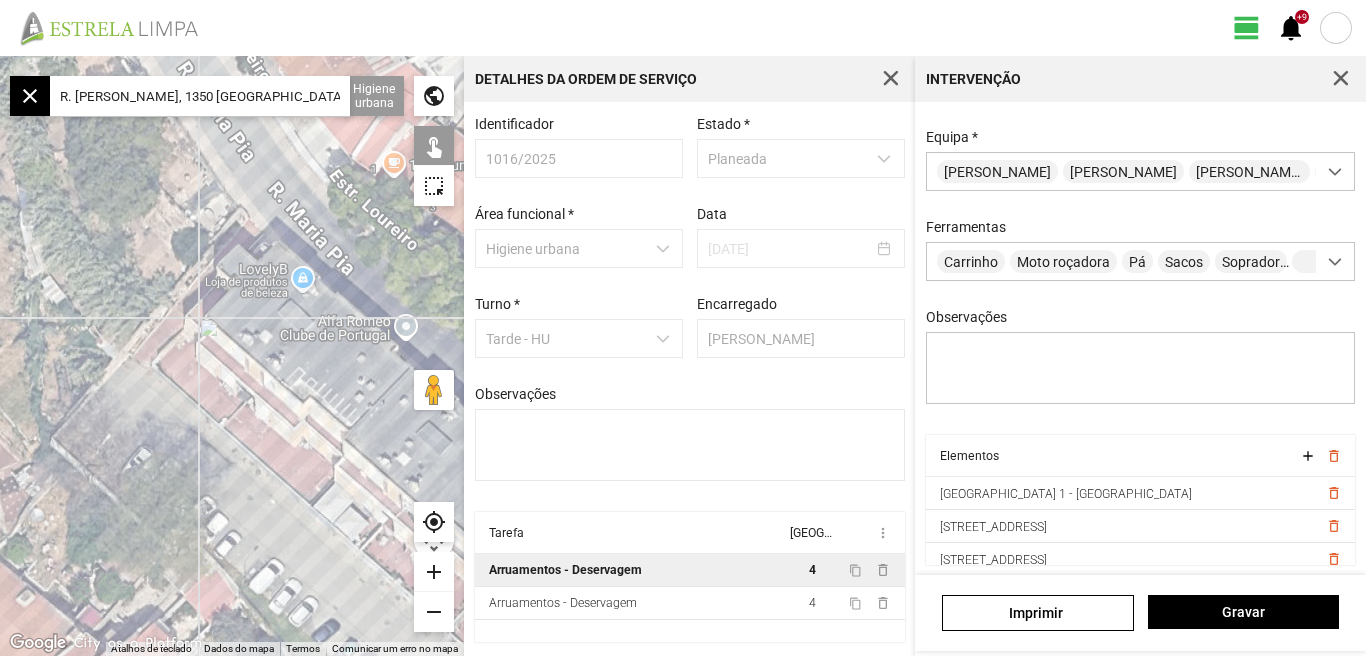 click 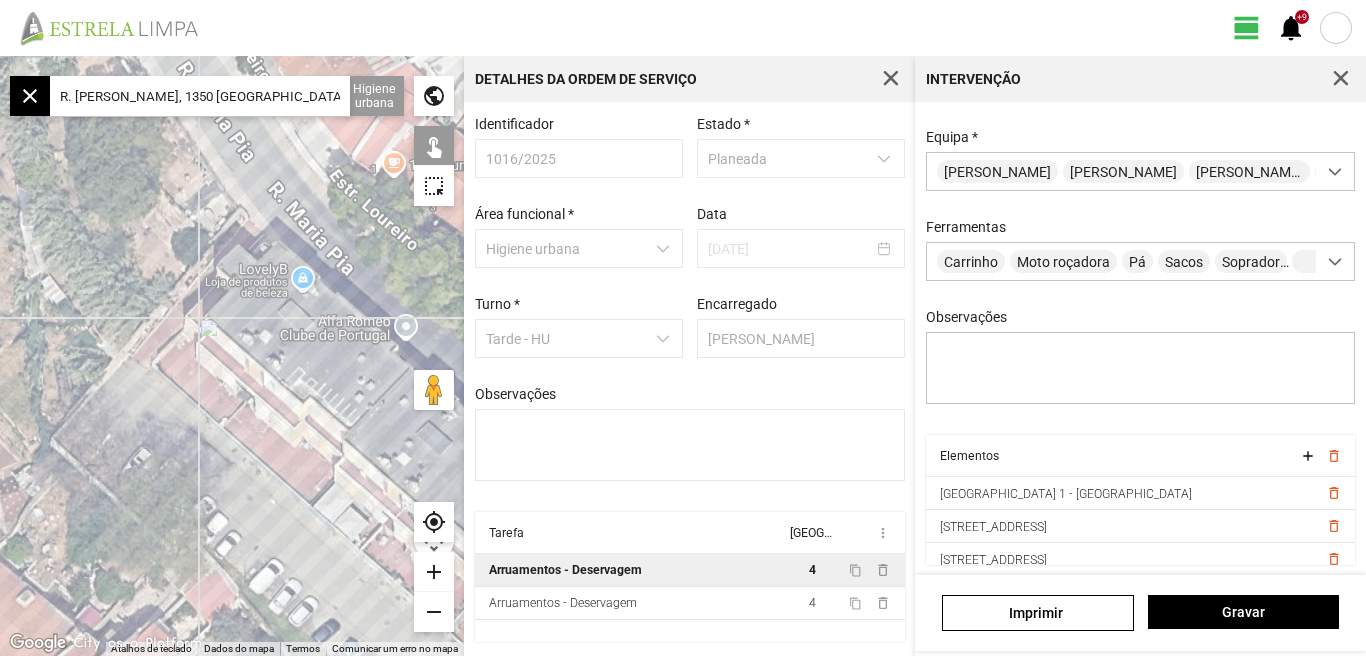 drag, startPoint x: 273, startPoint y: 385, endPoint x: 190, endPoint y: 324, distance: 103.00485 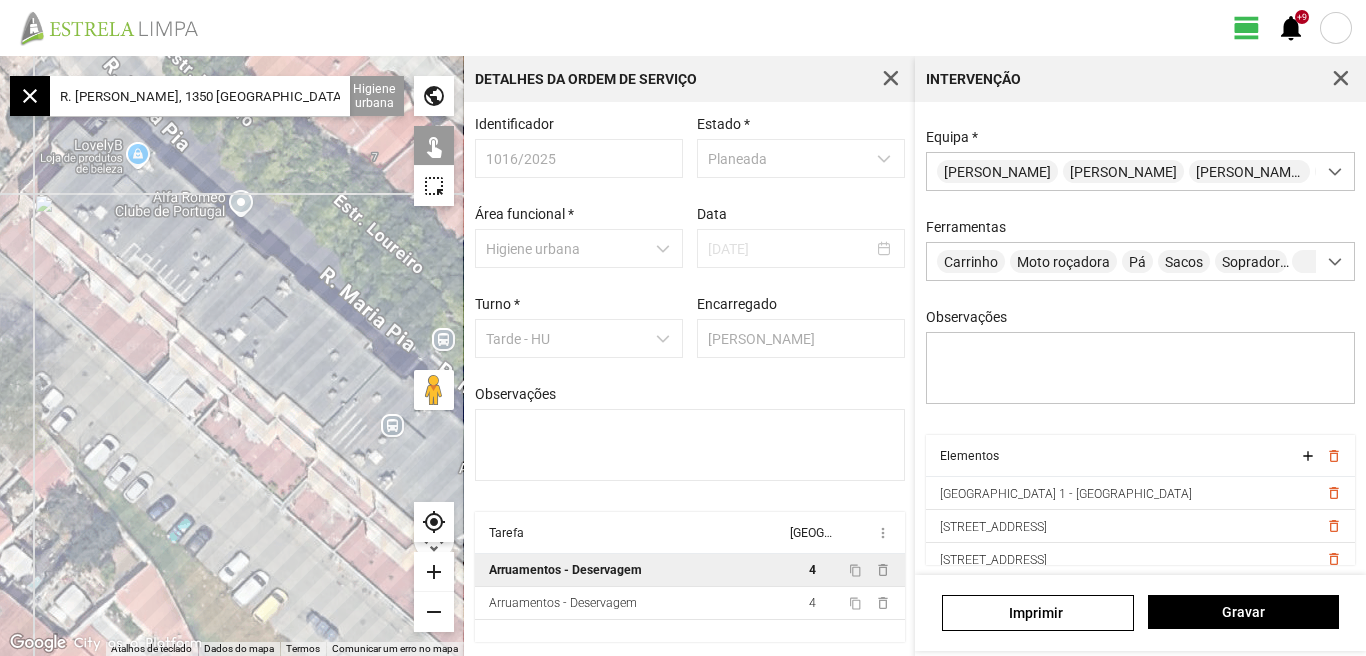 drag, startPoint x: 267, startPoint y: 369, endPoint x: 107, endPoint y: 289, distance: 178.88544 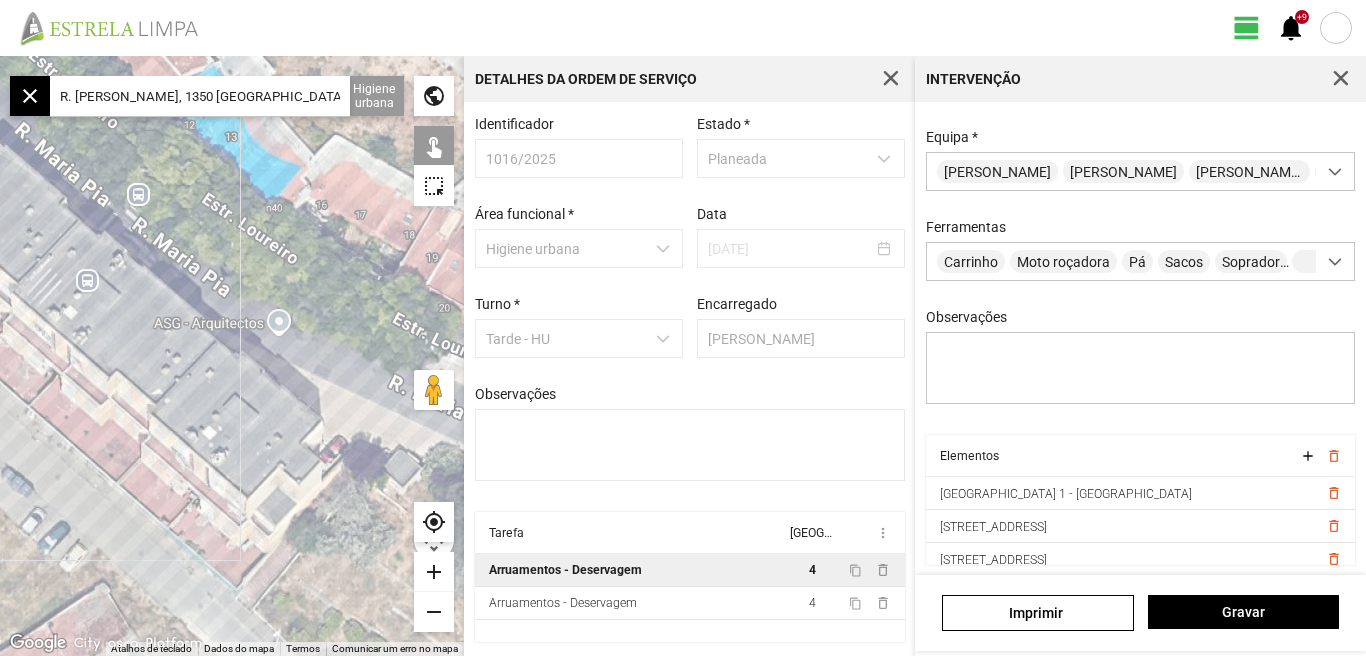 drag, startPoint x: 153, startPoint y: 346, endPoint x: 81, endPoint y: 314, distance: 78.79086 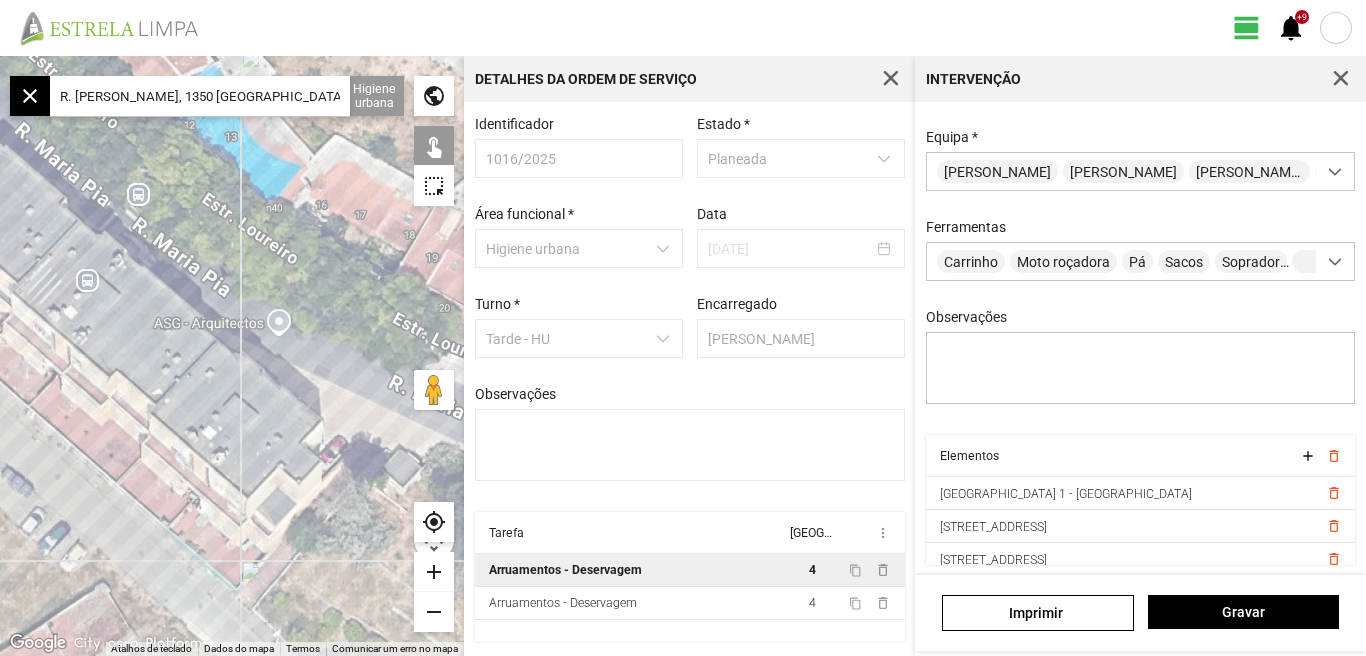 click 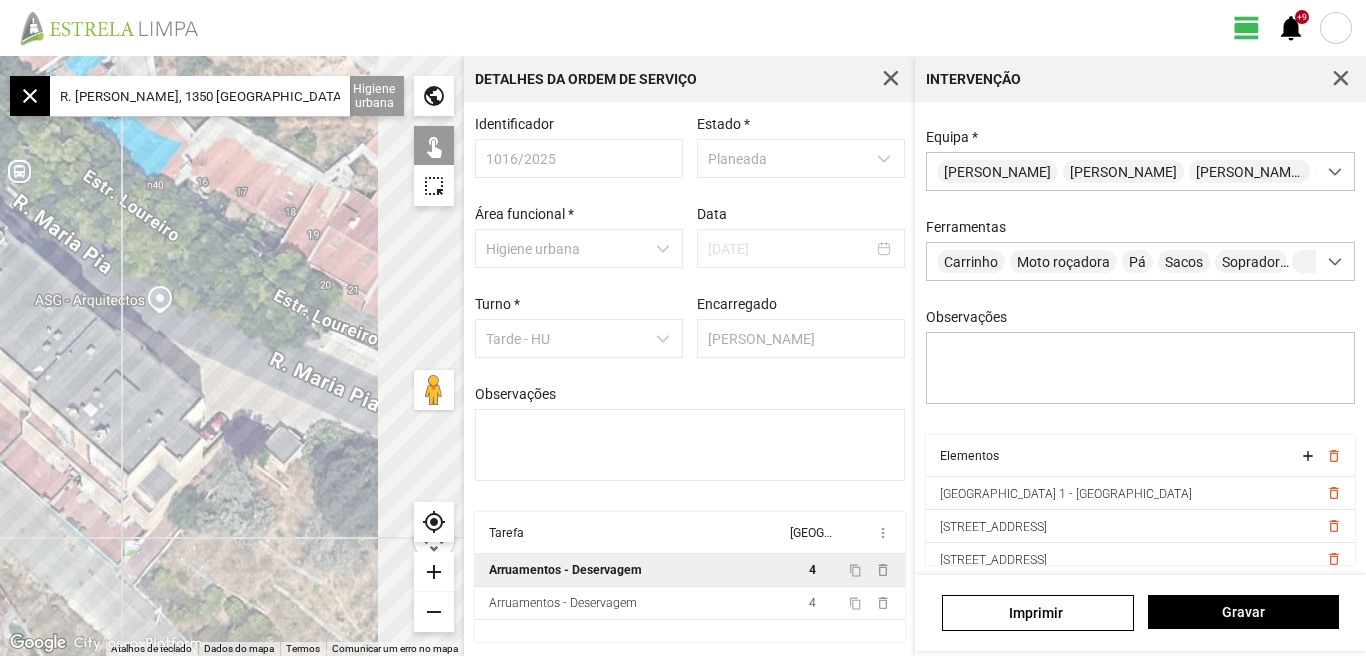 drag, startPoint x: 160, startPoint y: 360, endPoint x: 46, endPoint y: 343, distance: 115.260574 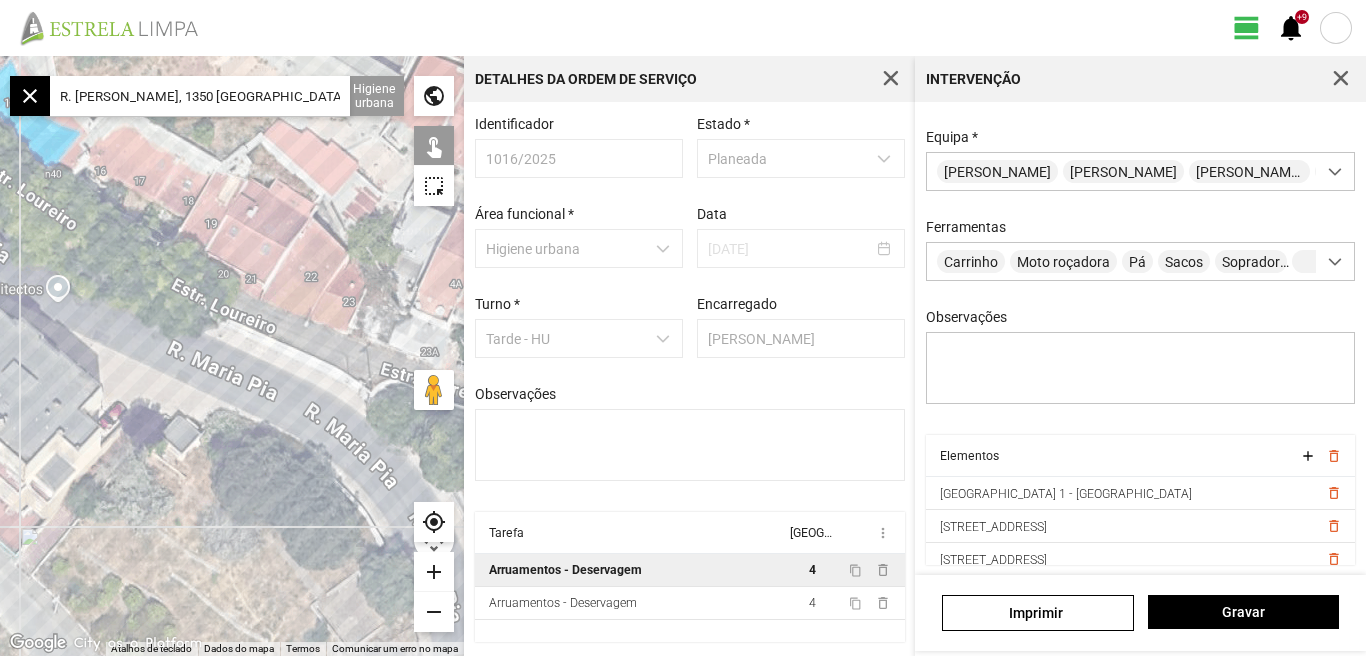 drag, startPoint x: 157, startPoint y: 360, endPoint x: 1, endPoint y: 328, distance: 159.24823 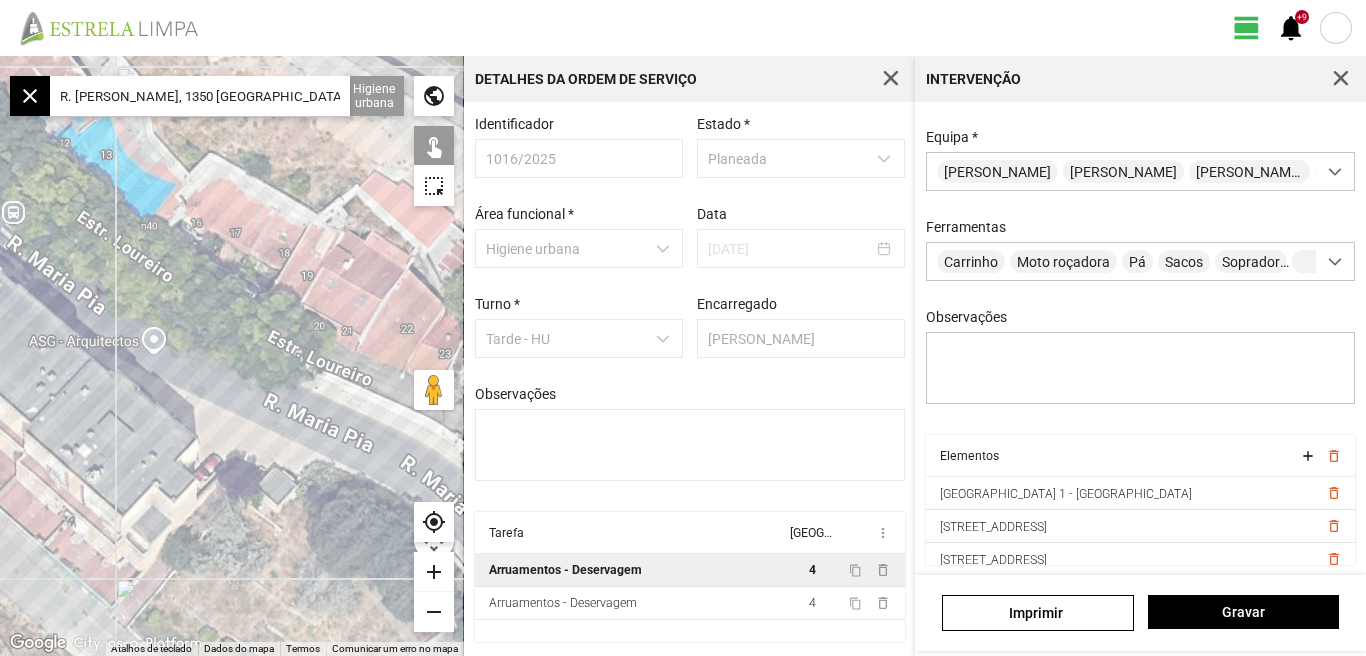 drag, startPoint x: 6, startPoint y: 324, endPoint x: 243, endPoint y: 415, distance: 253.87004 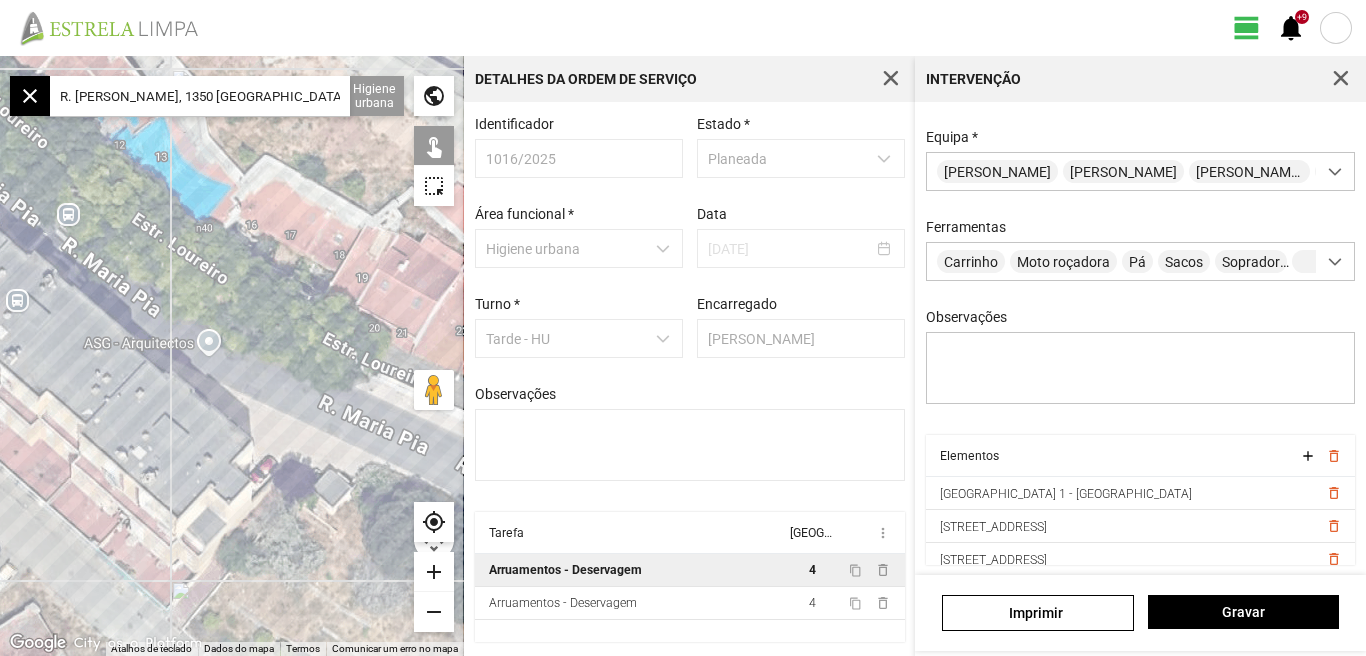 drag, startPoint x: 164, startPoint y: 397, endPoint x: 329, endPoint y: 399, distance: 165.01212 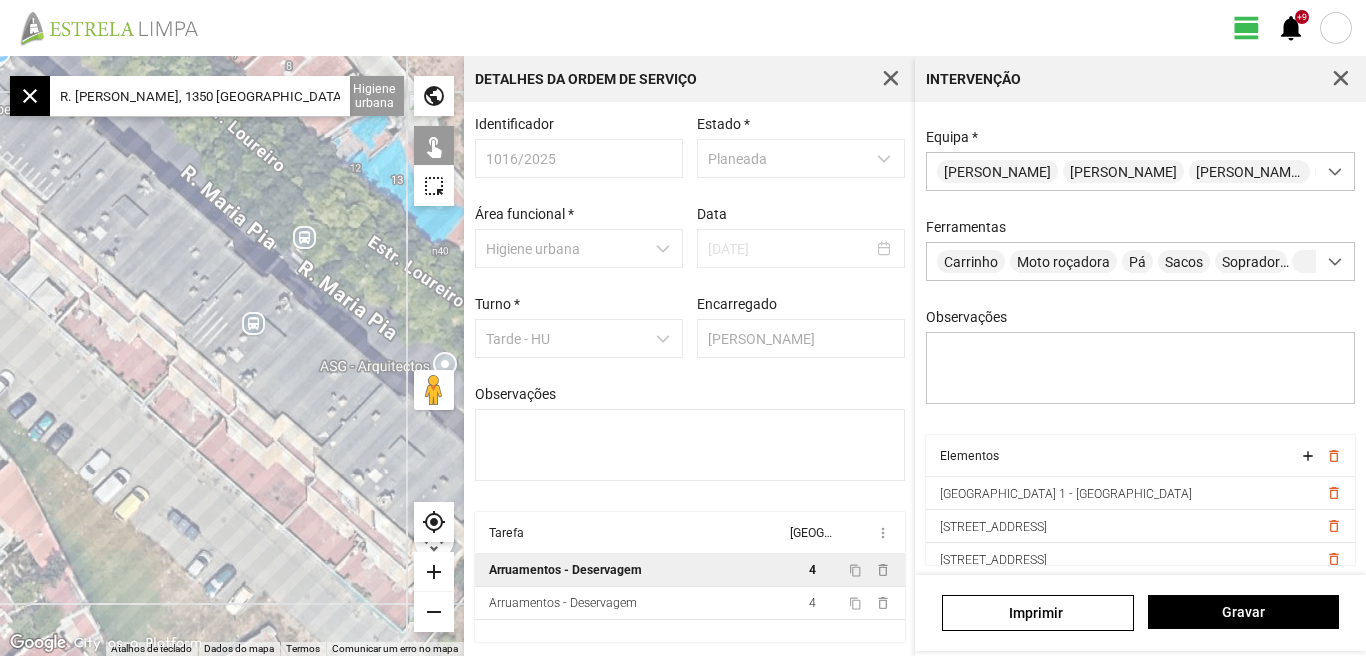 drag, startPoint x: 264, startPoint y: 434, endPoint x: 315, endPoint y: 460, distance: 57.245087 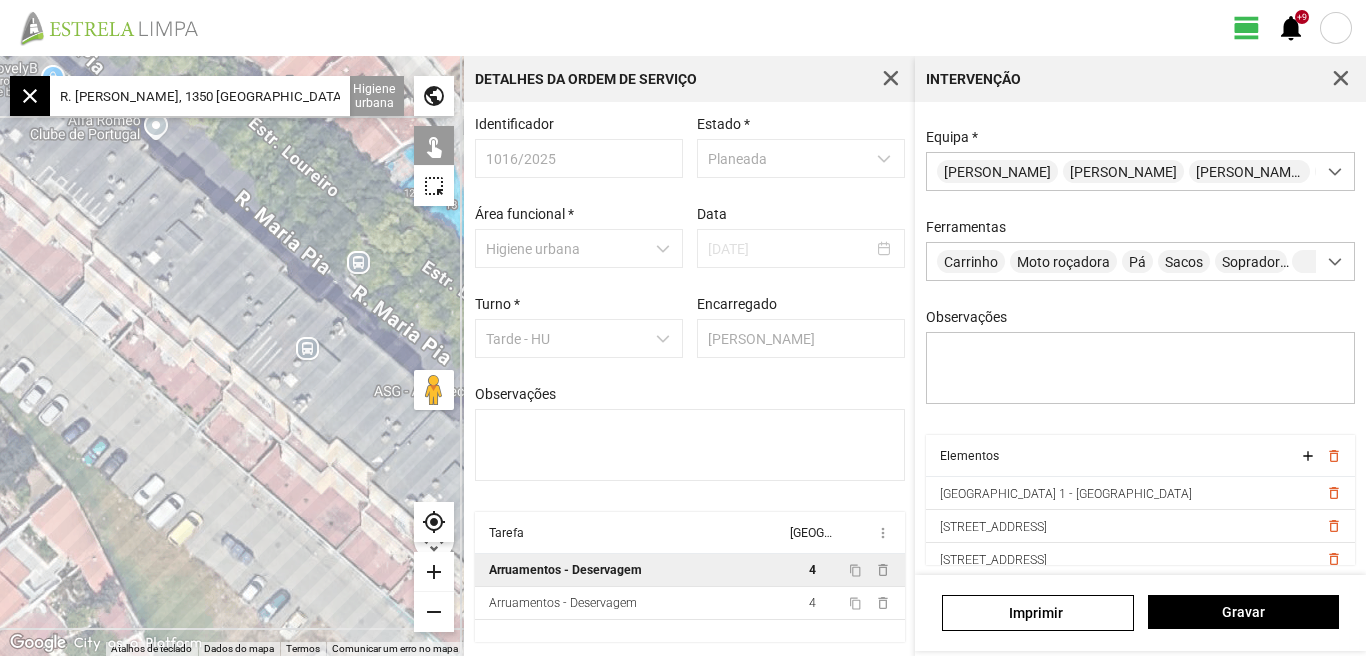 drag, startPoint x: 220, startPoint y: 375, endPoint x: 281, endPoint y: 432, distance: 83.48653 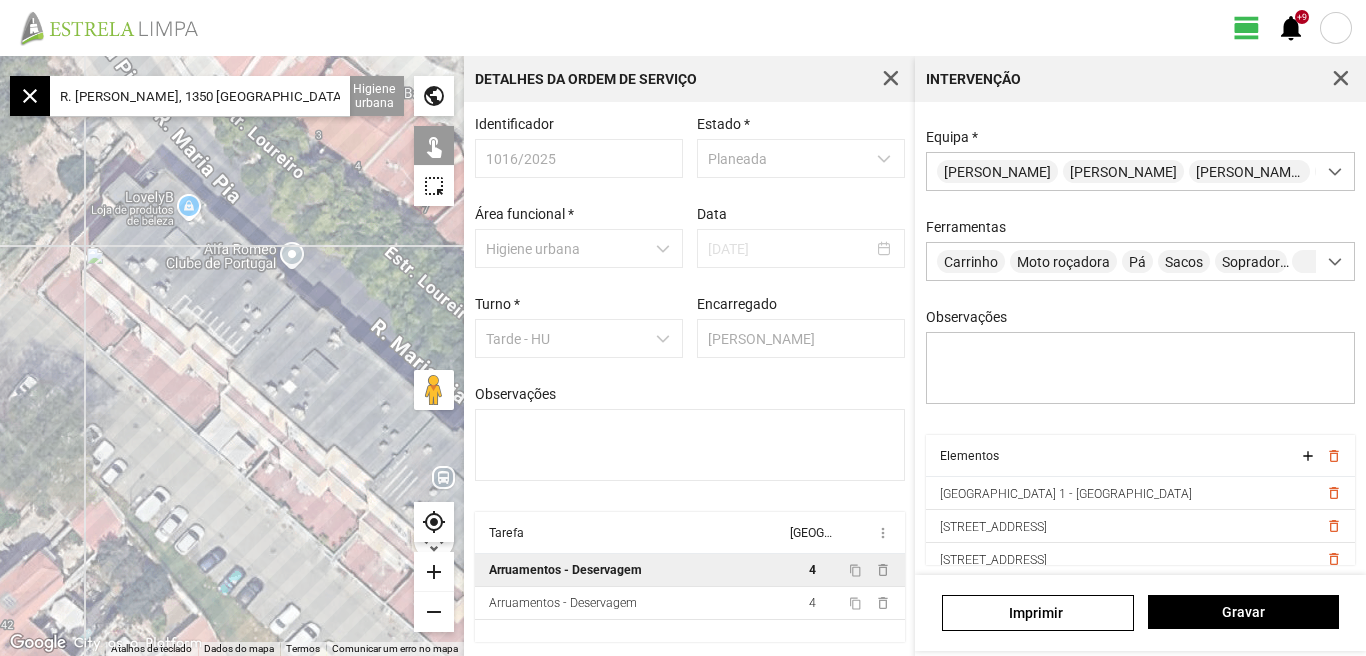 drag, startPoint x: 212, startPoint y: 377, endPoint x: 268, endPoint y: 433, distance: 79.19596 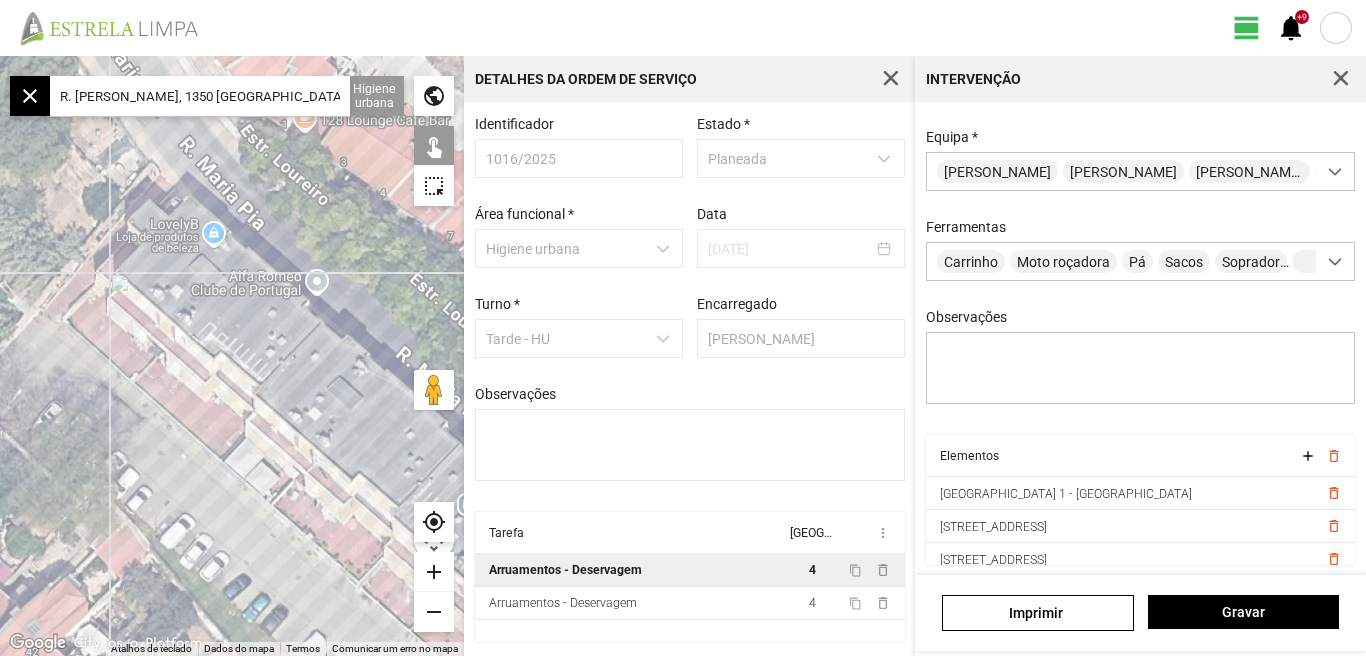 drag, startPoint x: 225, startPoint y: 389, endPoint x: 245, endPoint y: 445, distance: 59.464275 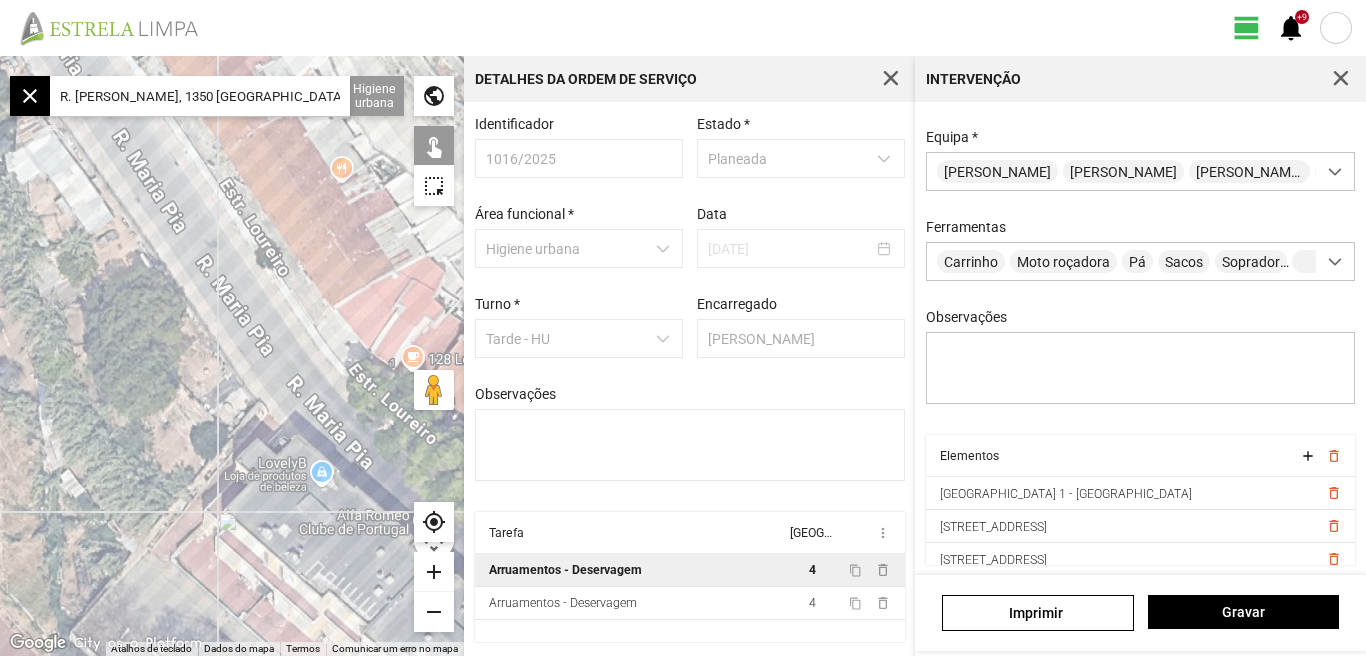 drag, startPoint x: 252, startPoint y: 413, endPoint x: 329, endPoint y: 589, distance: 192.10674 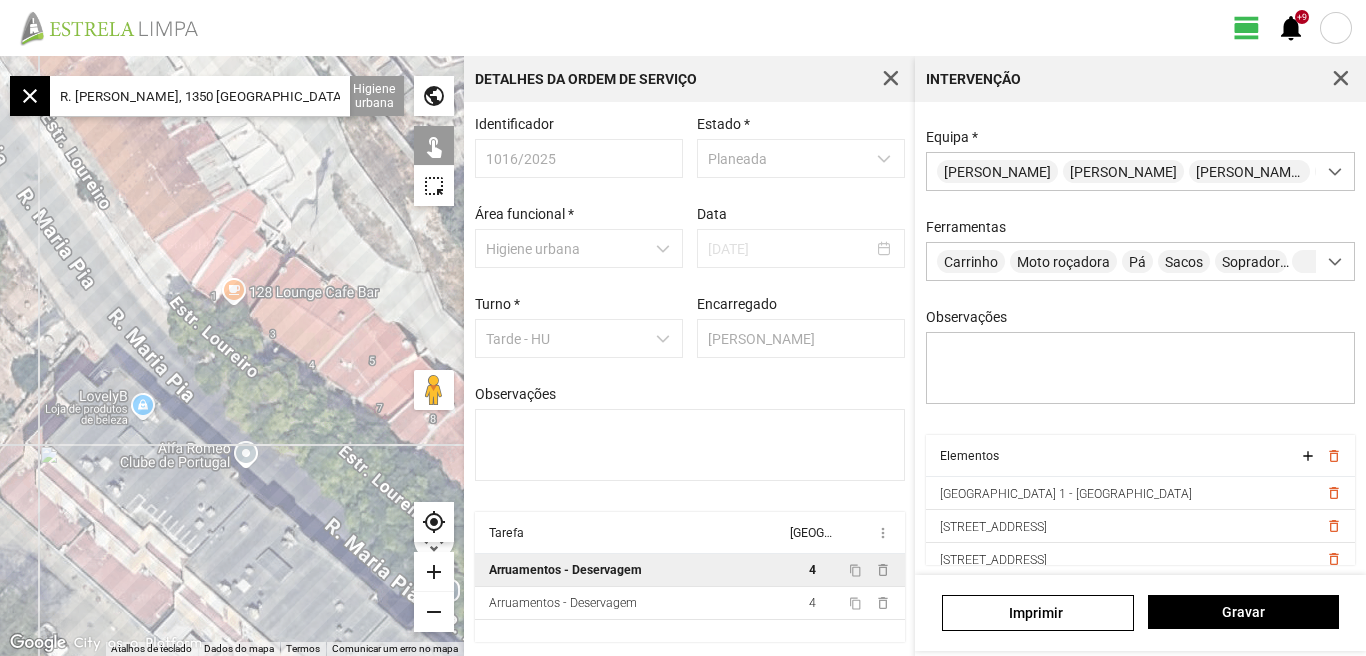 drag, startPoint x: 289, startPoint y: 581, endPoint x: 59, endPoint y: 383, distance: 303.48642 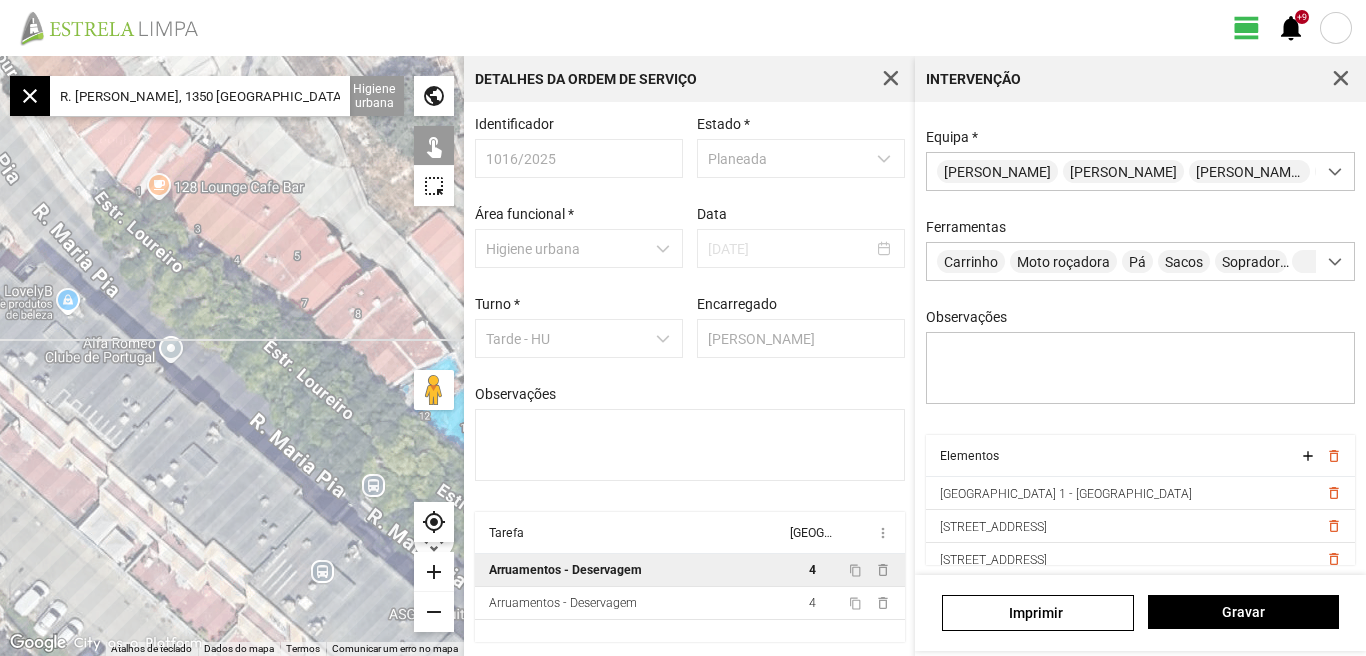 drag, startPoint x: 210, startPoint y: 444, endPoint x: 150, endPoint y: 401, distance: 73.817345 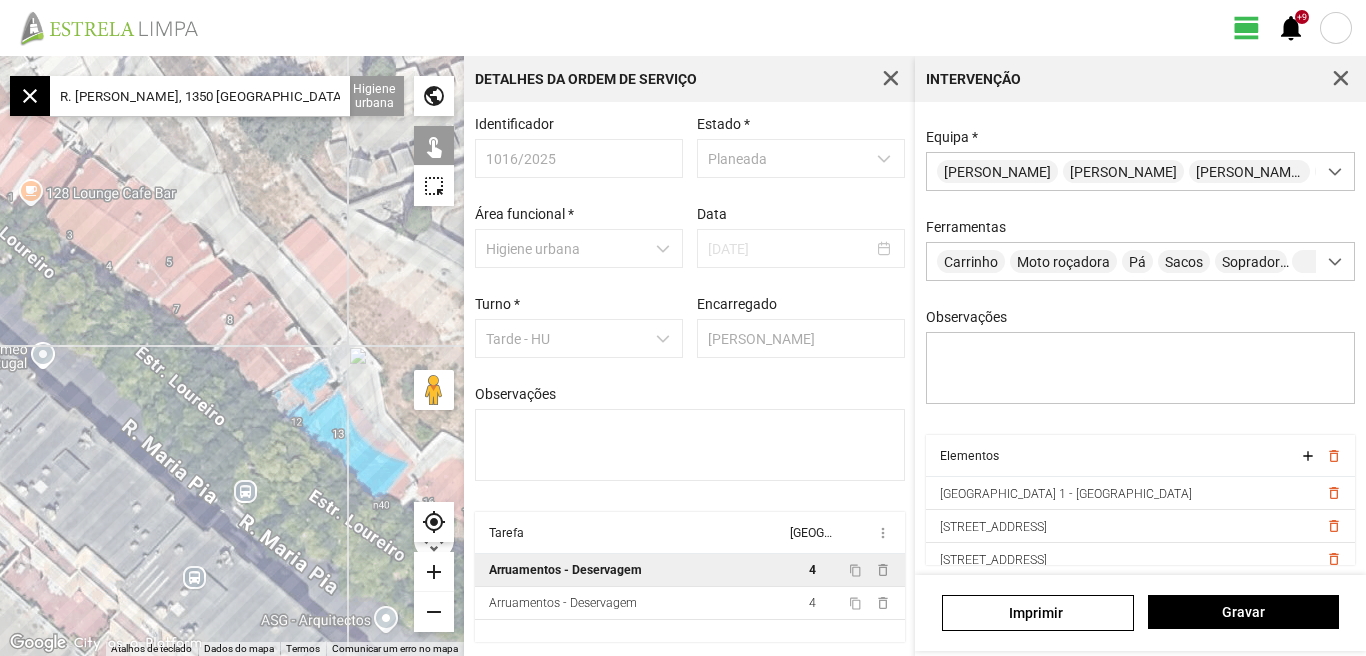 drag, startPoint x: 190, startPoint y: 316, endPoint x: 168, endPoint y: 323, distance: 23.086792 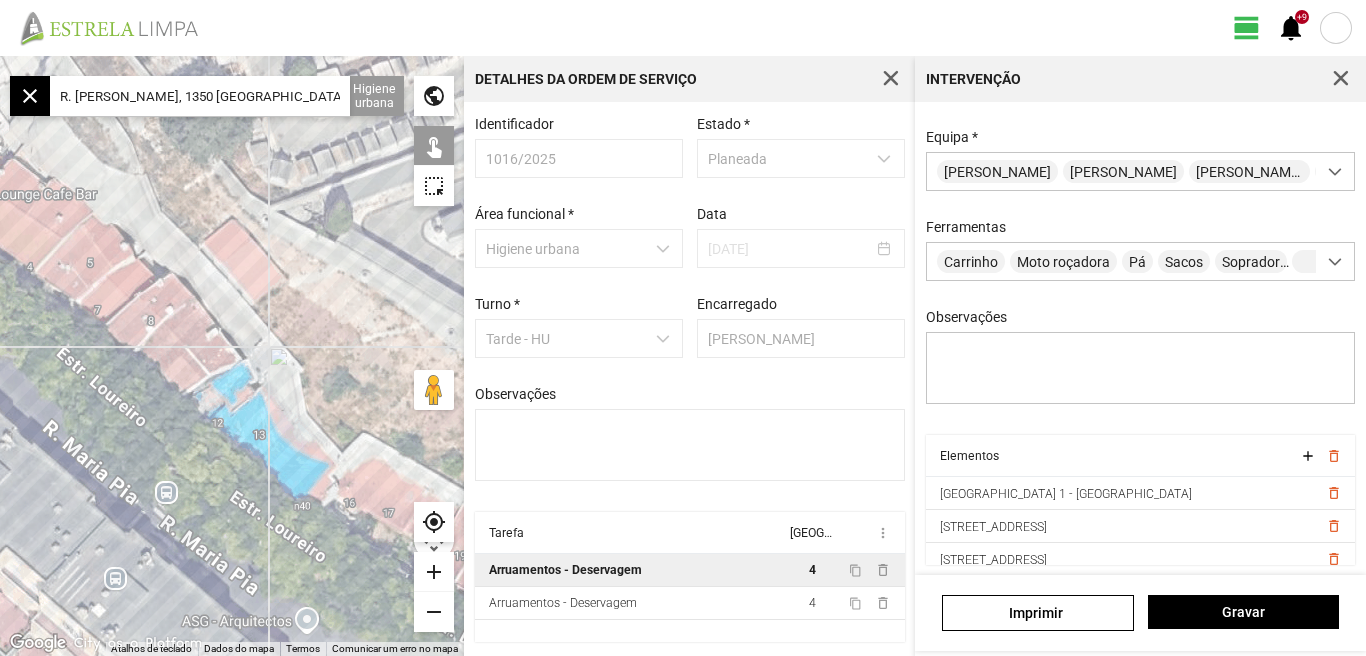 drag, startPoint x: 231, startPoint y: 302, endPoint x: 99, endPoint y: 284, distance: 133.22162 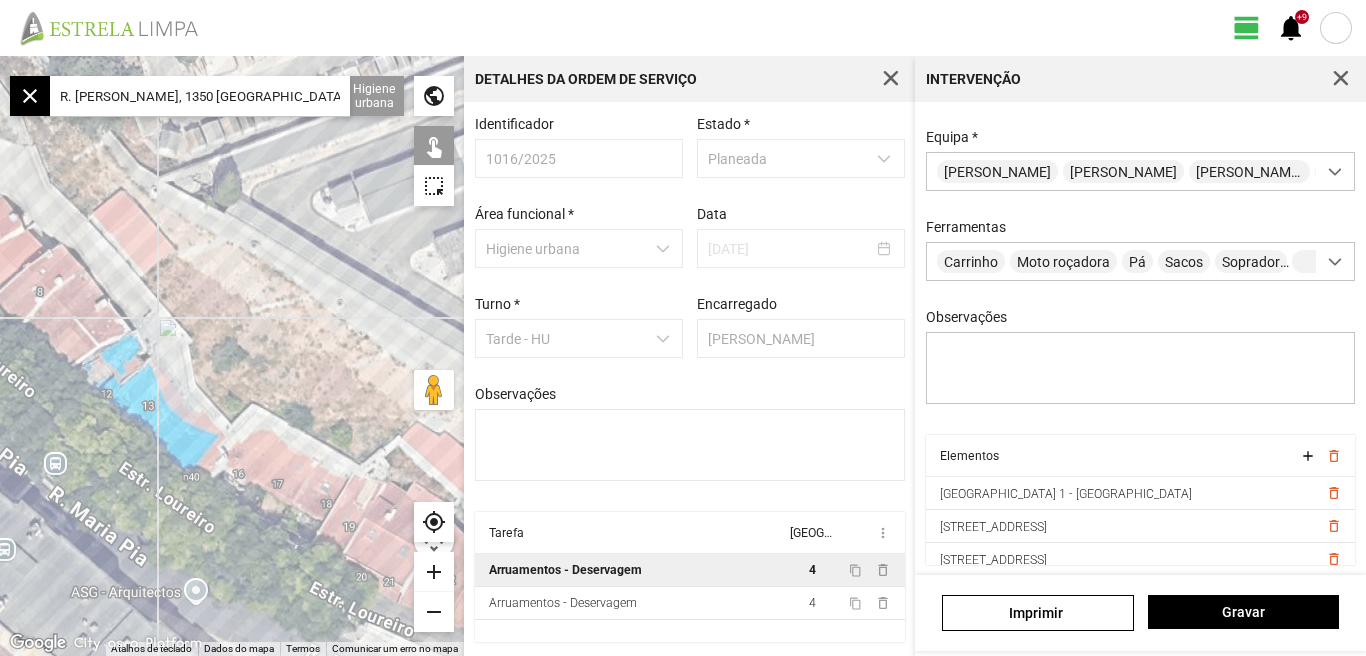 drag, startPoint x: 186, startPoint y: 329, endPoint x: 115, endPoint y: 248, distance: 107.71258 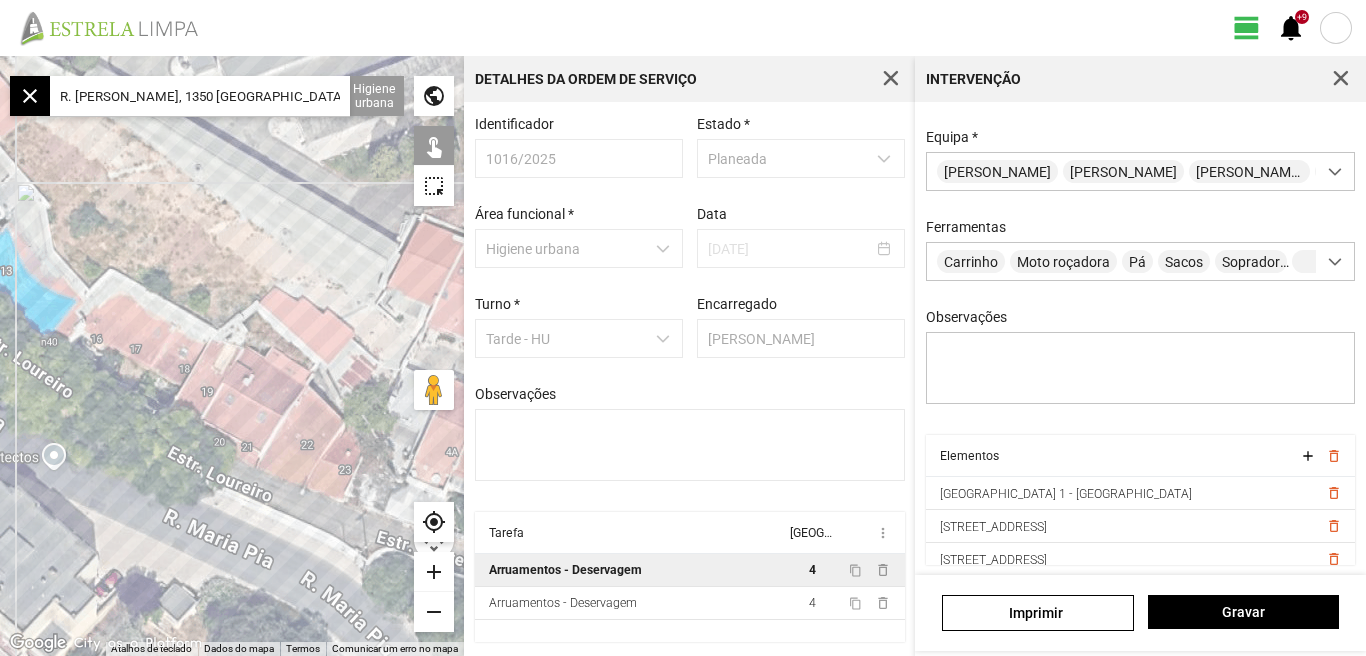 drag, startPoint x: 247, startPoint y: 318, endPoint x: 144, endPoint y: 275, distance: 111.61541 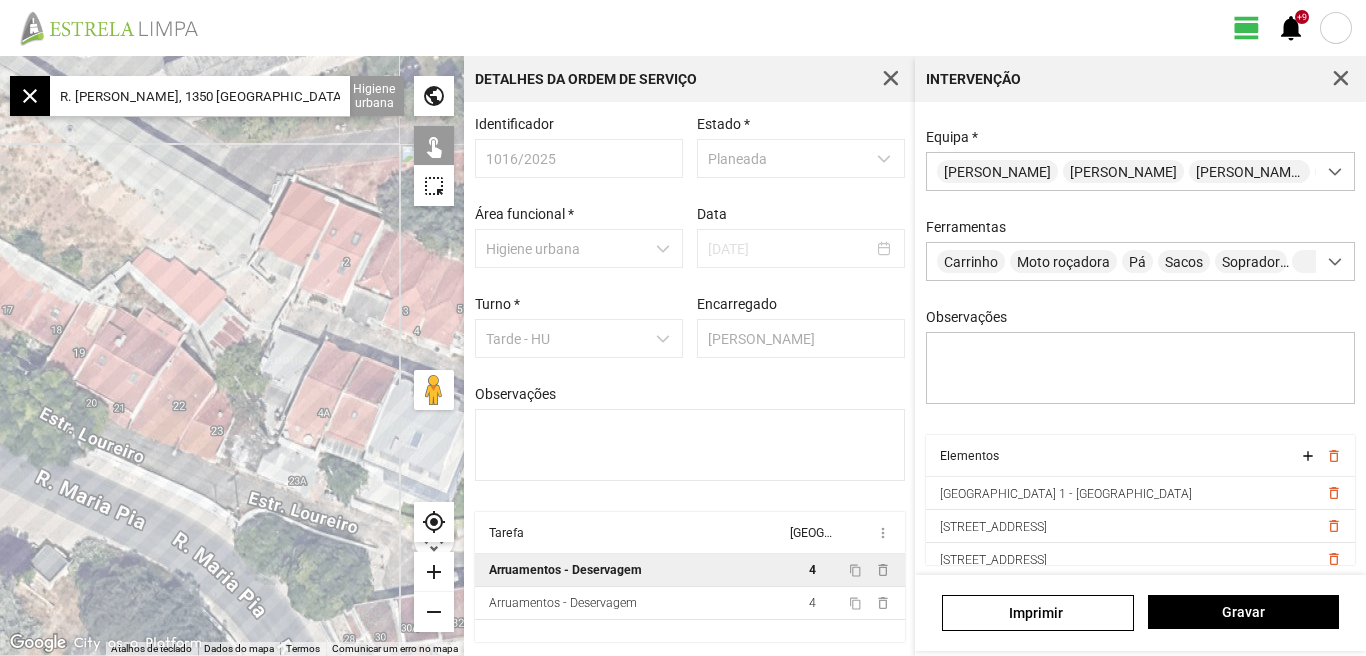 drag, startPoint x: 205, startPoint y: 296, endPoint x: 102, endPoint y: 271, distance: 105.99056 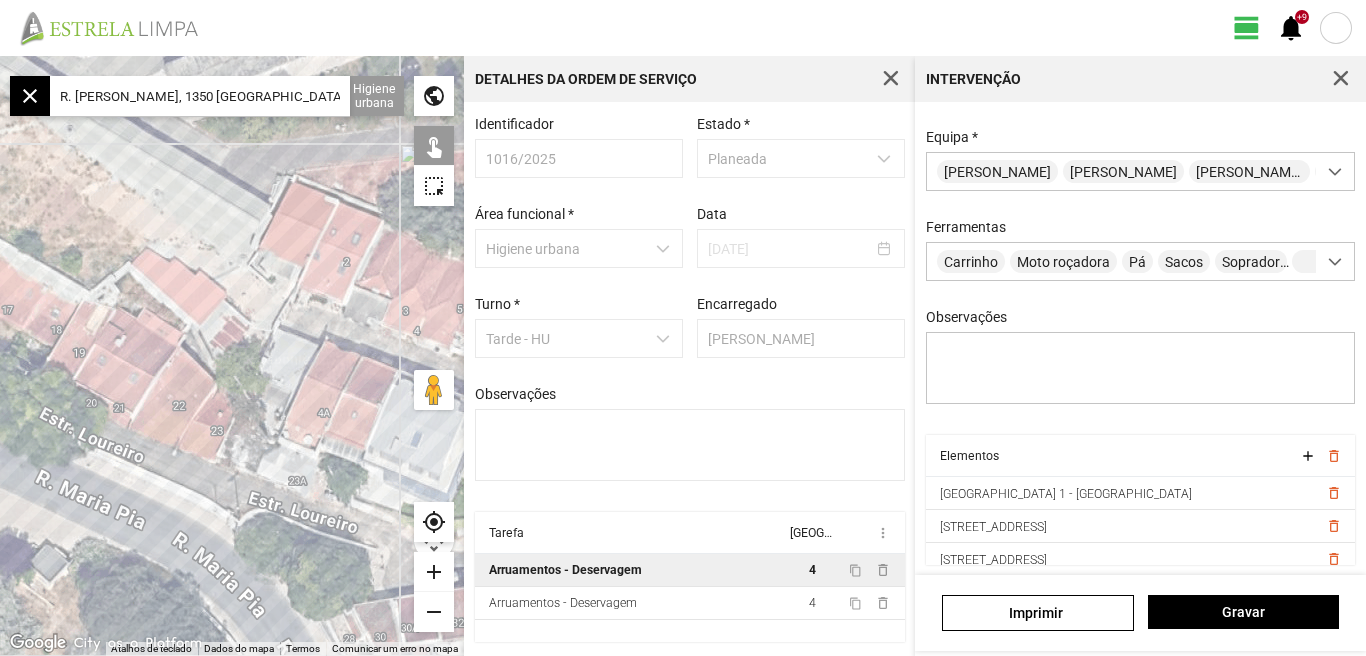 click 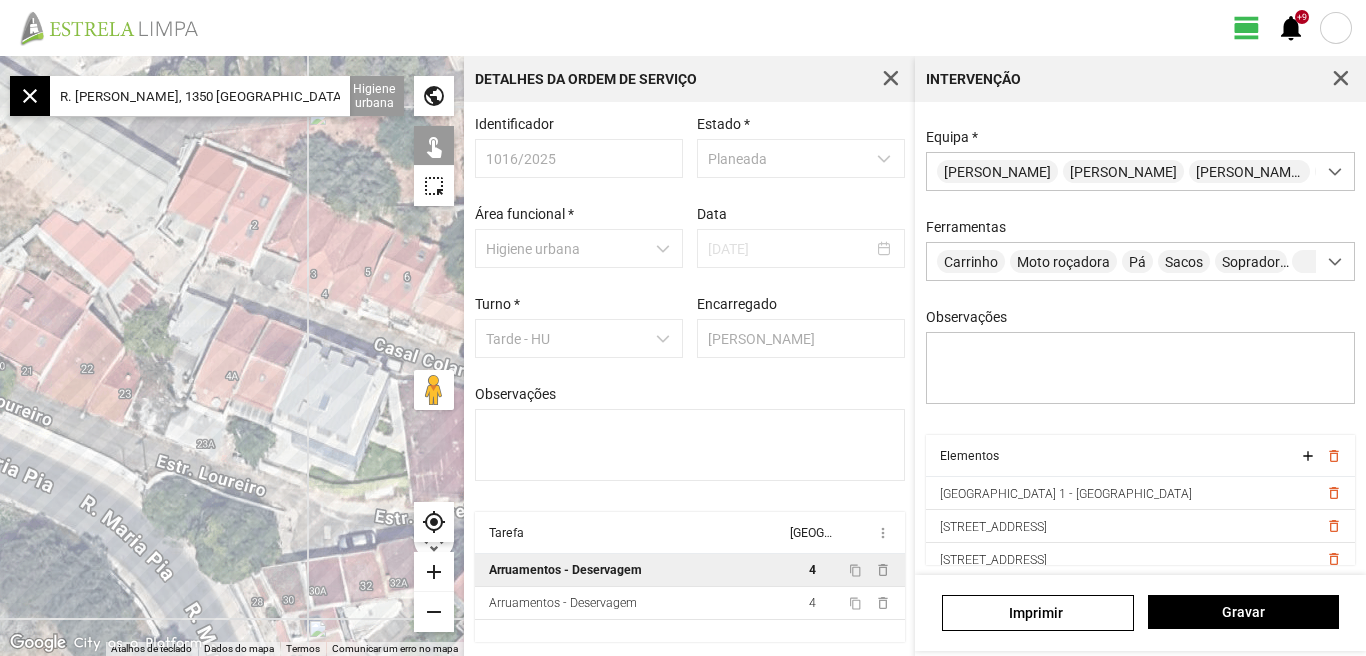 drag, startPoint x: 205, startPoint y: 349, endPoint x: 109, endPoint y: 292, distance: 111.64677 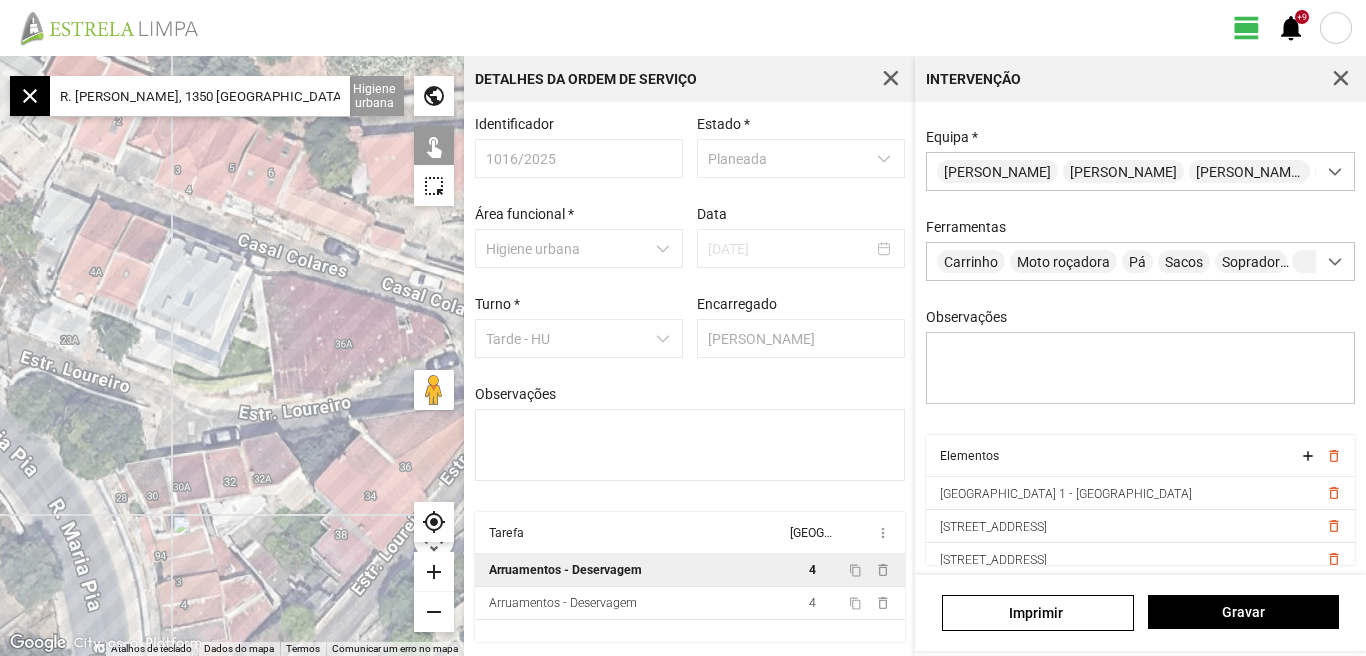 drag, startPoint x: 165, startPoint y: 485, endPoint x: 278, endPoint y: 481, distance: 113.07078 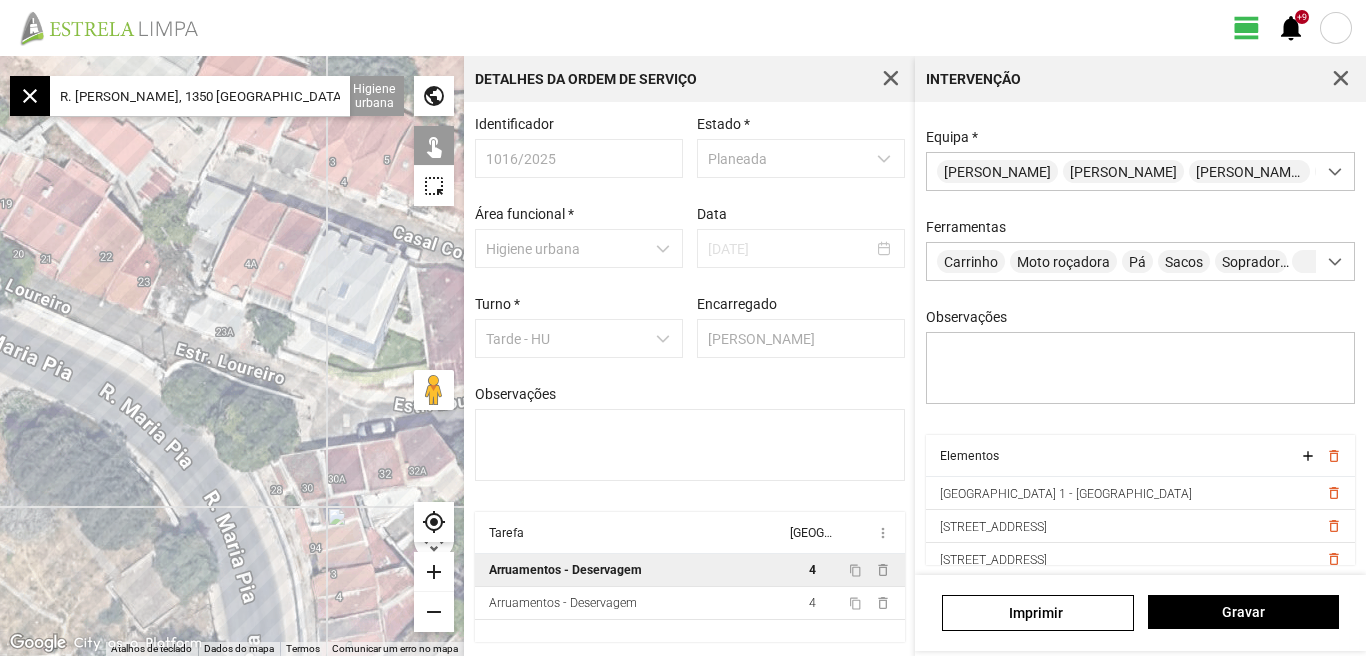 click on "add" 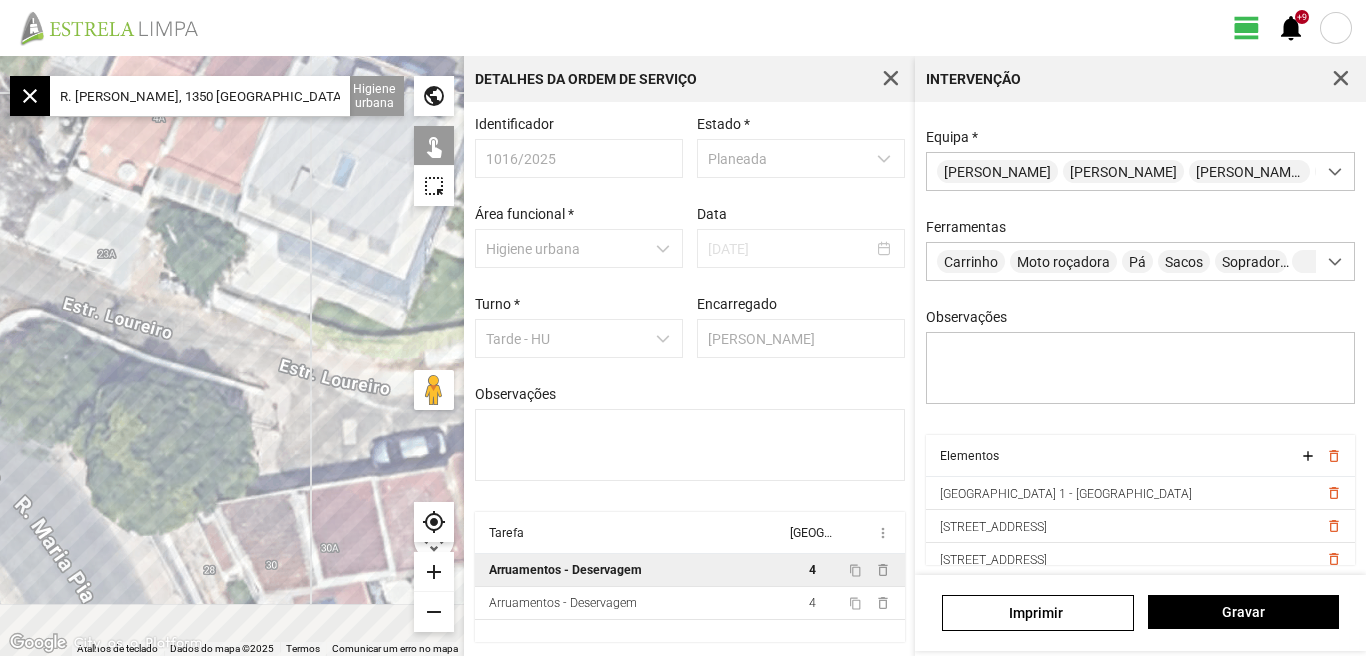 drag, startPoint x: 301, startPoint y: 538, endPoint x: 171, endPoint y: 463, distance: 150.08331 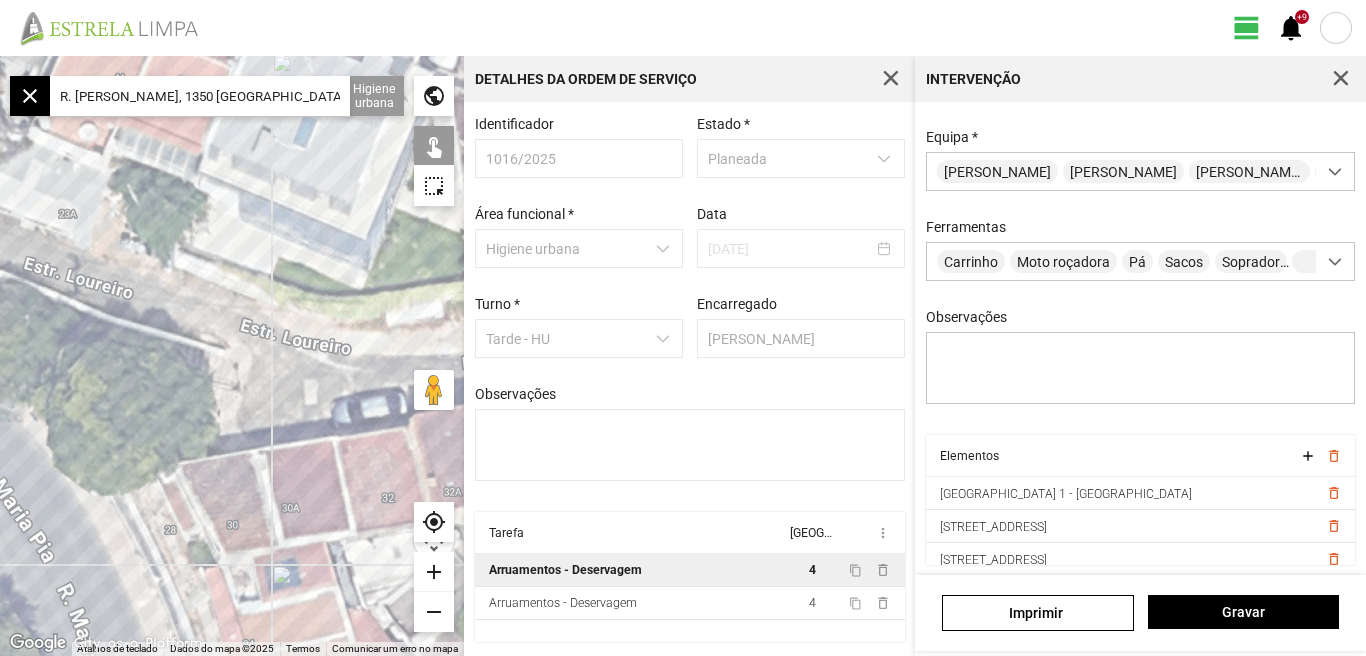 drag, startPoint x: 198, startPoint y: 522, endPoint x: 232, endPoint y: 392, distance: 134.37262 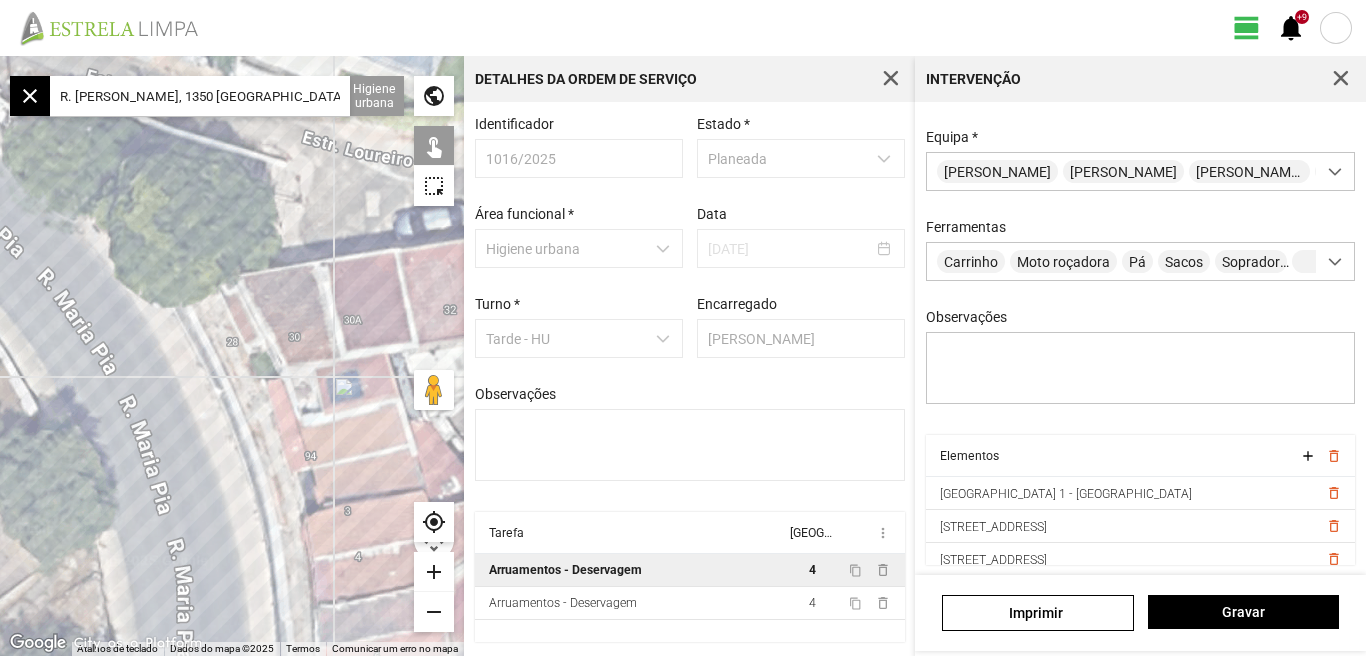 drag, startPoint x: 239, startPoint y: 464, endPoint x: 201, endPoint y: 348, distance: 122.06556 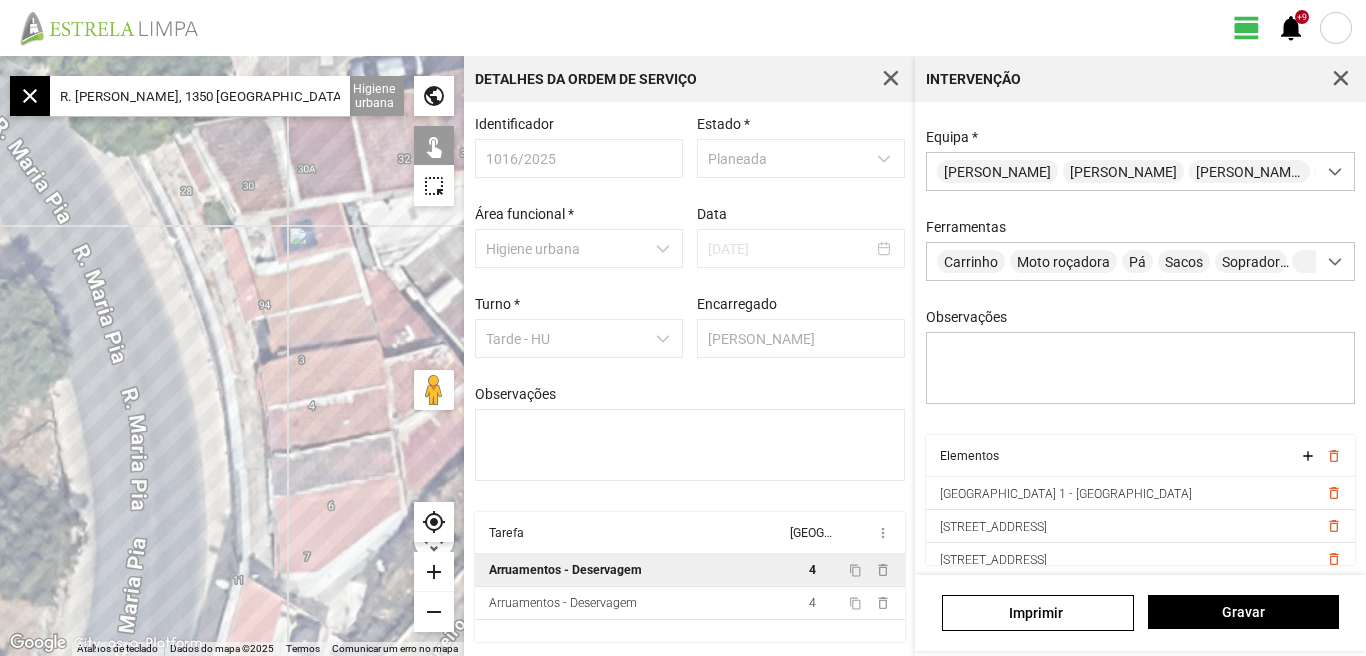 drag, startPoint x: 250, startPoint y: 433, endPoint x: 219, endPoint y: 291, distance: 145.34442 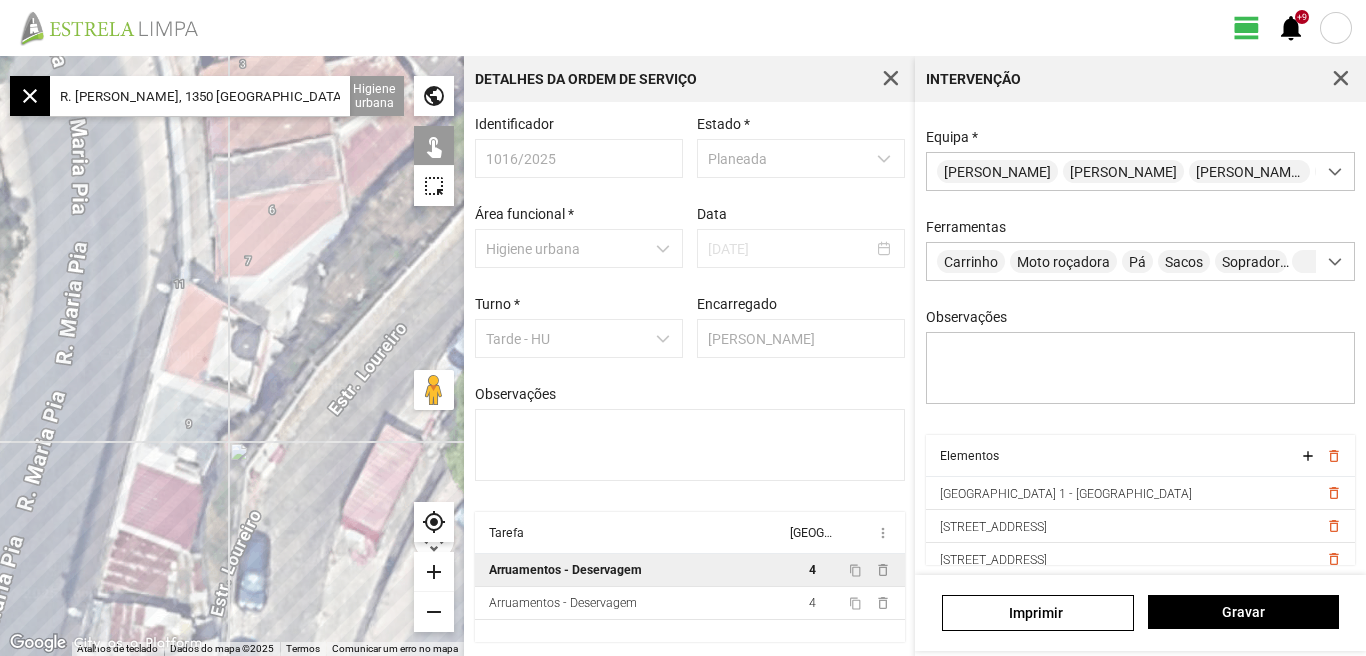 drag, startPoint x: 184, startPoint y: 329, endPoint x: 95, endPoint y: 259, distance: 113.22986 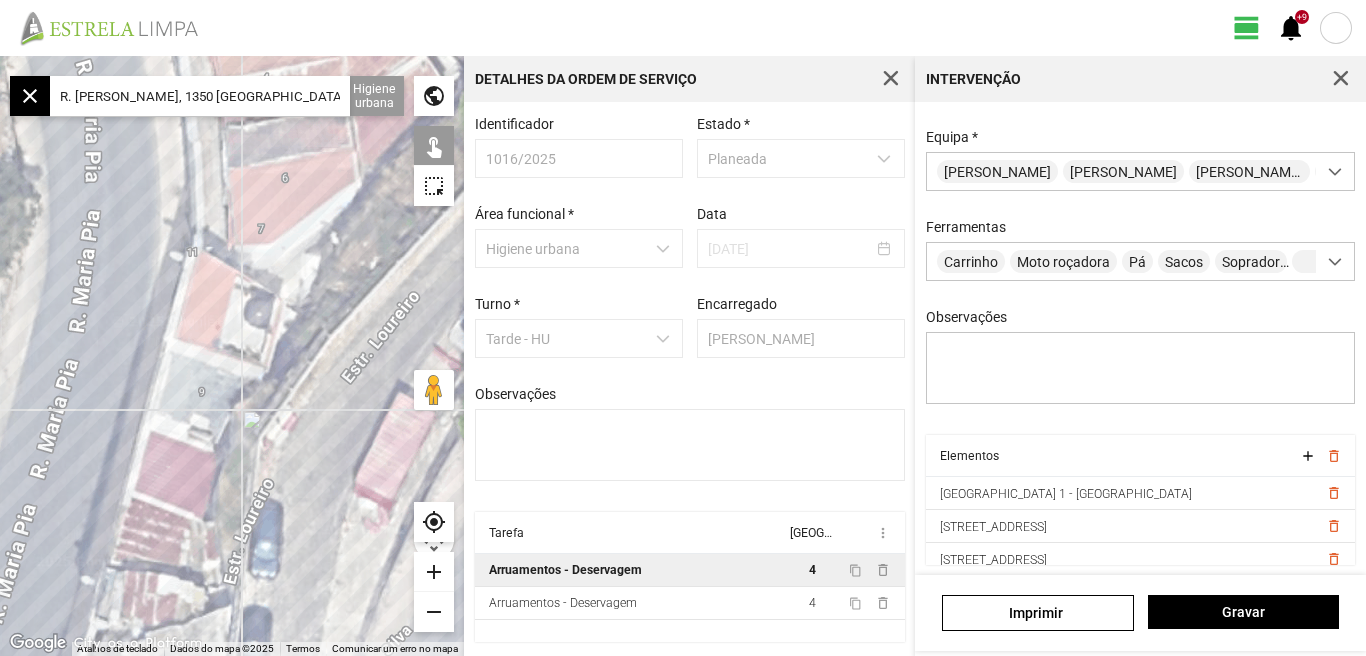 drag, startPoint x: 237, startPoint y: 307, endPoint x: 291, endPoint y: 337, distance: 61.77378 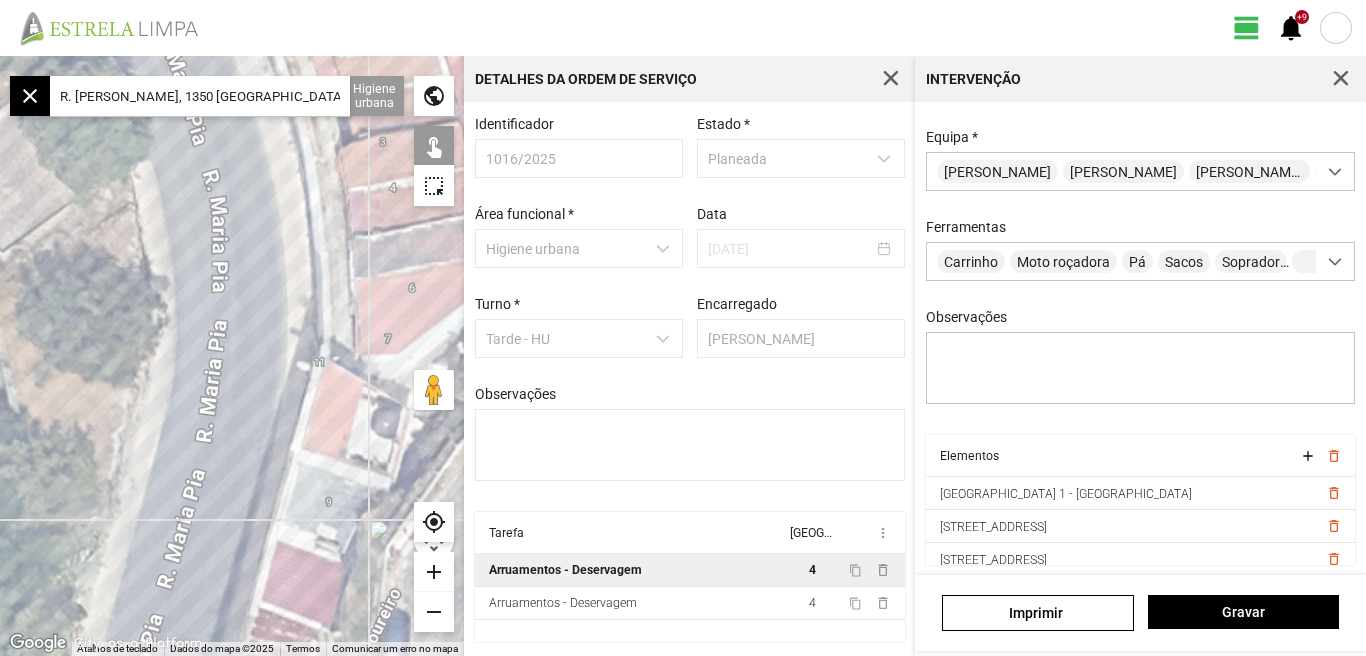 drag, startPoint x: 207, startPoint y: 286, endPoint x: 311, endPoint y: 384, distance: 142.89856 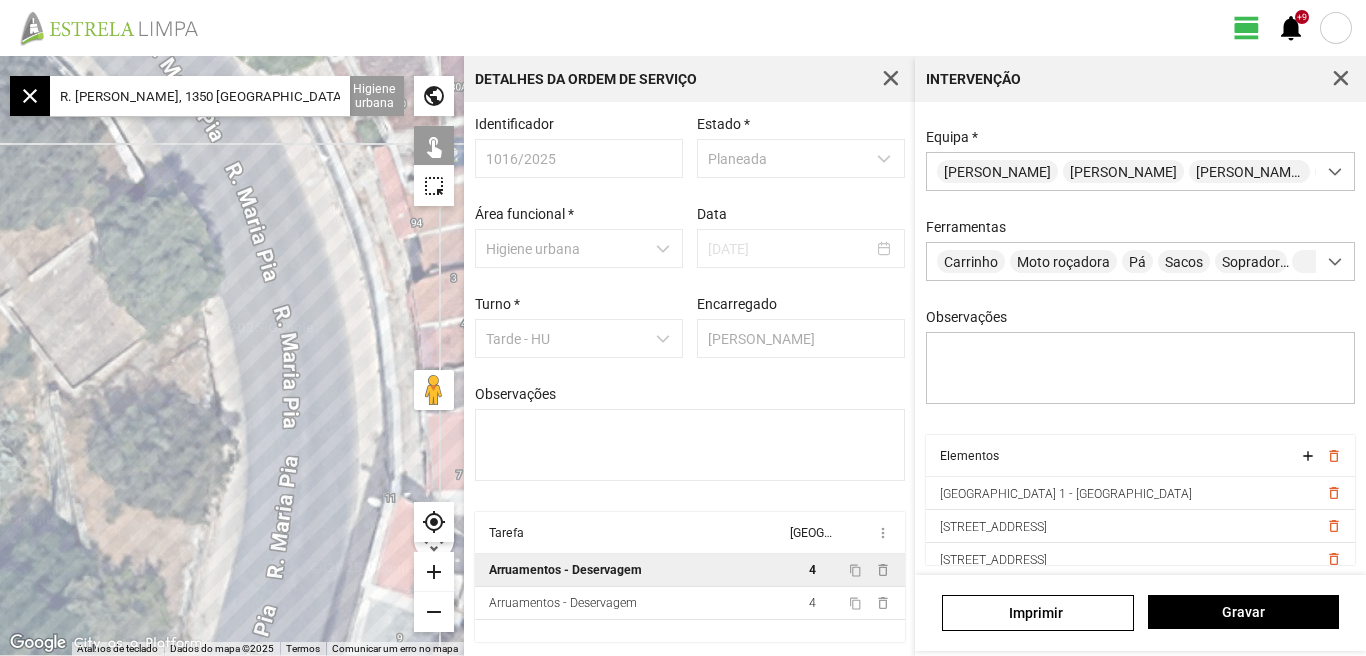 drag, startPoint x: 292, startPoint y: 294, endPoint x: 335, endPoint y: 417, distance: 130.29965 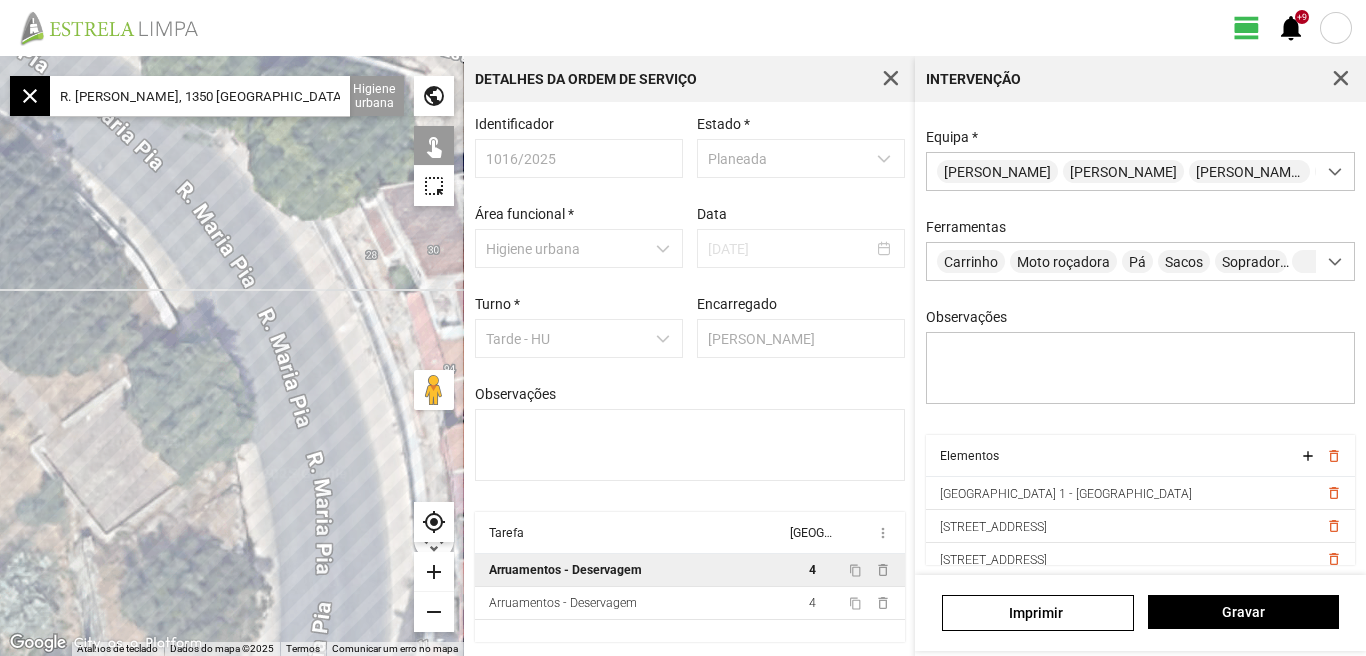 drag, startPoint x: 356, startPoint y: 361, endPoint x: 362, endPoint y: 442, distance: 81.22192 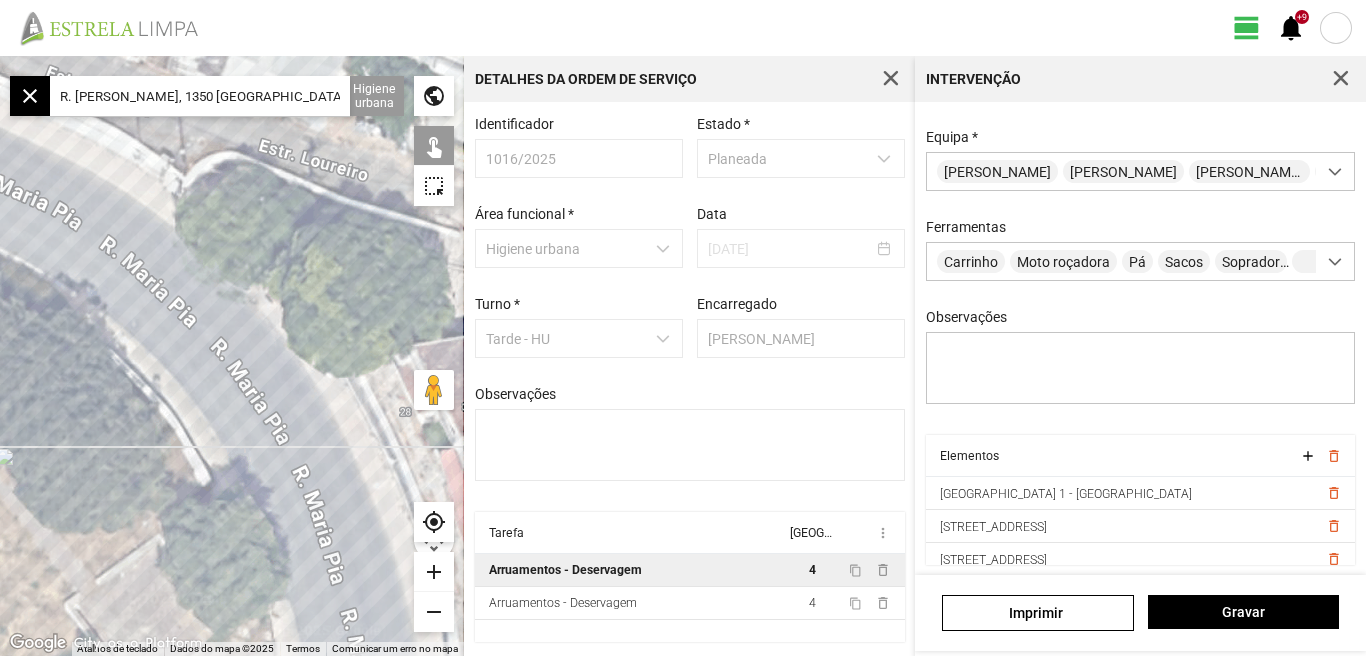 drag, startPoint x: 315, startPoint y: 425, endPoint x: 324, endPoint y: 455, distance: 31.320919 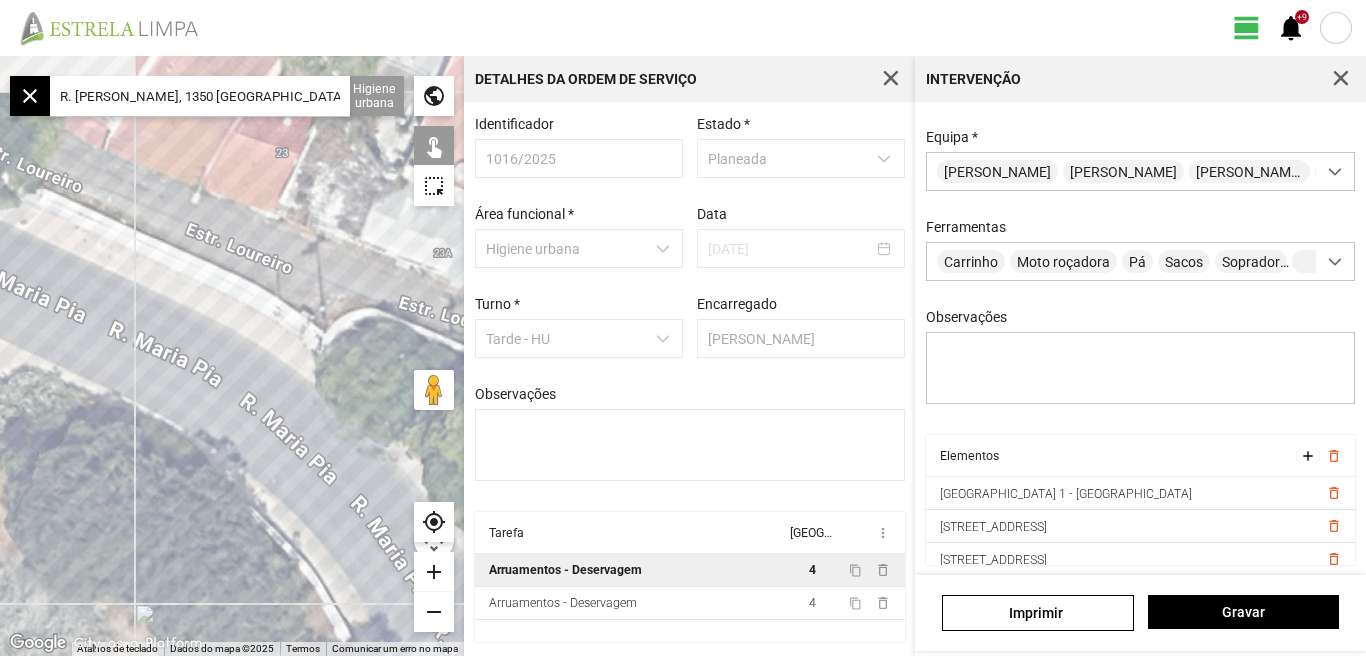 drag, startPoint x: 224, startPoint y: 366, endPoint x: 354, endPoint y: 486, distance: 176.91806 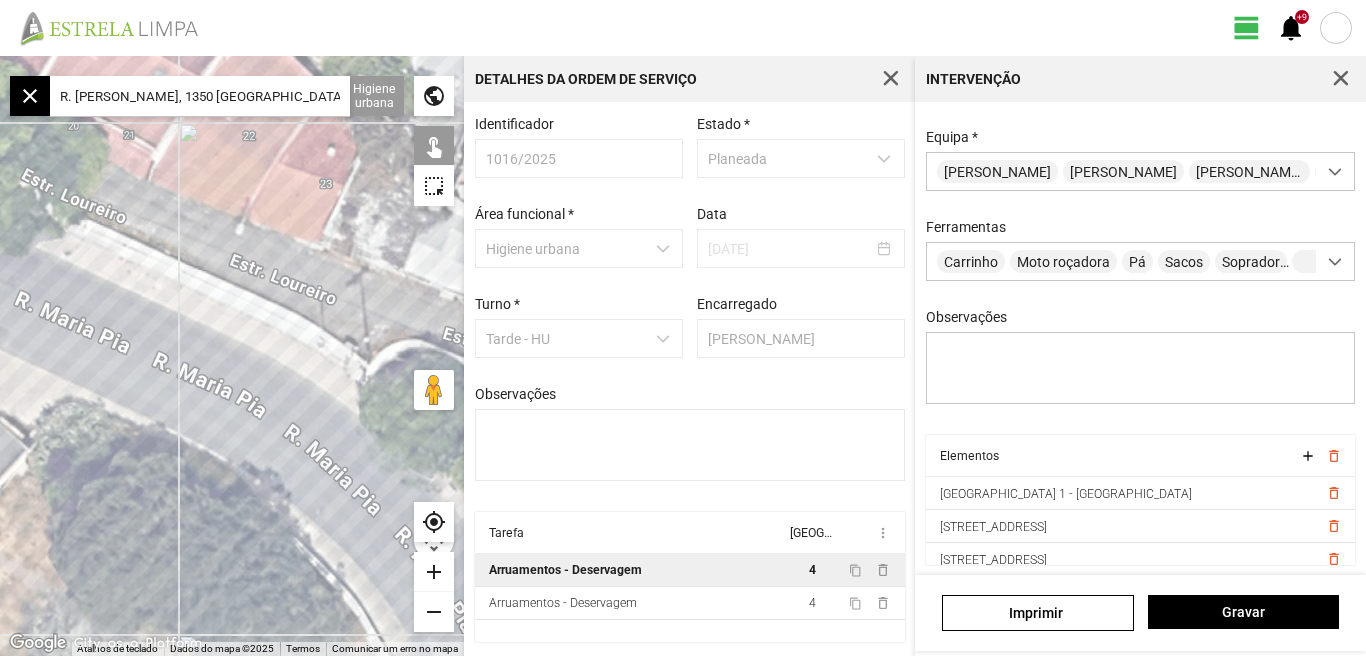 drag, startPoint x: 218, startPoint y: 304, endPoint x: 357, endPoint y: 373, distance: 155.18376 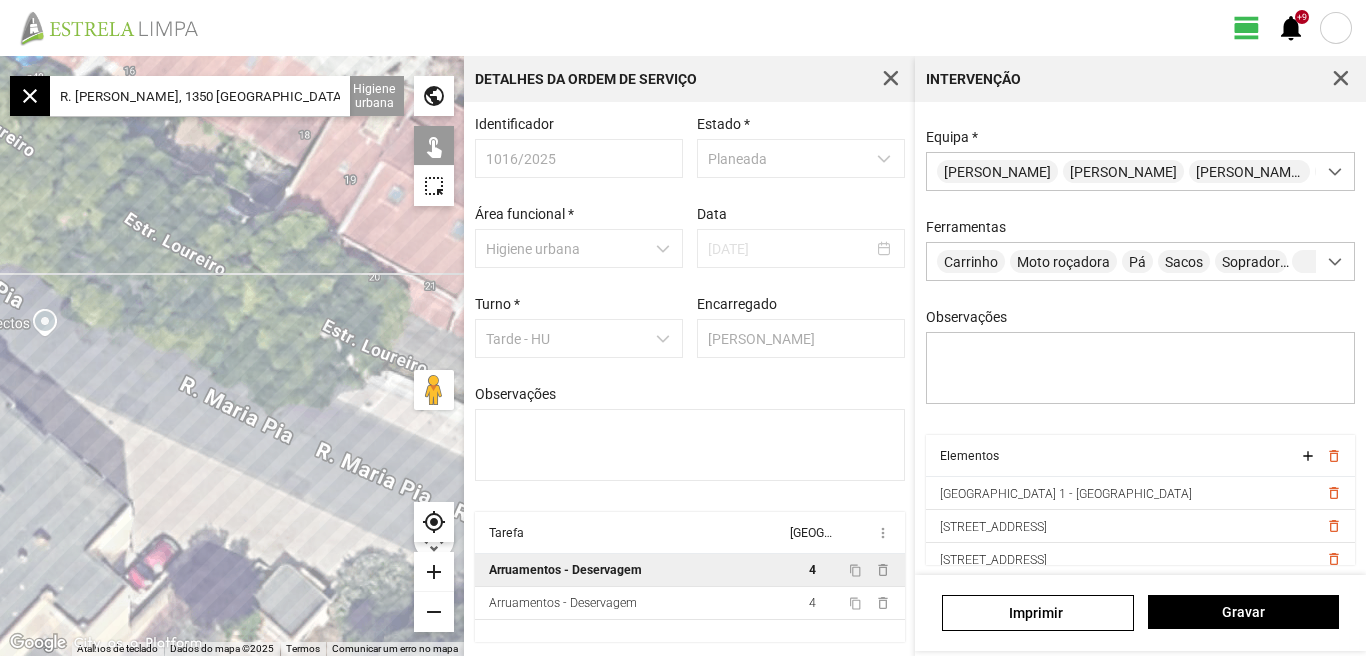 click 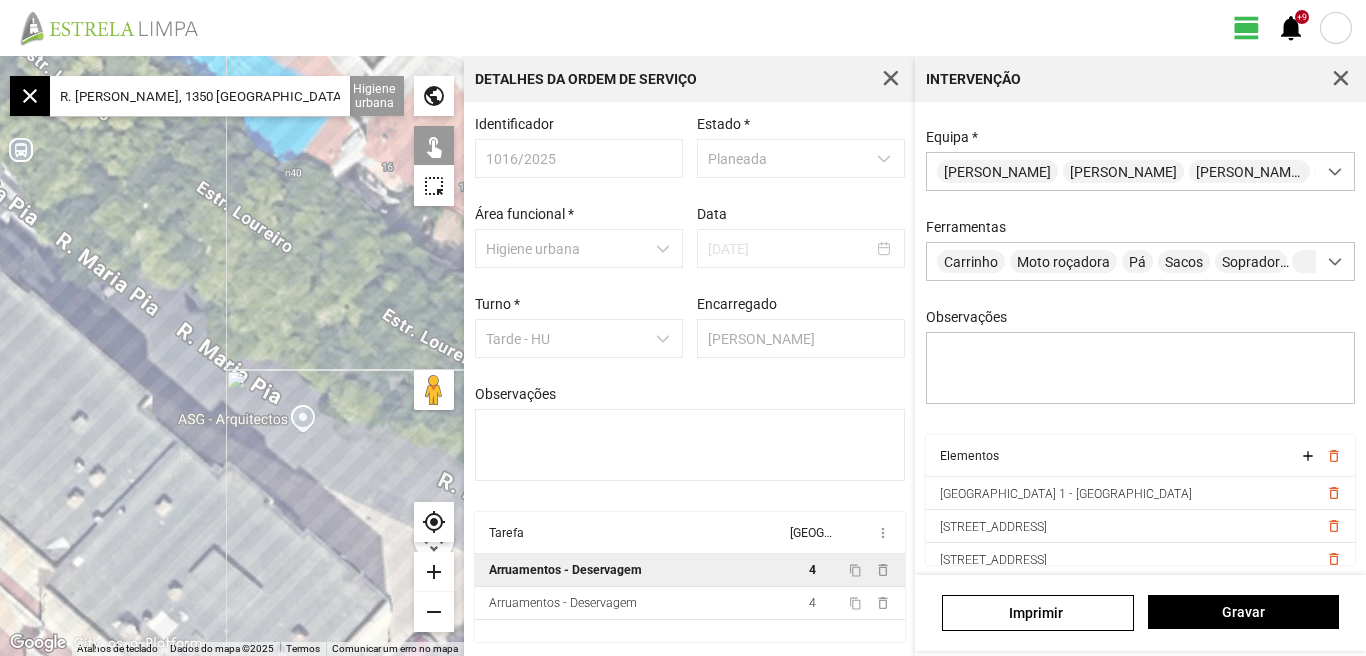 drag, startPoint x: 261, startPoint y: 327, endPoint x: 321, endPoint y: 368, distance: 72.67049 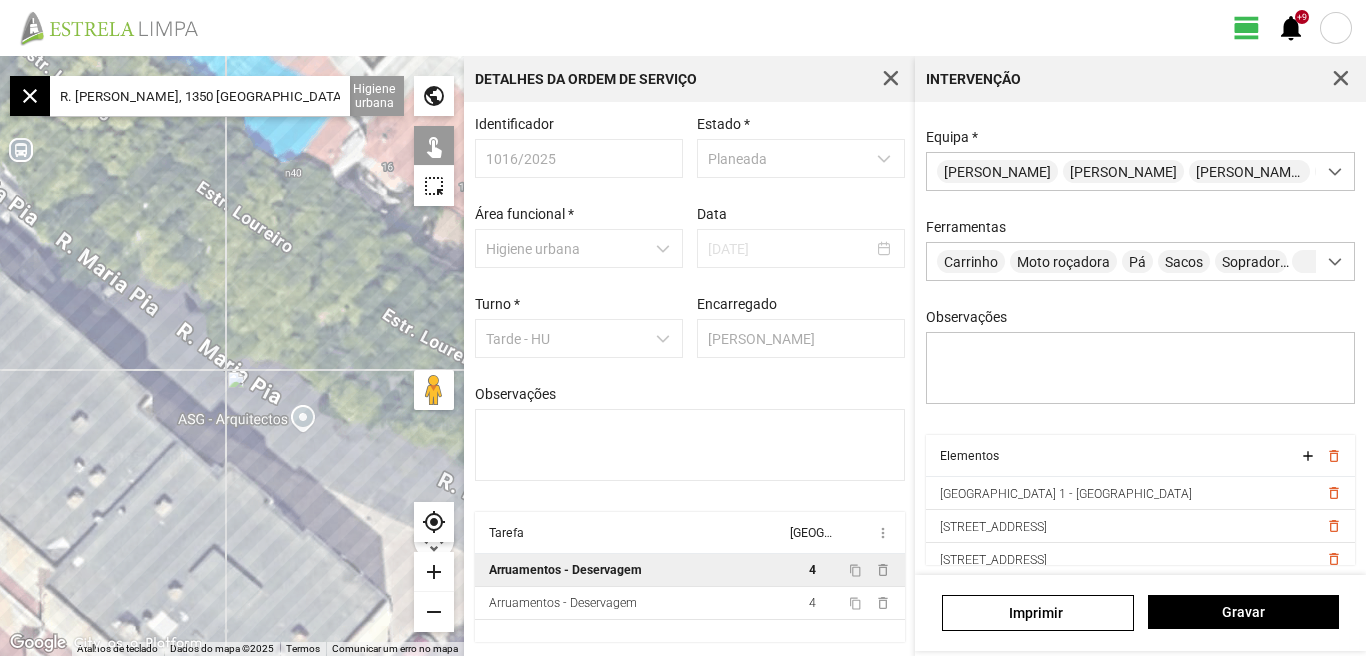click 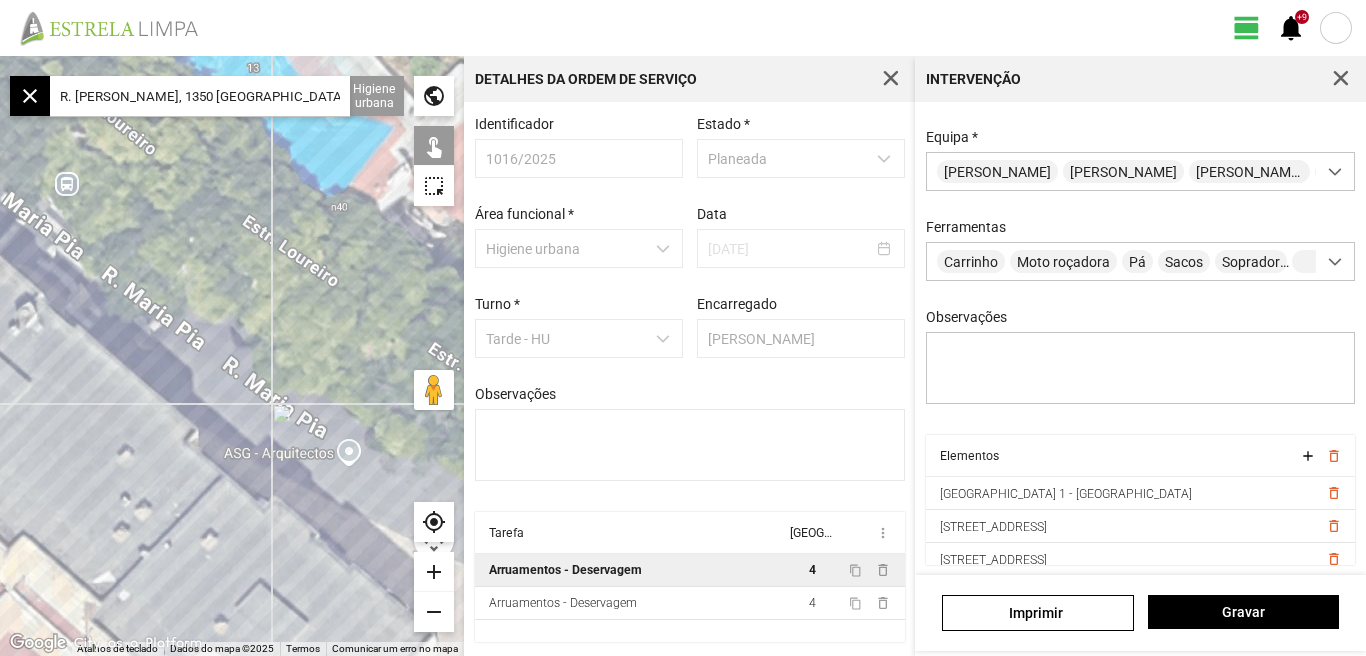 drag, startPoint x: 242, startPoint y: 271, endPoint x: 335, endPoint y: 342, distance: 117.00427 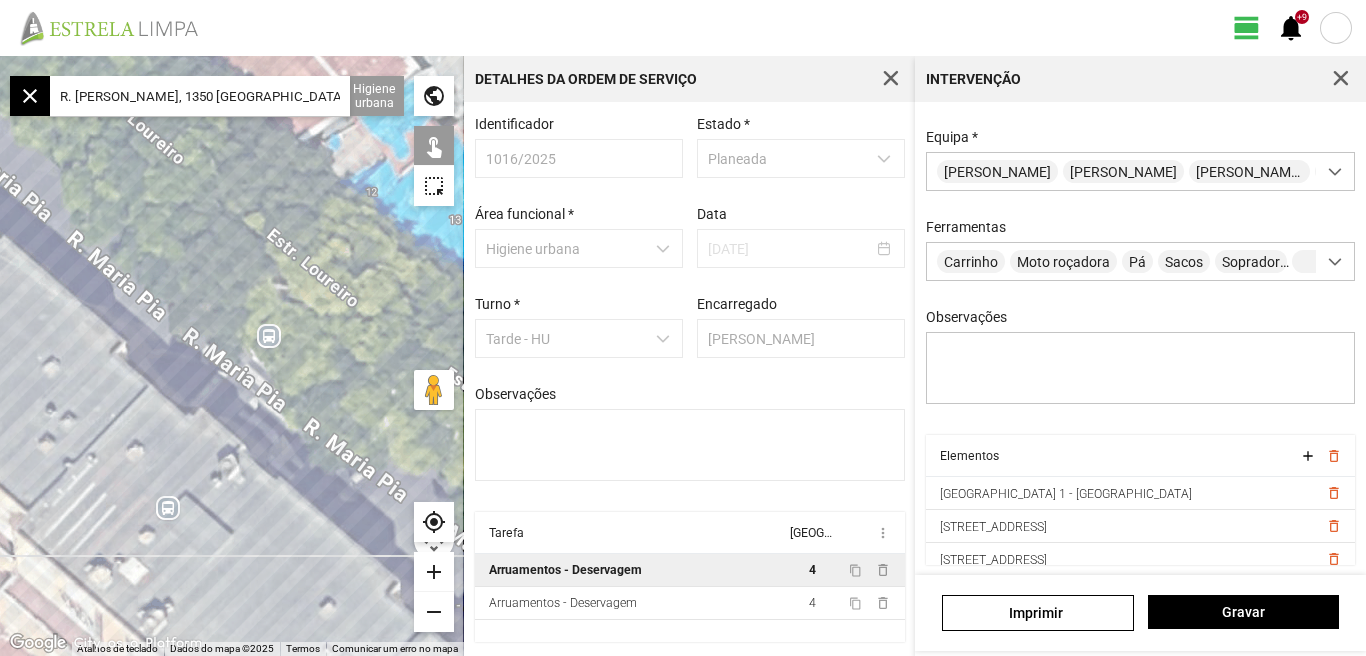 click 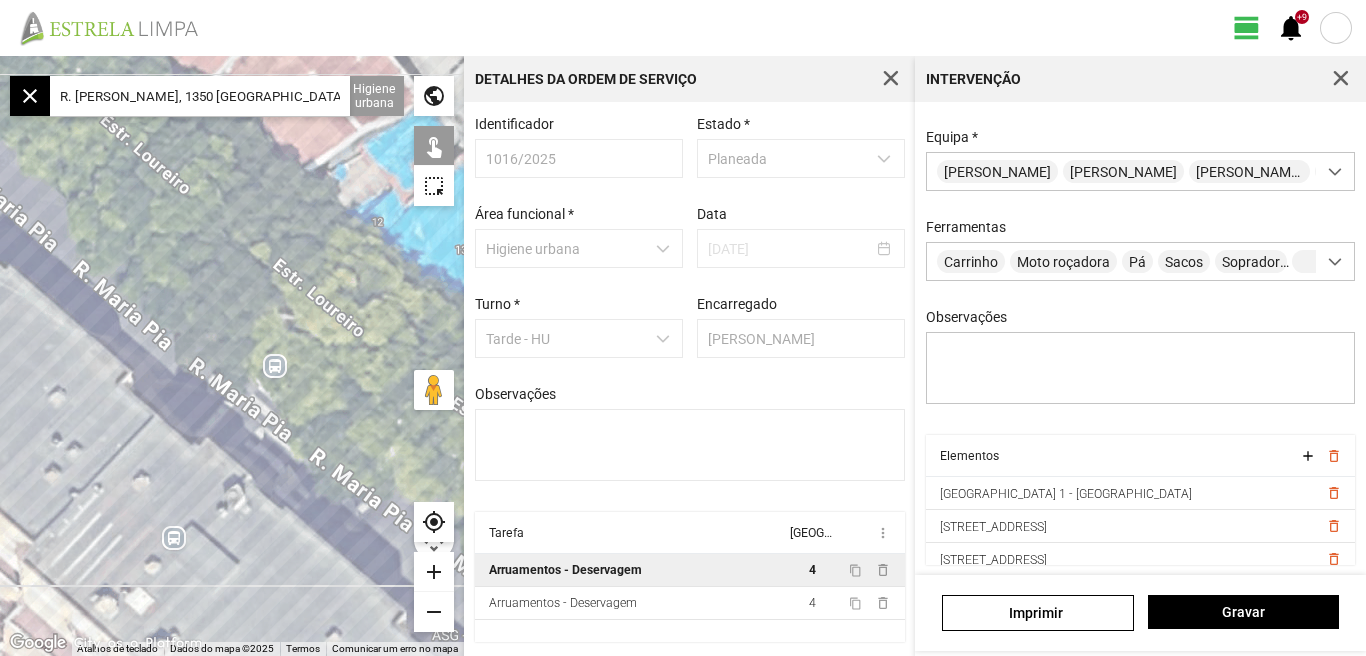 drag, startPoint x: 233, startPoint y: 284, endPoint x: 169, endPoint y: 252, distance: 71.55418 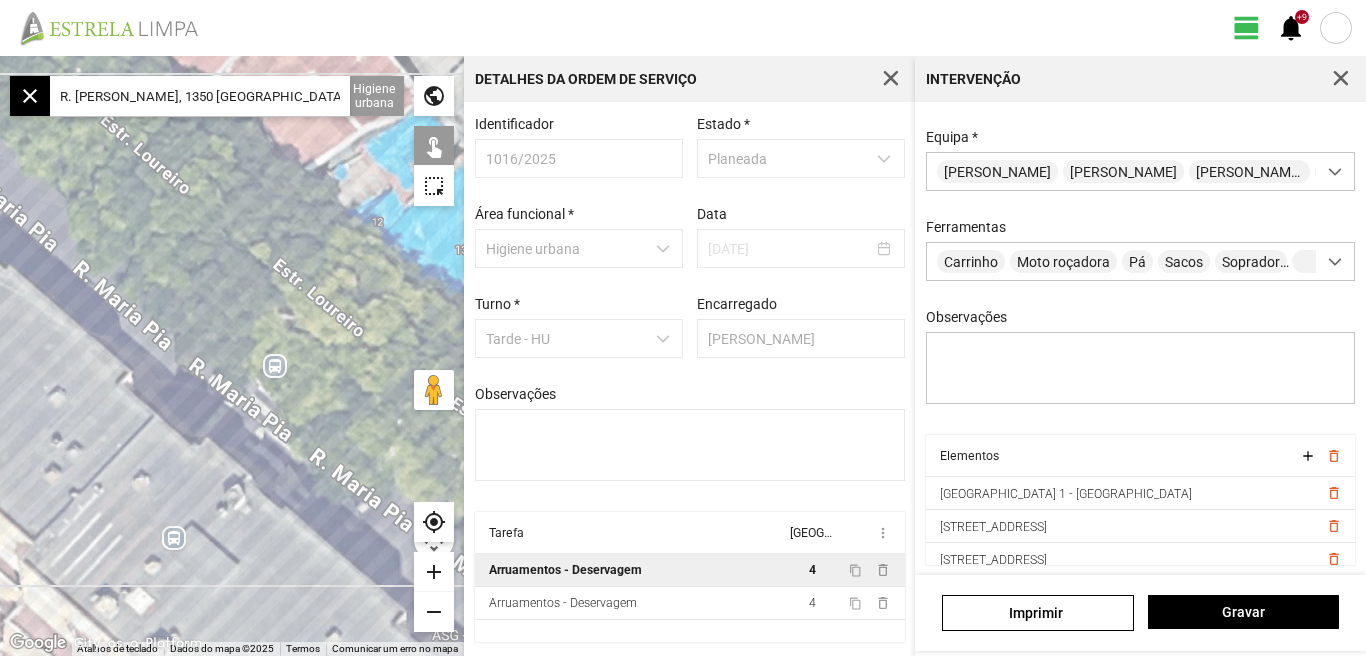 click 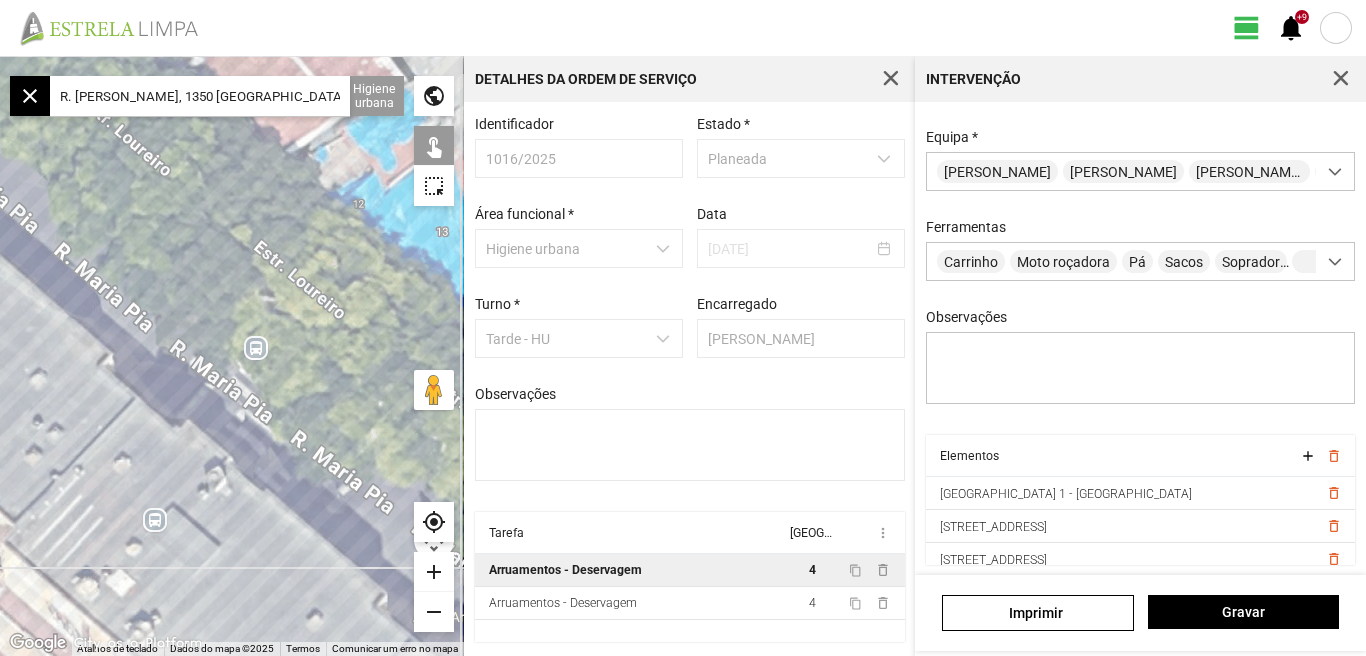 drag, startPoint x: 331, startPoint y: 420, endPoint x: 170, endPoint y: 278, distance: 214.67418 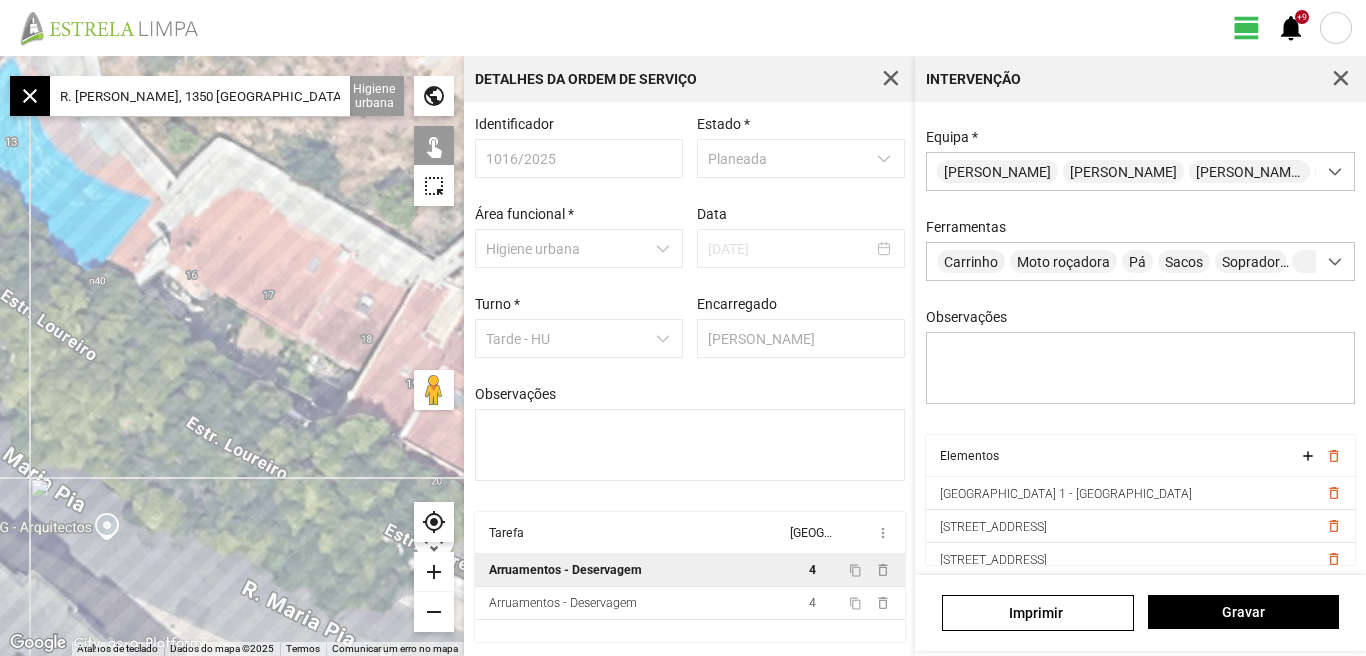 drag, startPoint x: 91, startPoint y: 426, endPoint x: 108, endPoint y: 695, distance: 269.53665 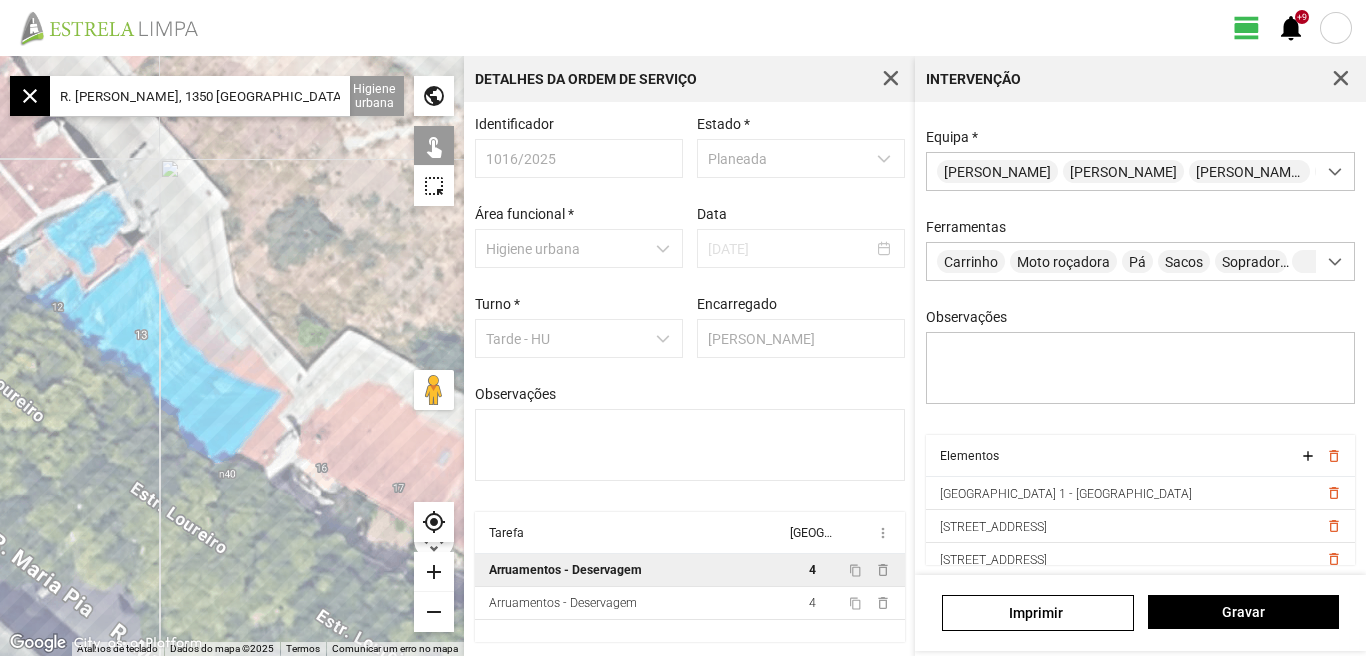 drag, startPoint x: 132, startPoint y: 425, endPoint x: 265, endPoint y: 320, distance: 169.45206 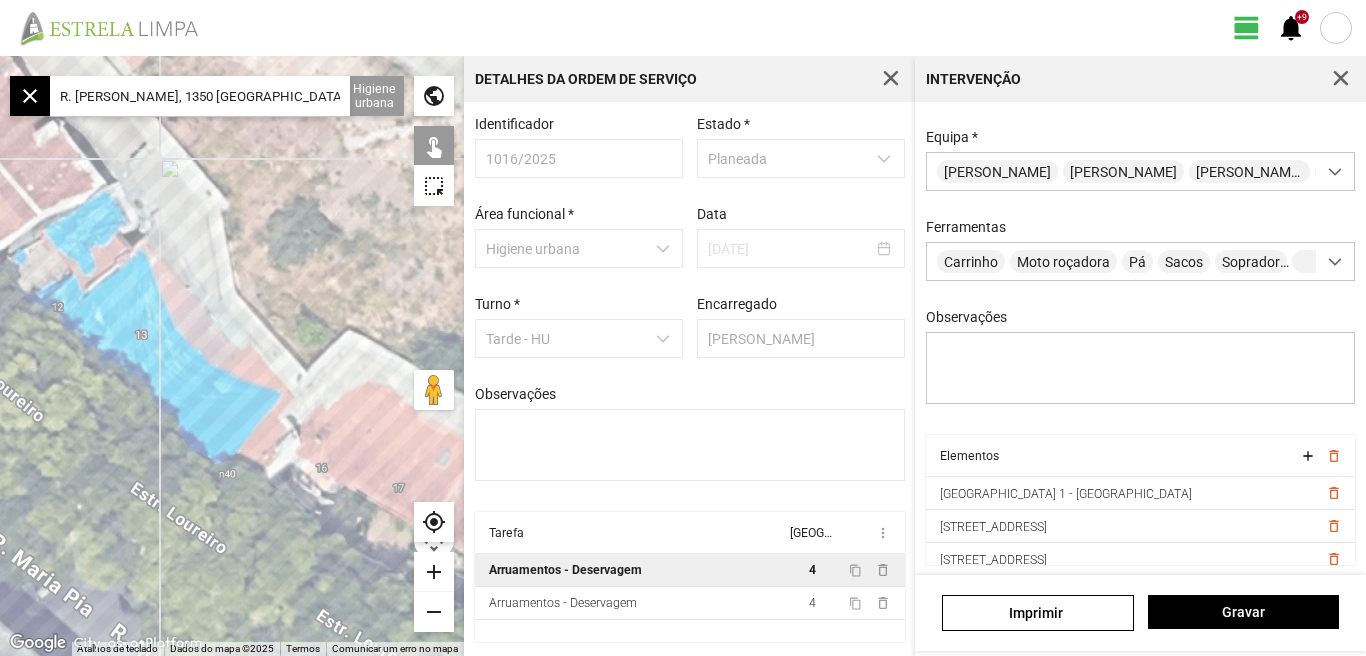 click 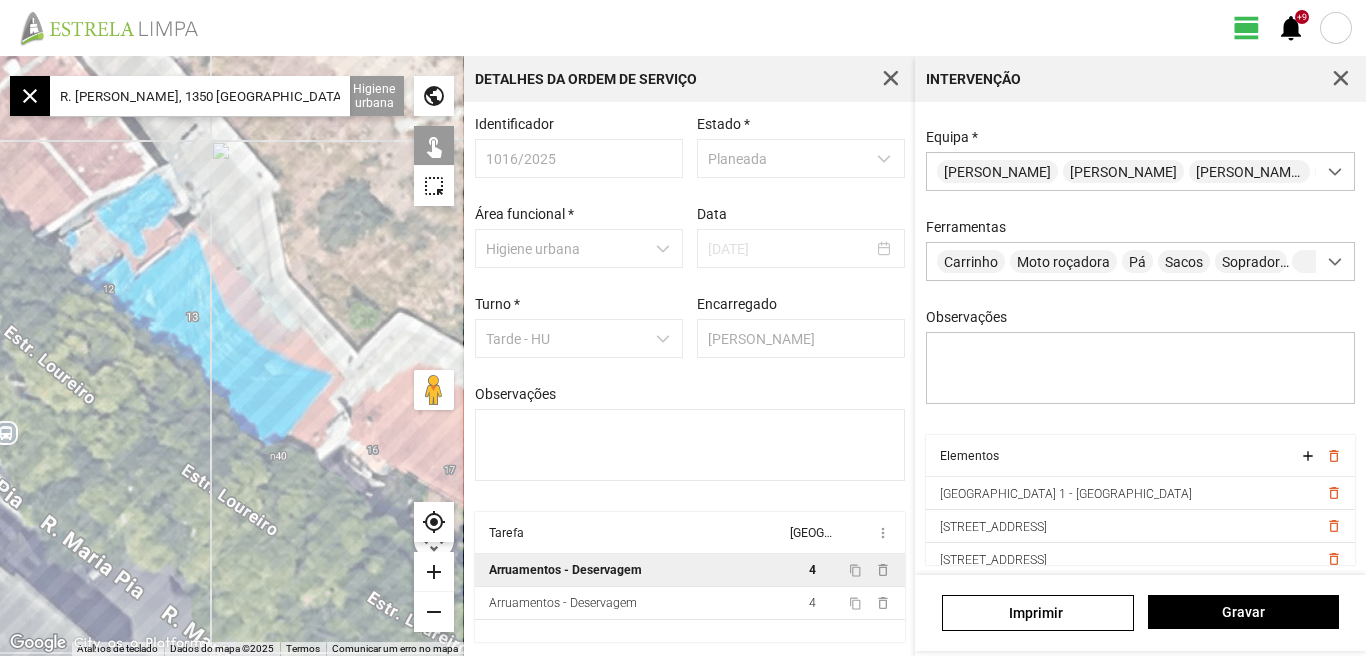 drag, startPoint x: 111, startPoint y: 491, endPoint x: 150, endPoint y: 389, distance: 109.201645 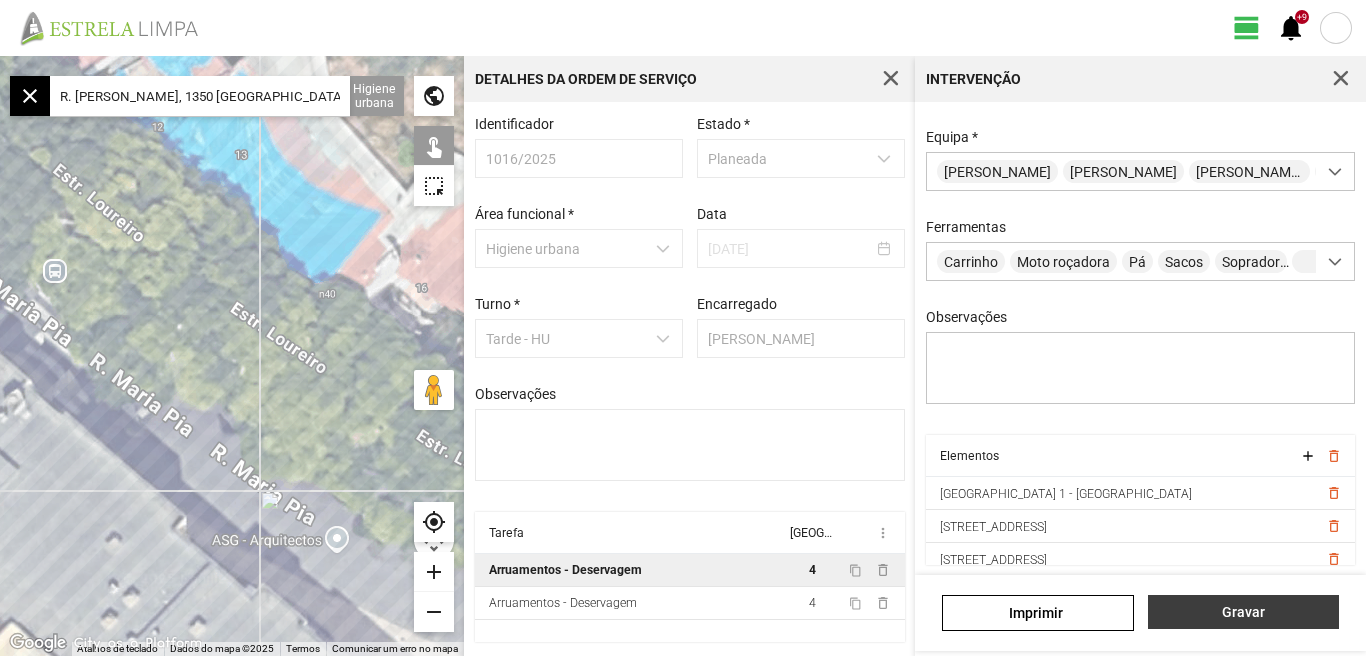 click on "Gravar" at bounding box center [1243, 612] 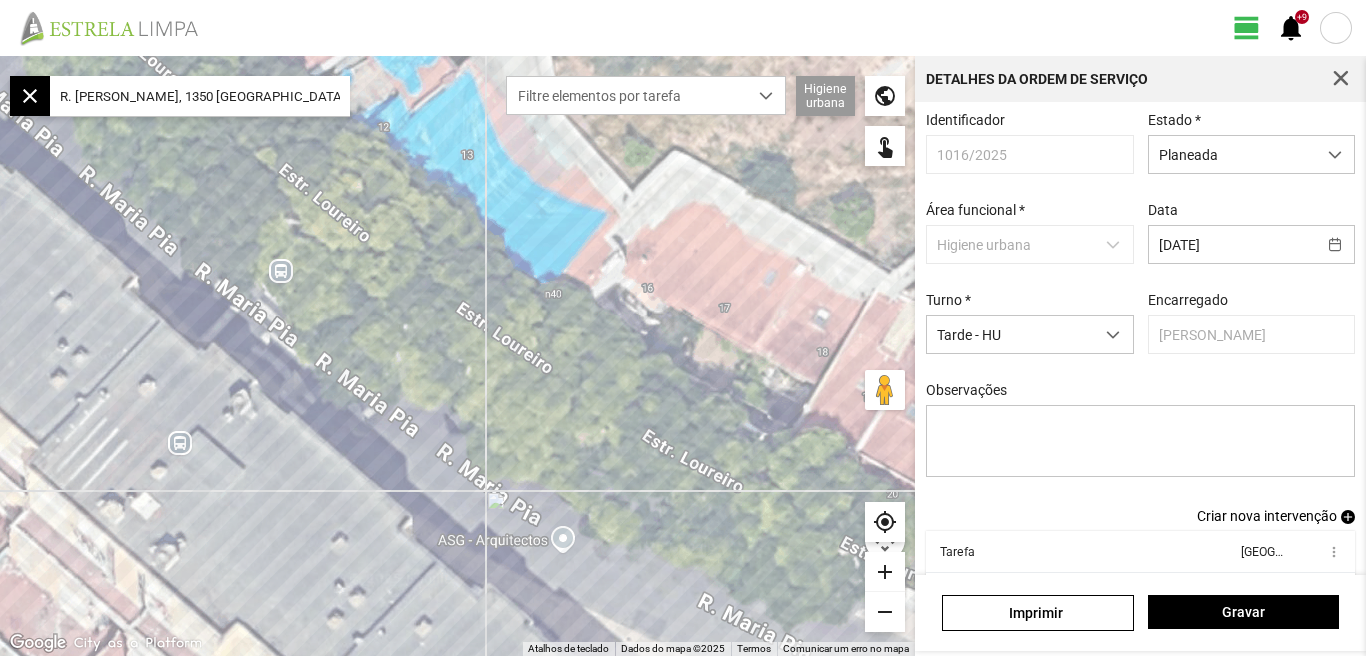 drag, startPoint x: 284, startPoint y: 94, endPoint x: 299, endPoint y: 95, distance: 15.033297 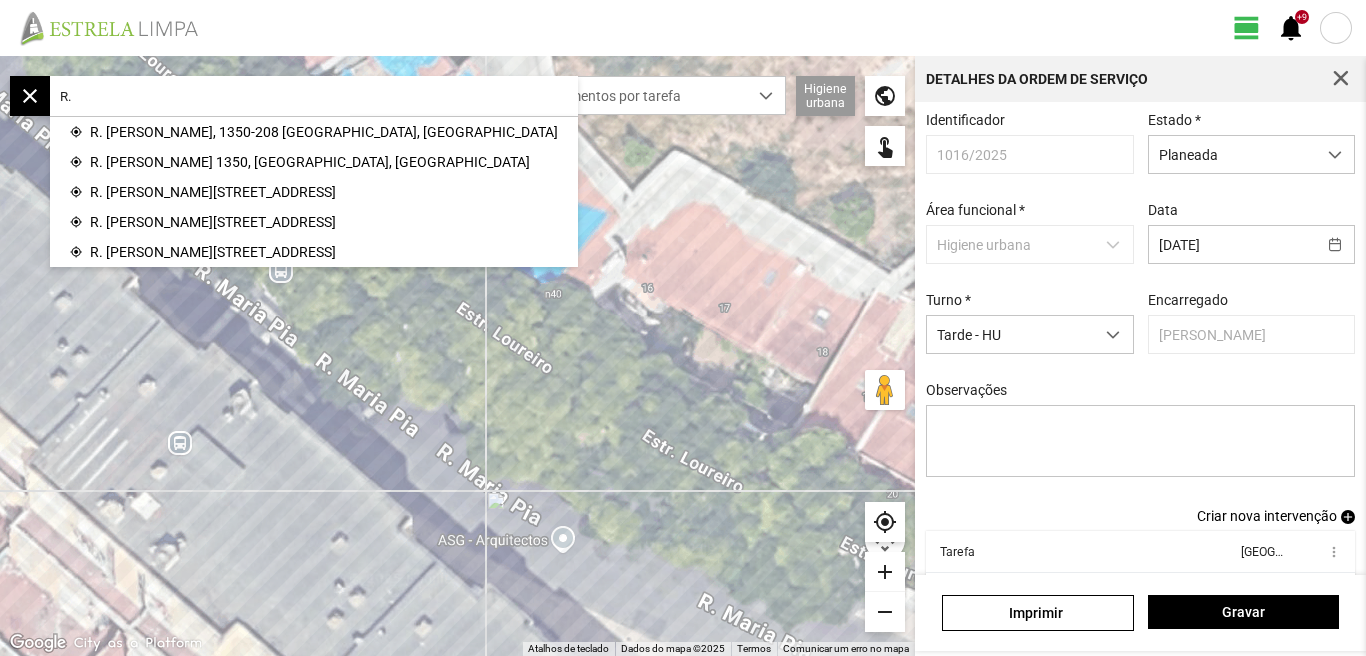 type on "R" 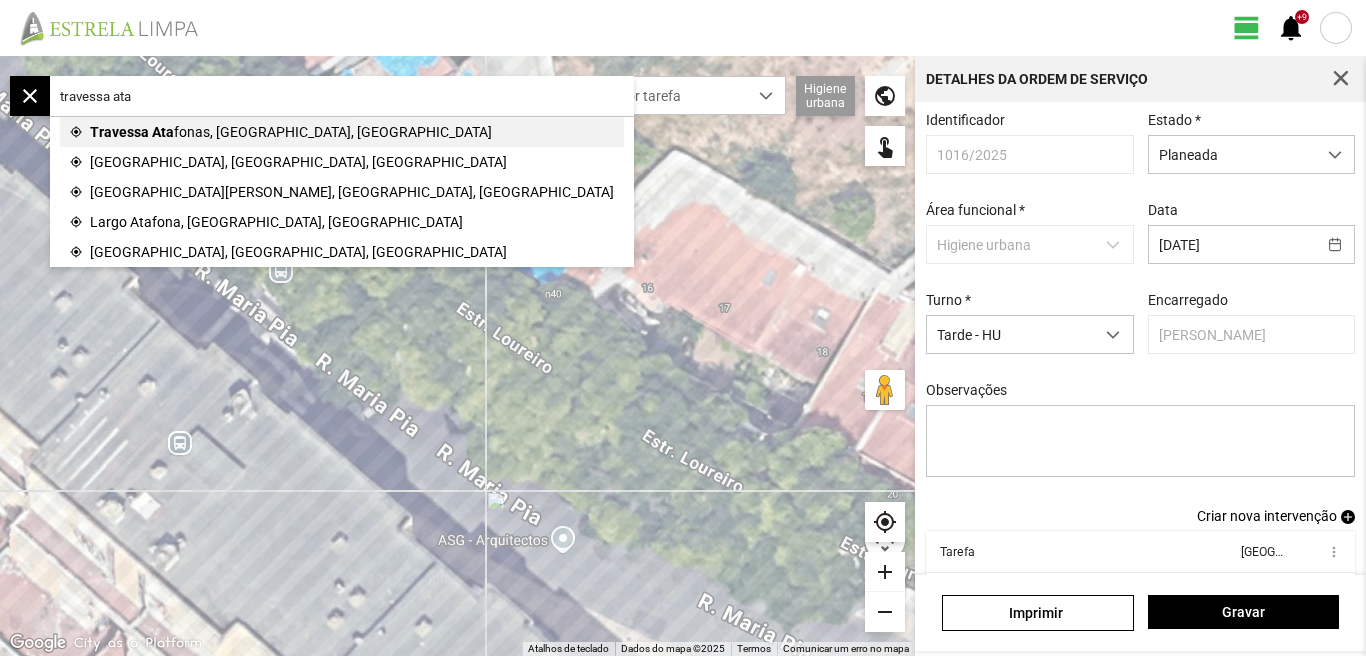 click on "fonas, [GEOGRAPHIC_DATA], [GEOGRAPHIC_DATA]" 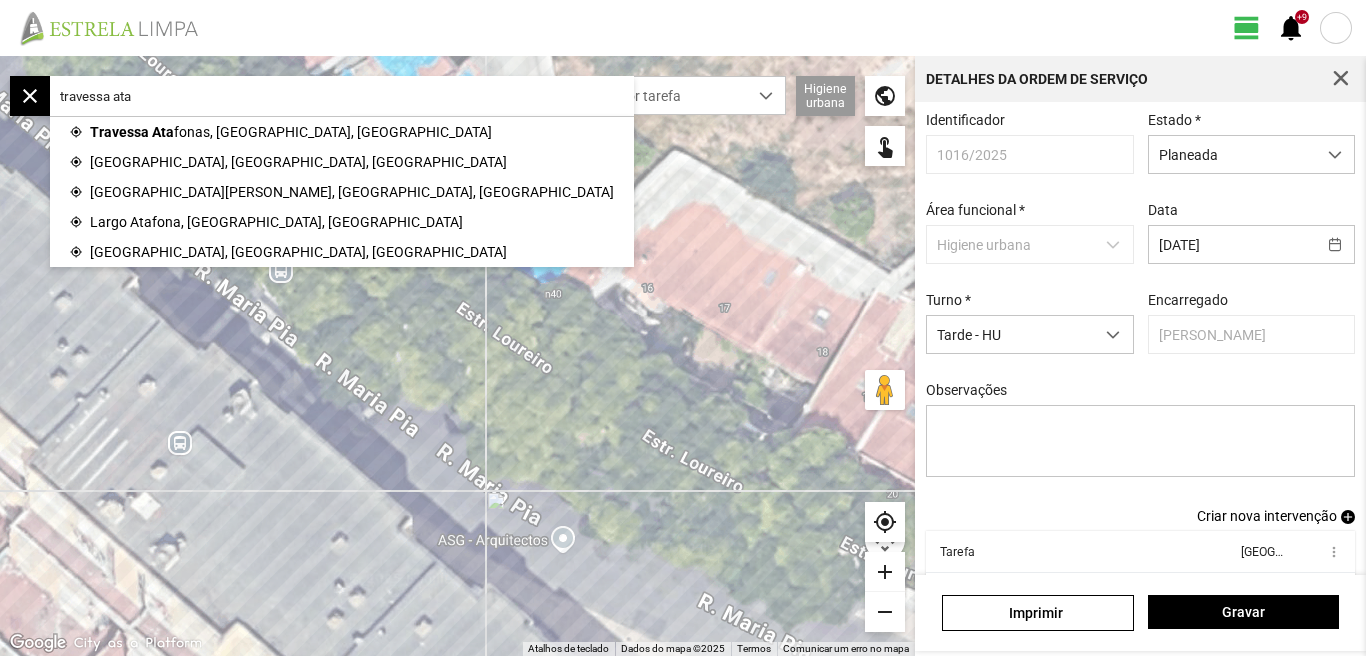 type on "Tv. Atafonas, 1200-692 [GEOGRAPHIC_DATA], [GEOGRAPHIC_DATA]" 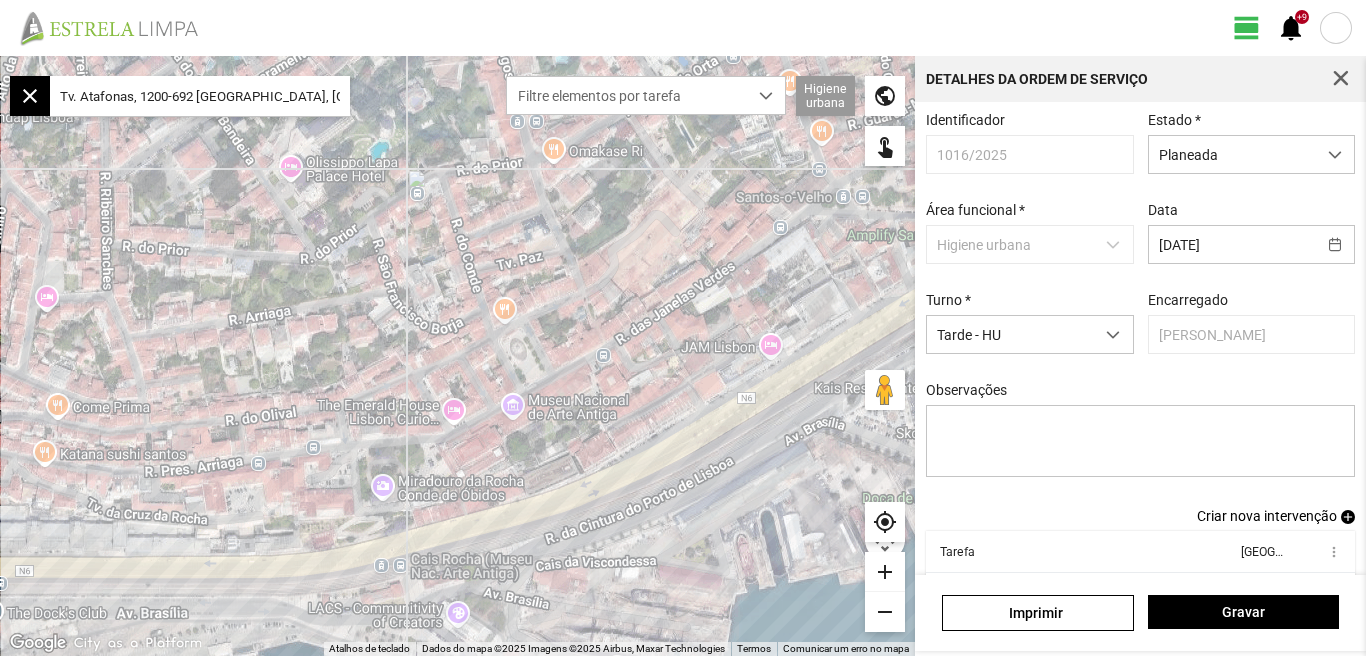 click on "add" 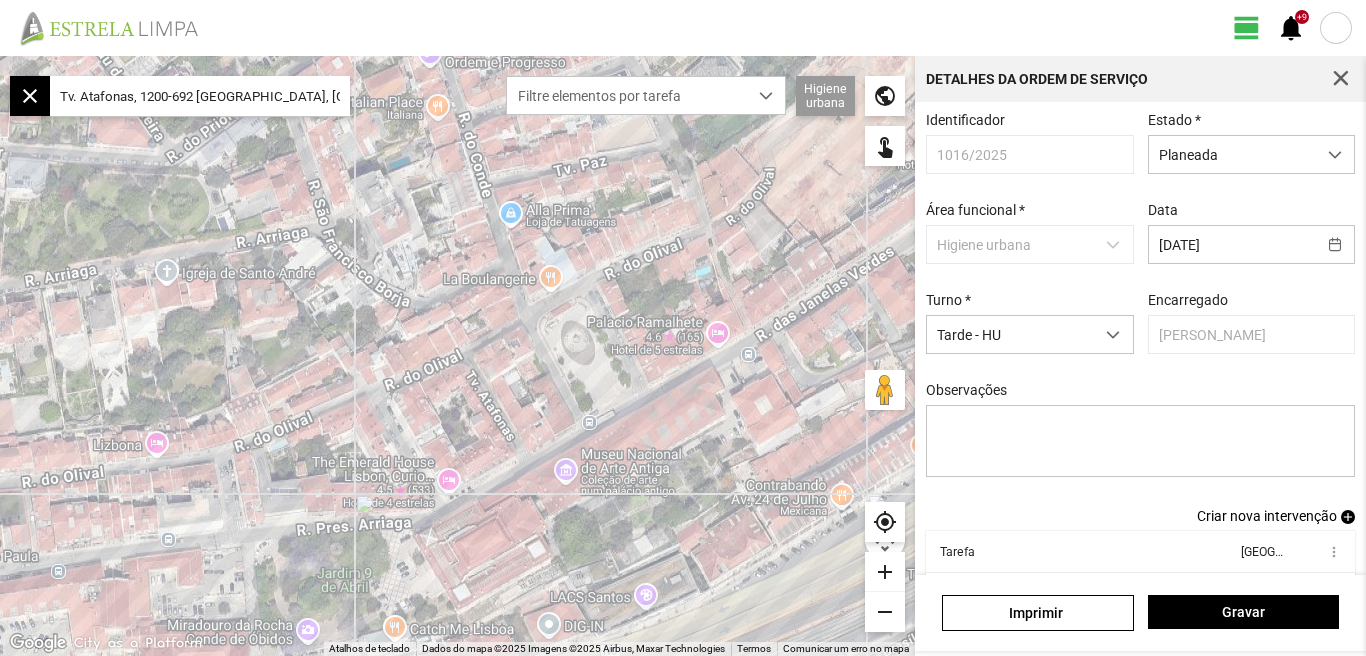scroll, scrollTop: 109, scrollLeft: 0, axis: vertical 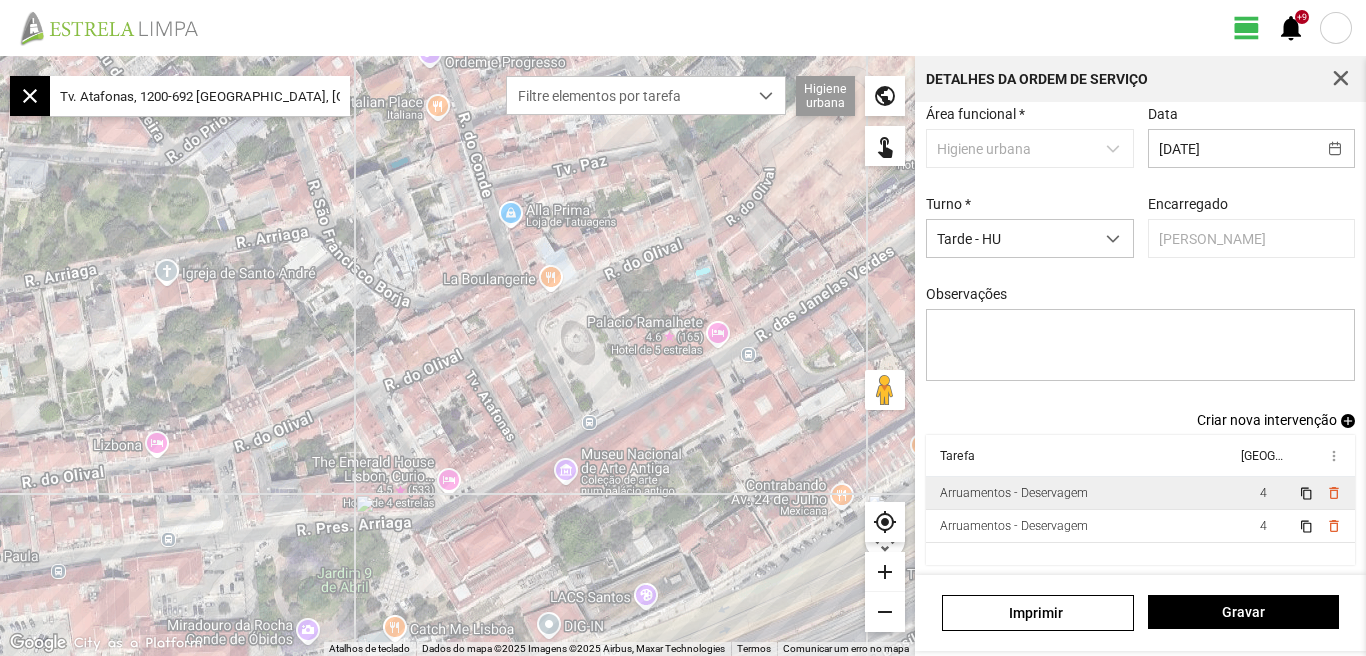 click on "4" at bounding box center (1263, 493) 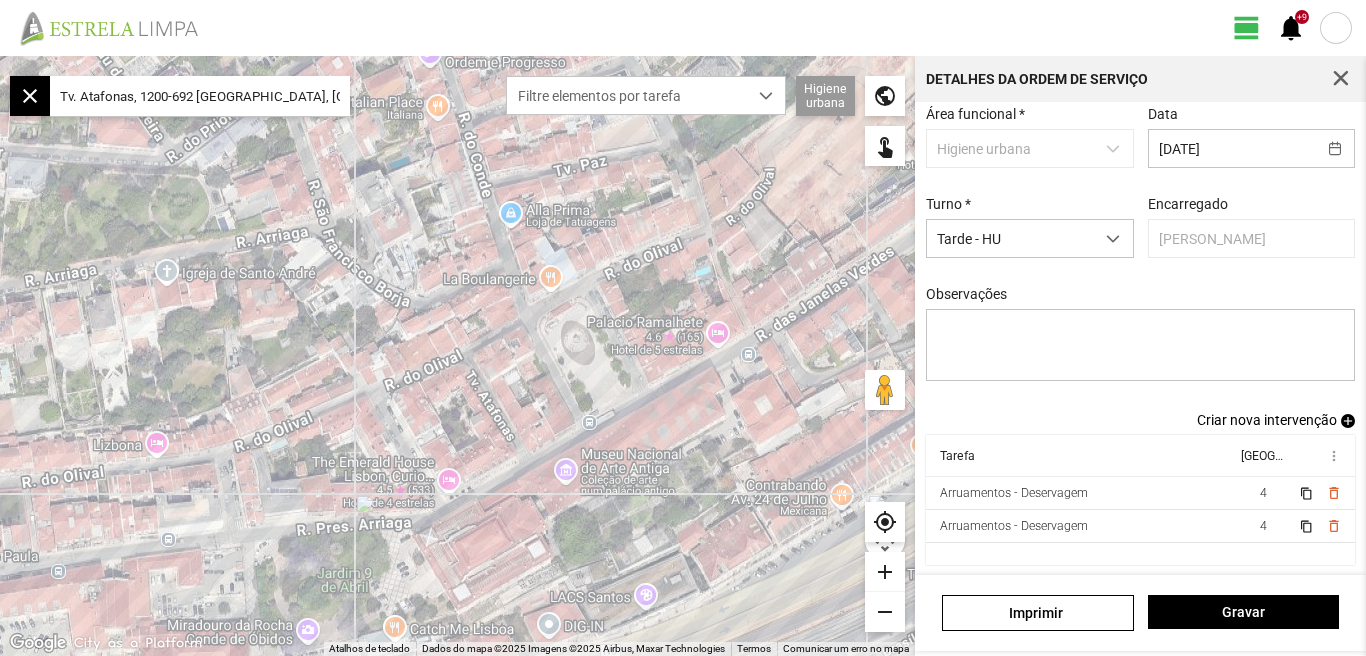 scroll, scrollTop: 4, scrollLeft: 0, axis: vertical 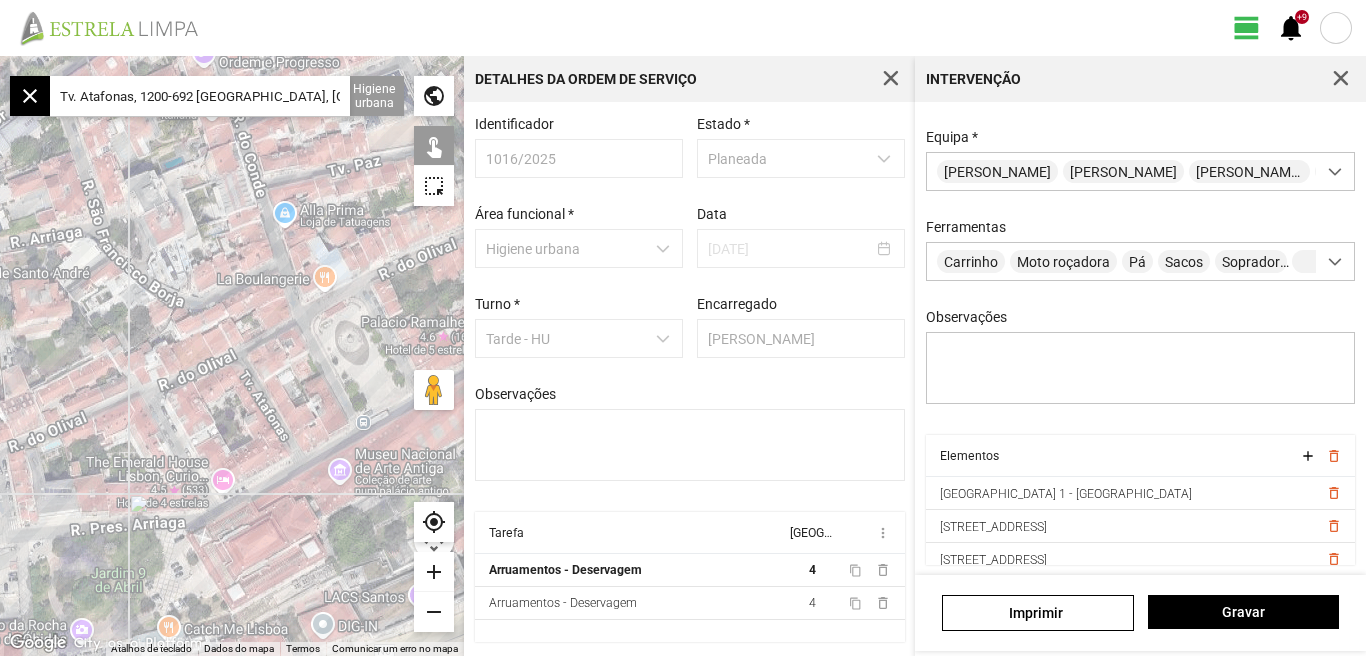 click on "add" 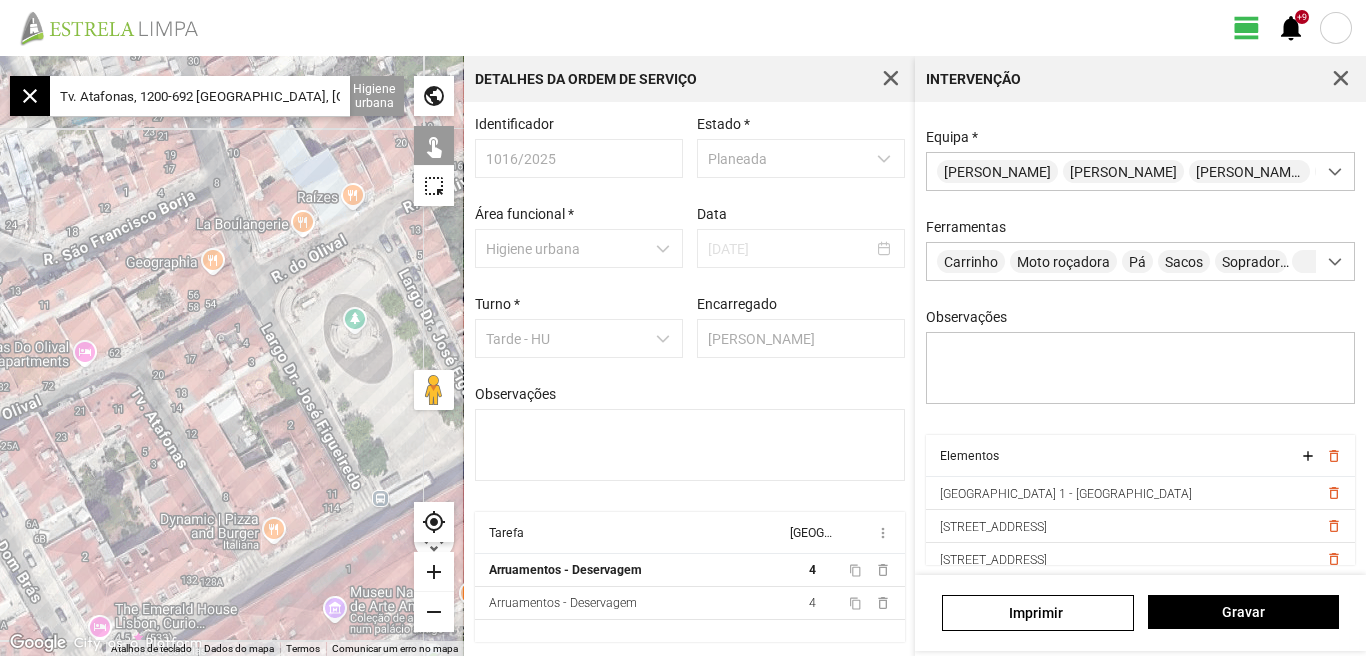 drag, startPoint x: 333, startPoint y: 414, endPoint x: 217, endPoint y: 422, distance: 116.275536 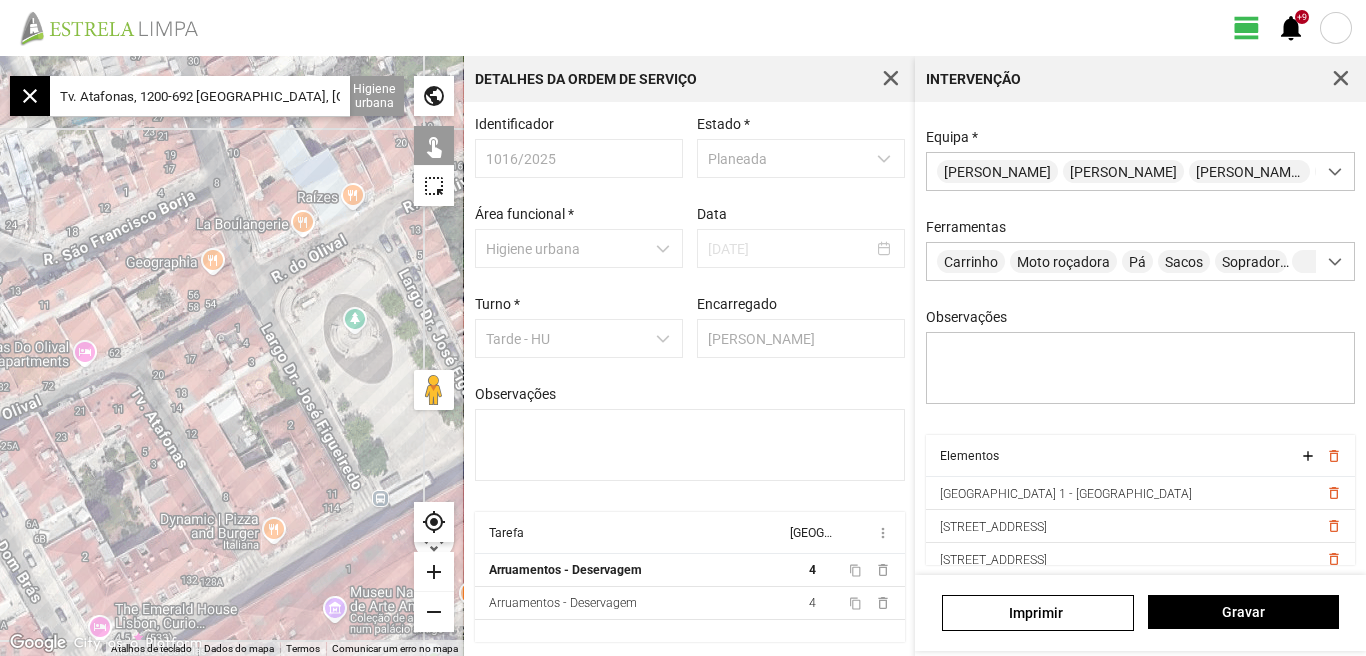 click 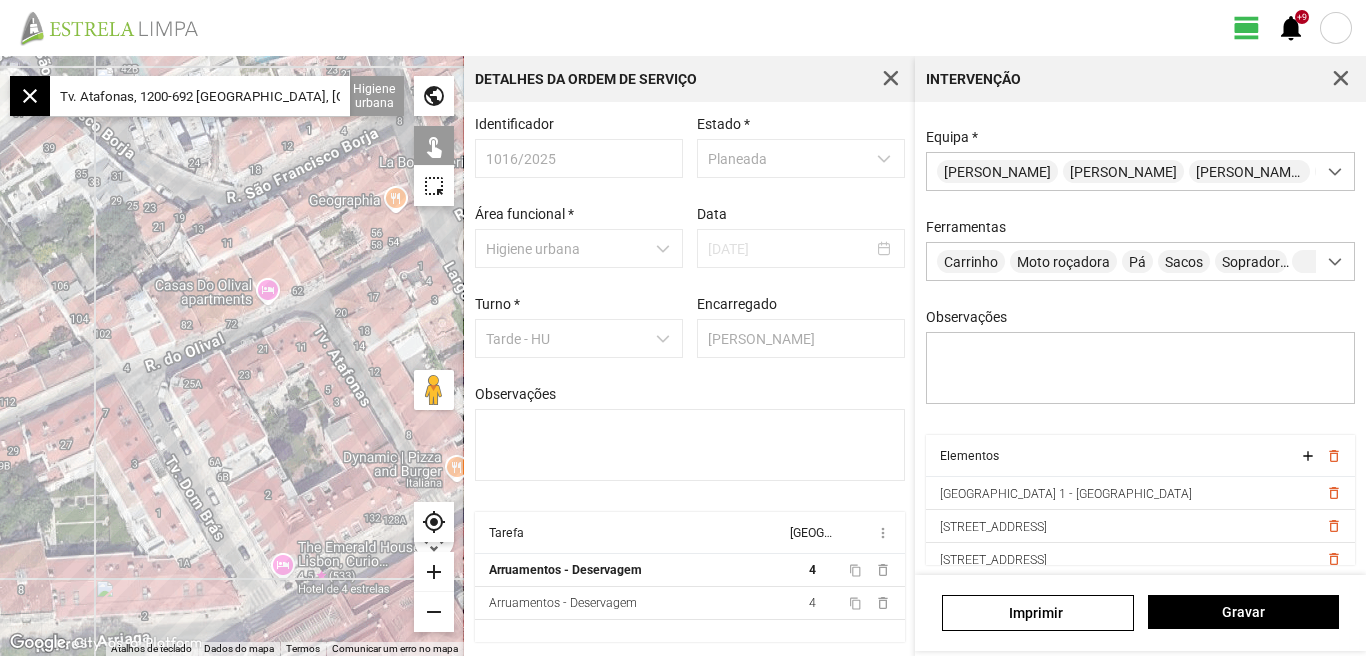 drag, startPoint x: 210, startPoint y: 422, endPoint x: 378, endPoint y: 372, distance: 175.28262 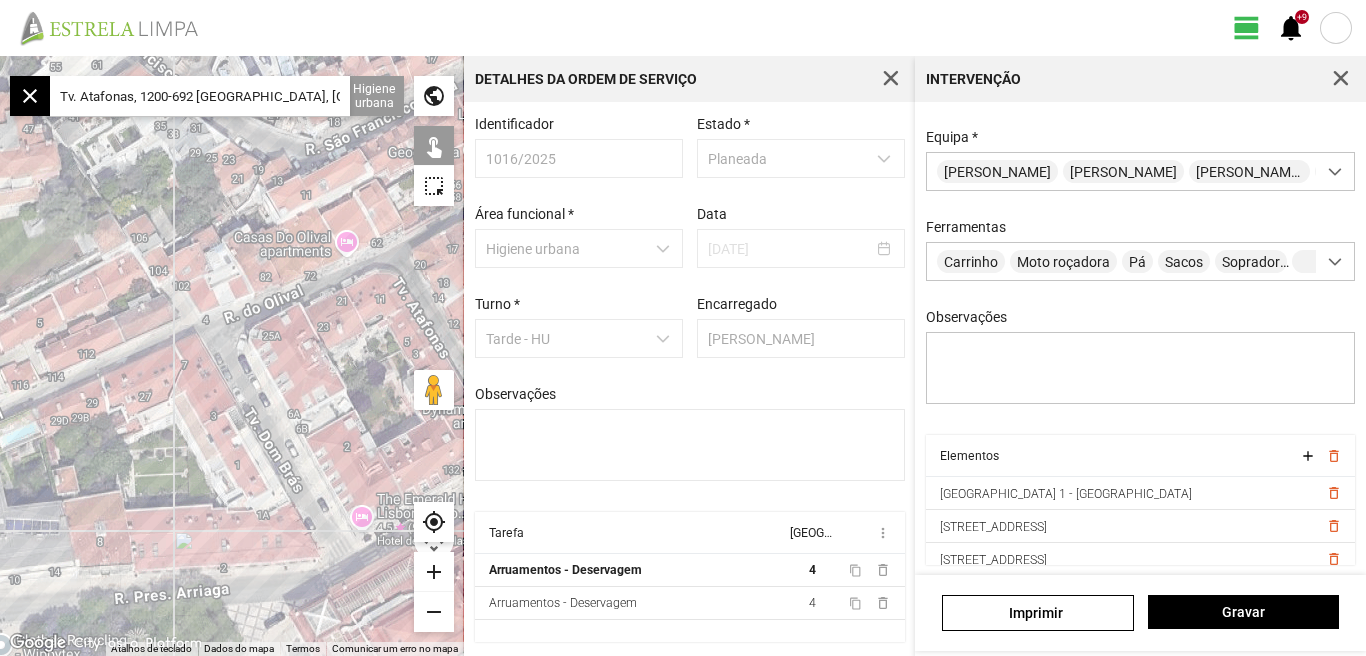 drag, startPoint x: 248, startPoint y: 437, endPoint x: 338, endPoint y: 381, distance: 106 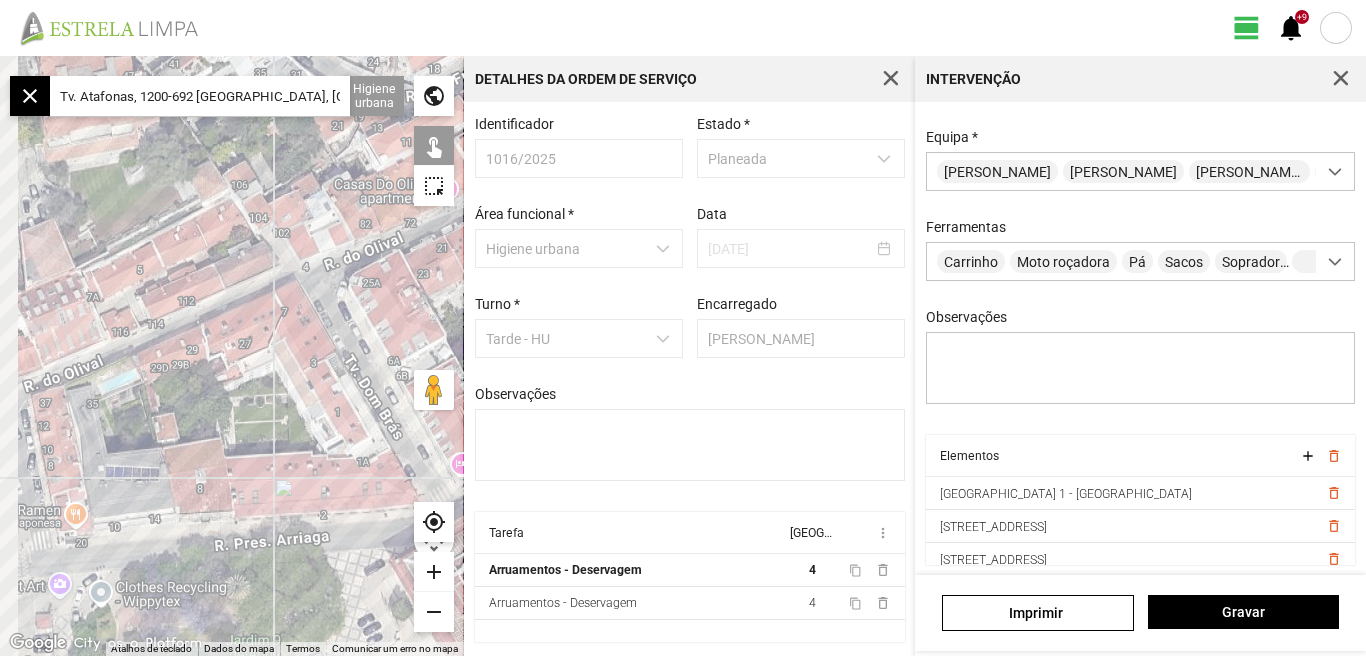 drag, startPoint x: 175, startPoint y: 491, endPoint x: 248, endPoint y: 450, distance: 83.725746 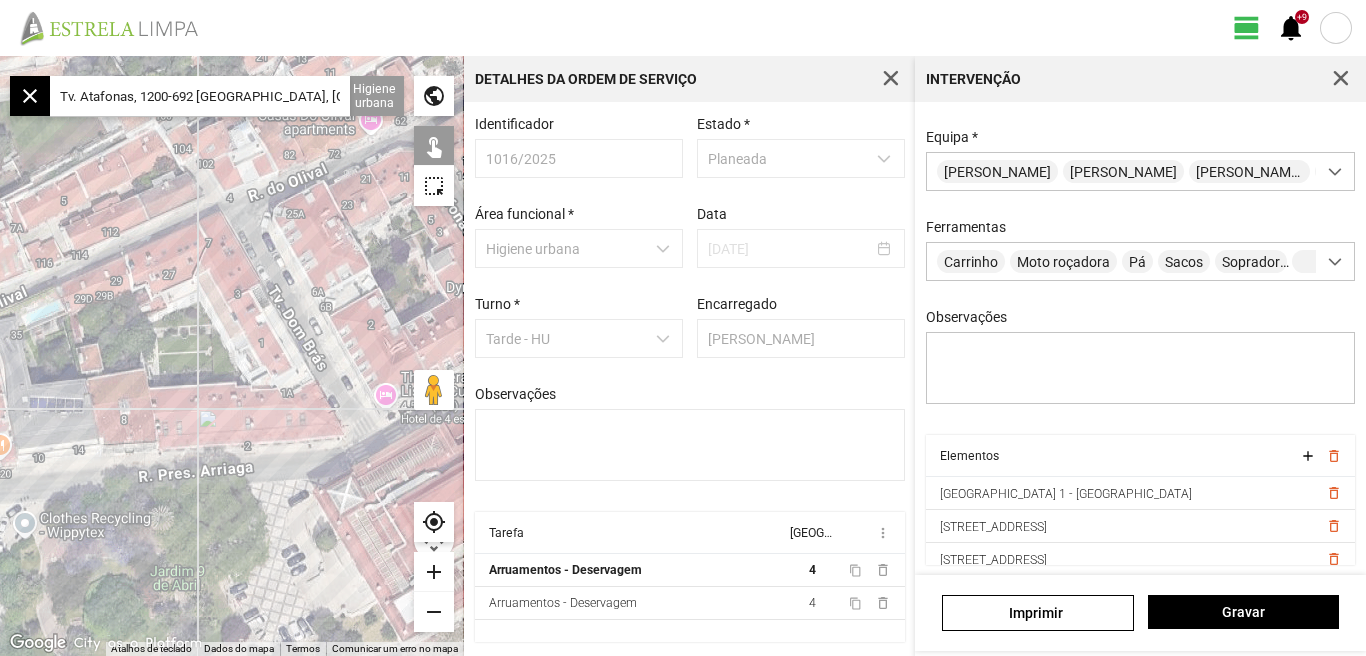 drag, startPoint x: 183, startPoint y: 465, endPoint x: 108, endPoint y: 397, distance: 101.23734 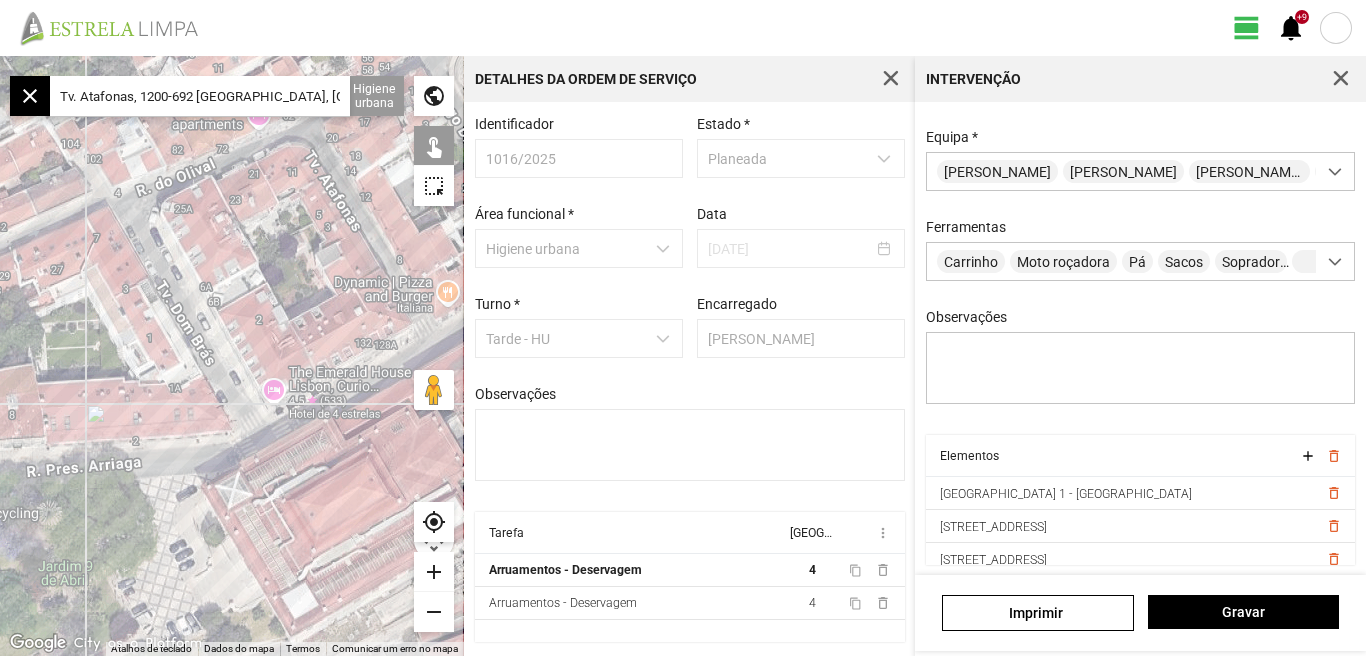 drag, startPoint x: 109, startPoint y: 419, endPoint x: 0, endPoint y: 412, distance: 109.22454 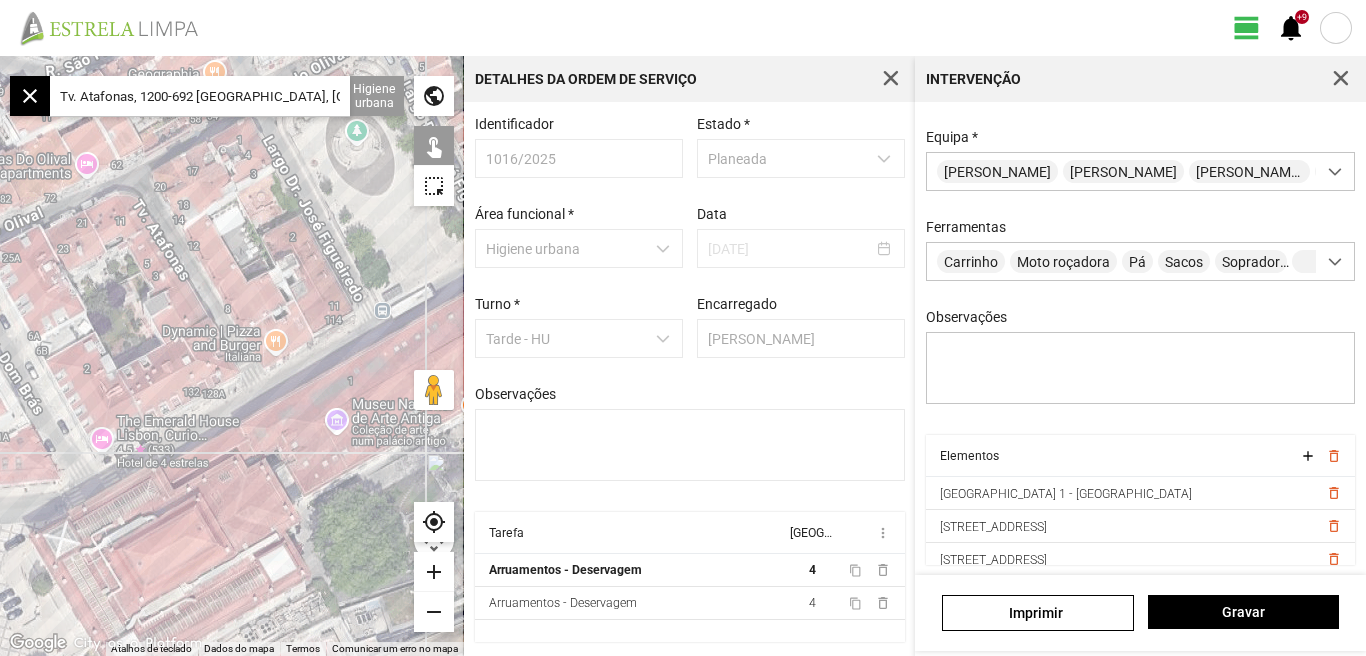 drag, startPoint x: 285, startPoint y: 303, endPoint x: 69, endPoint y: 364, distance: 224.44821 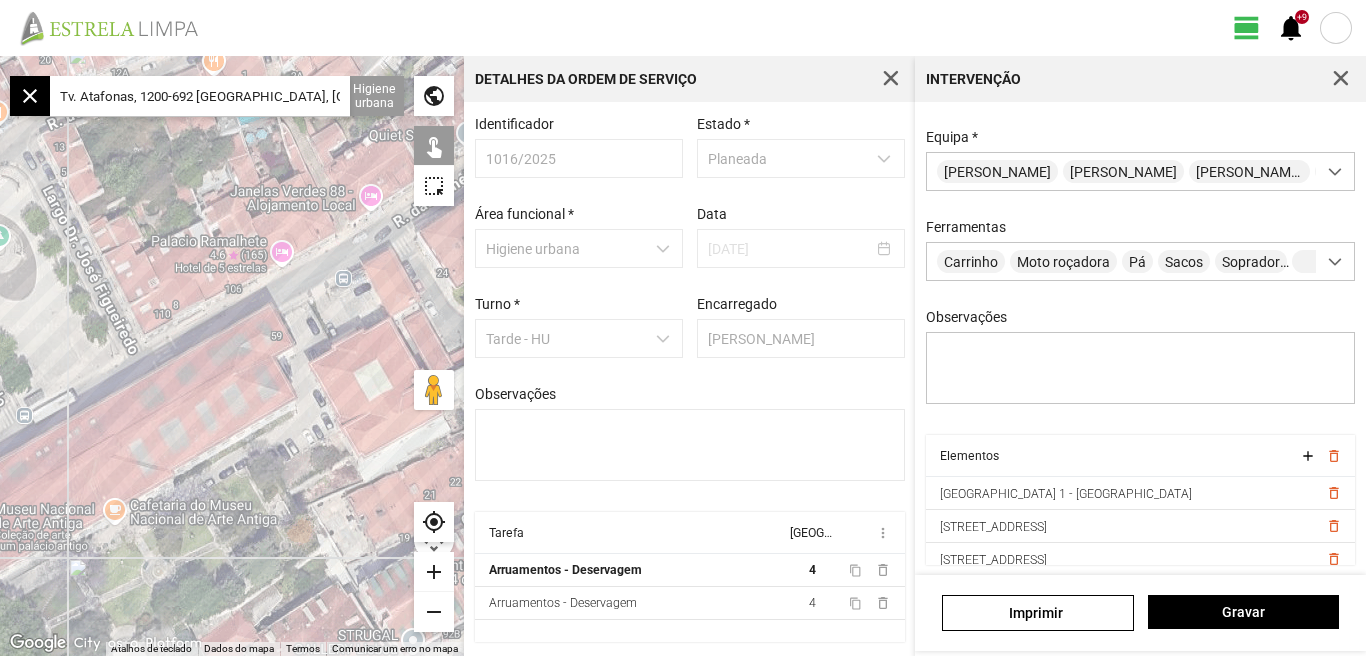 drag, startPoint x: 240, startPoint y: 277, endPoint x: 88, endPoint y: 341, distance: 164.92422 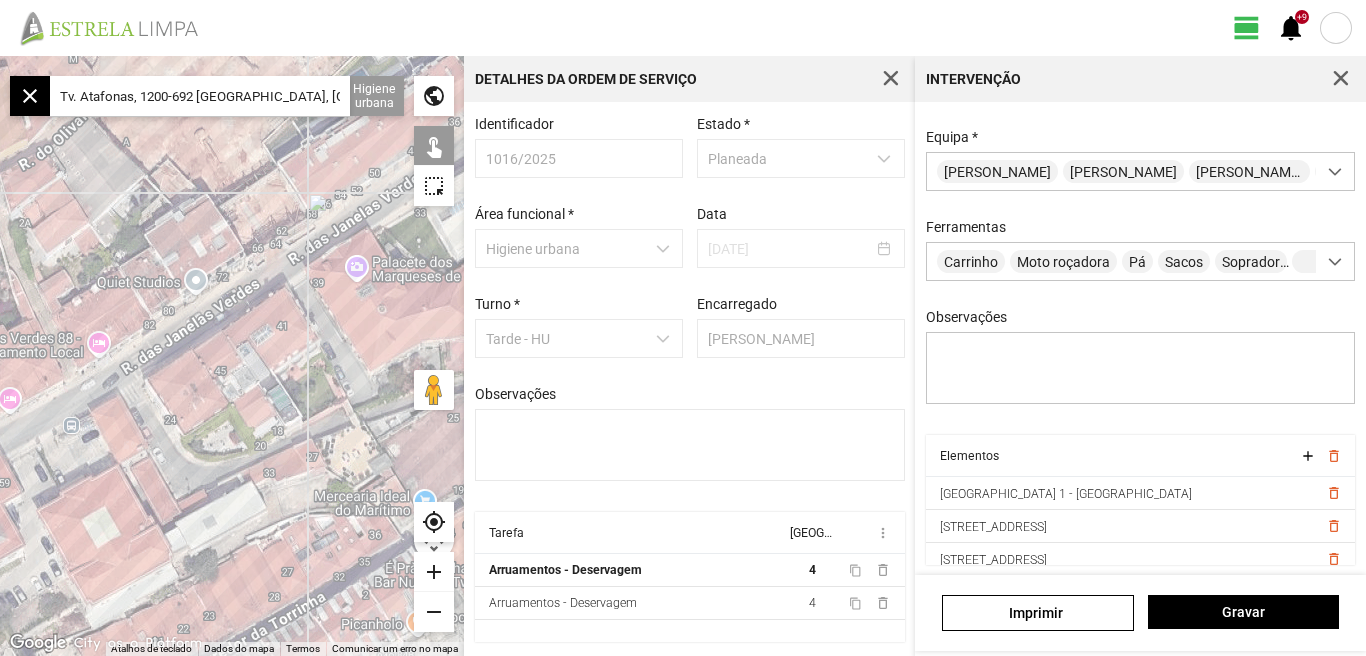 drag, startPoint x: 147, startPoint y: 281, endPoint x: 144, endPoint y: 304, distance: 23.194826 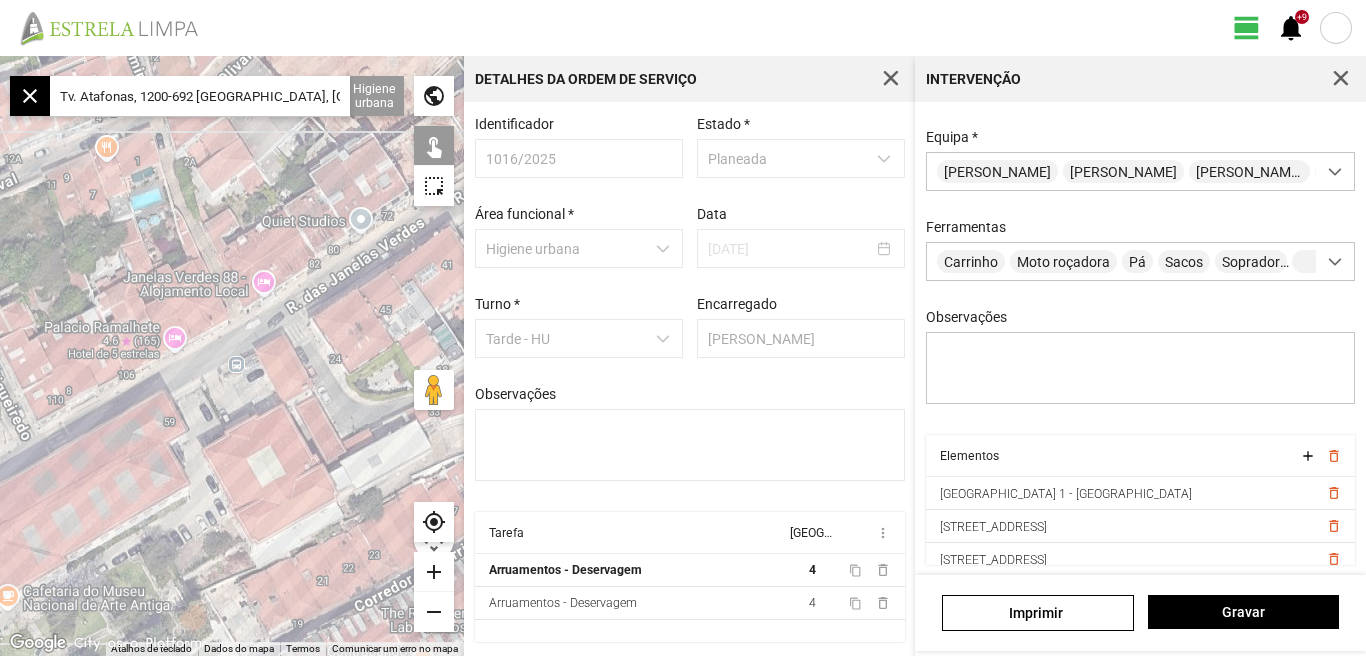 drag, startPoint x: 45, startPoint y: 432, endPoint x: 231, endPoint y: 371, distance: 195.74728 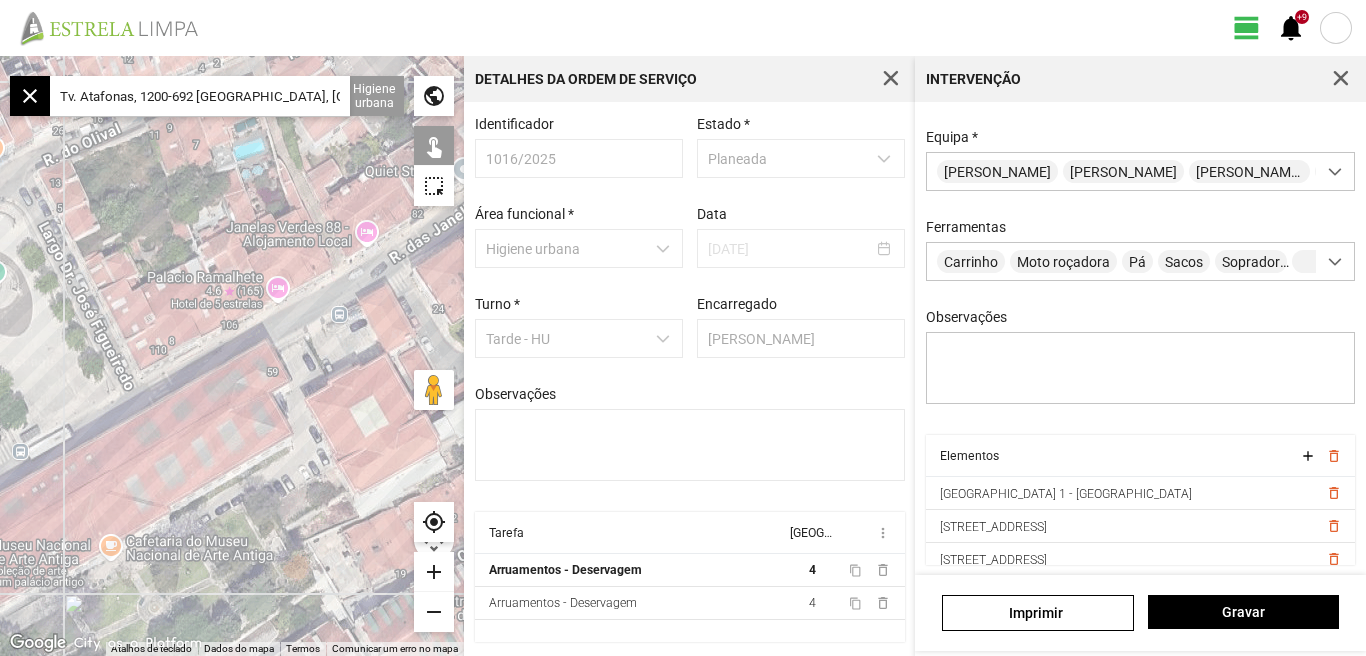 drag, startPoint x: 92, startPoint y: 433, endPoint x: 302, endPoint y: 342, distance: 228.86896 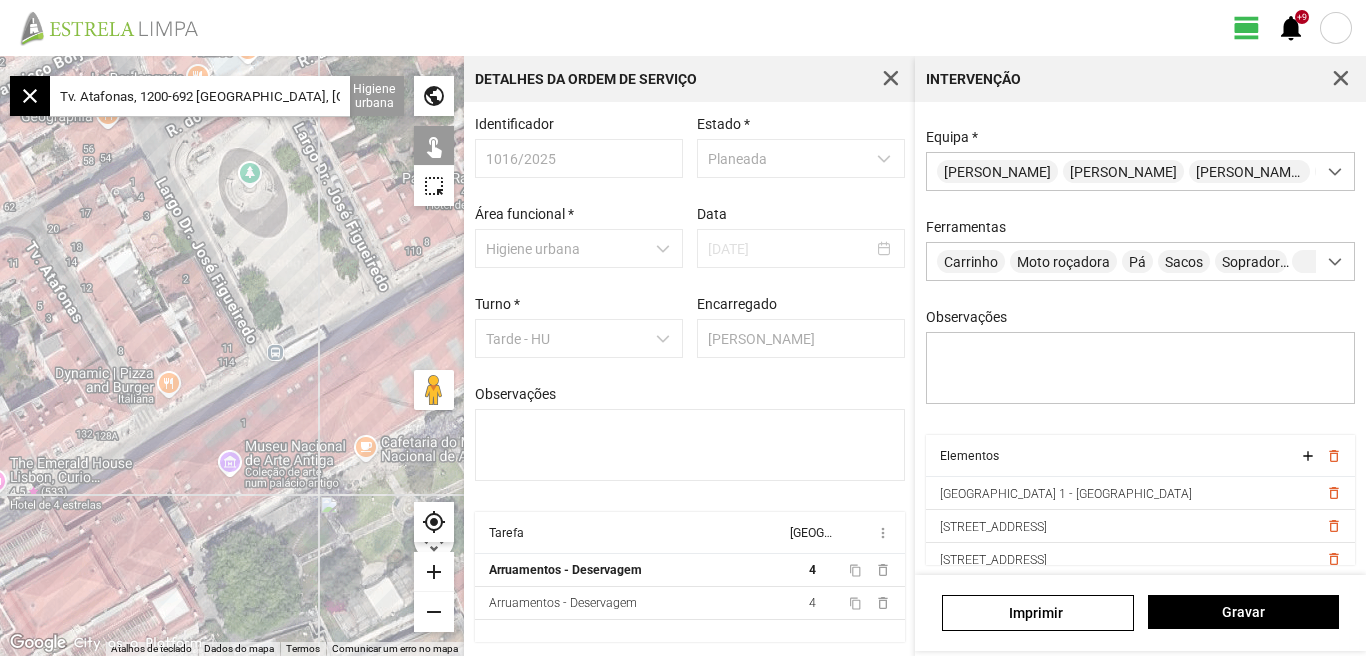 drag, startPoint x: 119, startPoint y: 445, endPoint x: 259, endPoint y: 395, distance: 148.66069 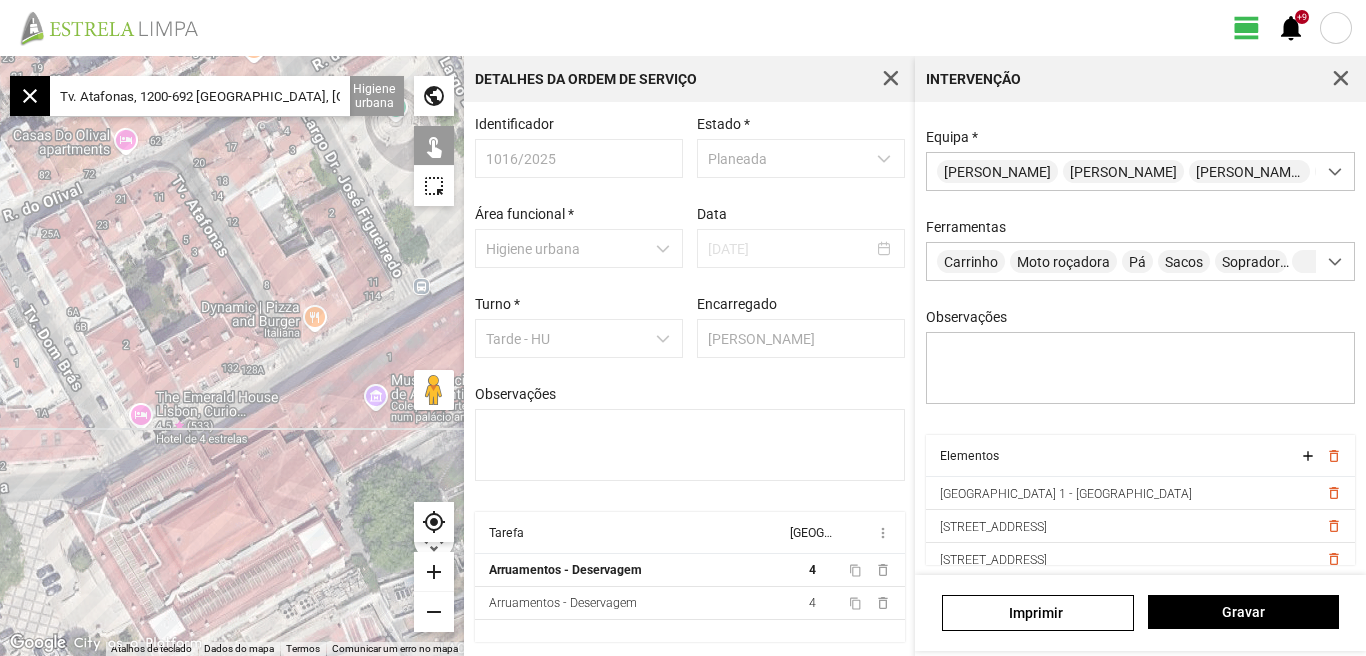 drag, startPoint x: 174, startPoint y: 318, endPoint x: 331, endPoint y: 246, distance: 172.72232 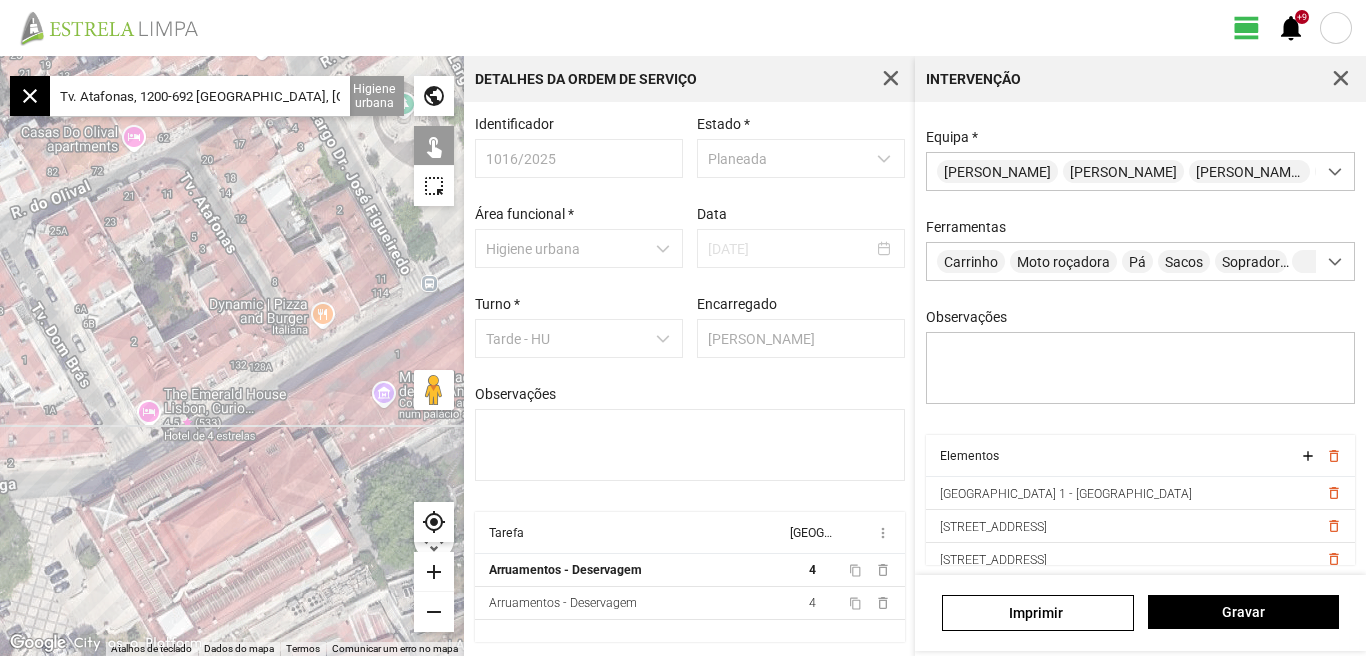 drag, startPoint x: 175, startPoint y: 312, endPoint x: 310, endPoint y: 258, distance: 145.39944 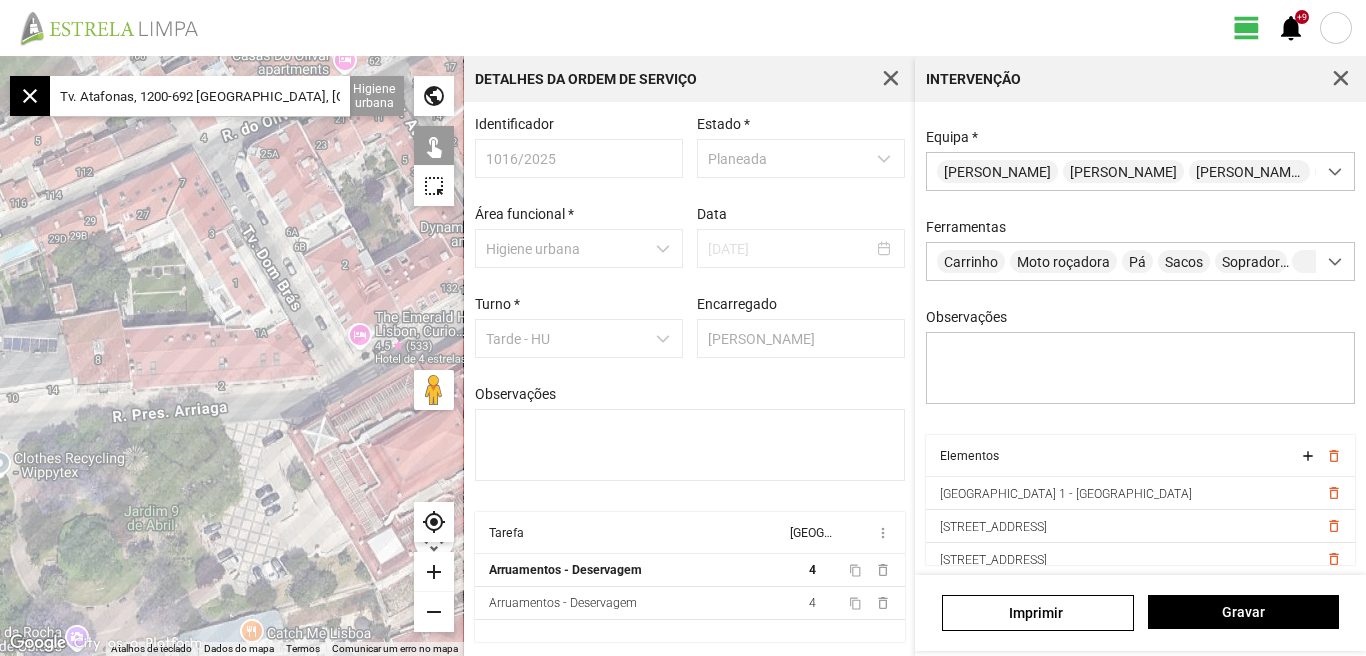 drag, startPoint x: 223, startPoint y: 295, endPoint x: 337, endPoint y: 259, distance: 119.54916 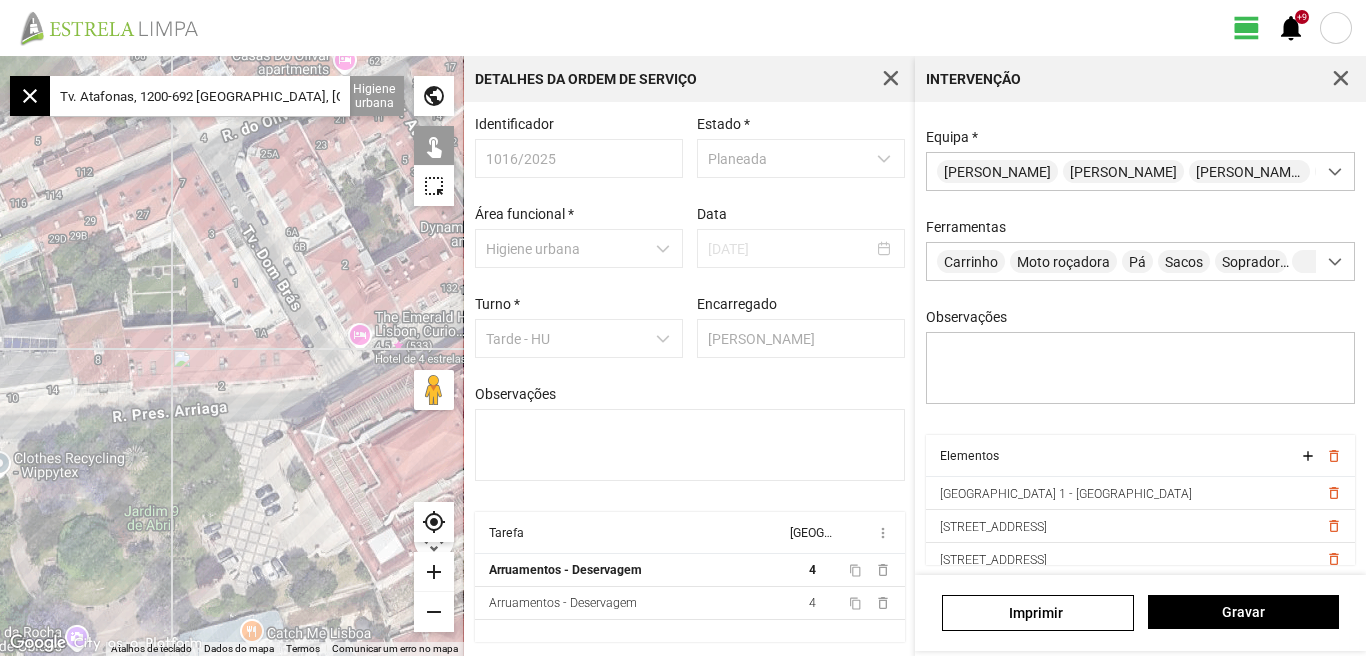 click 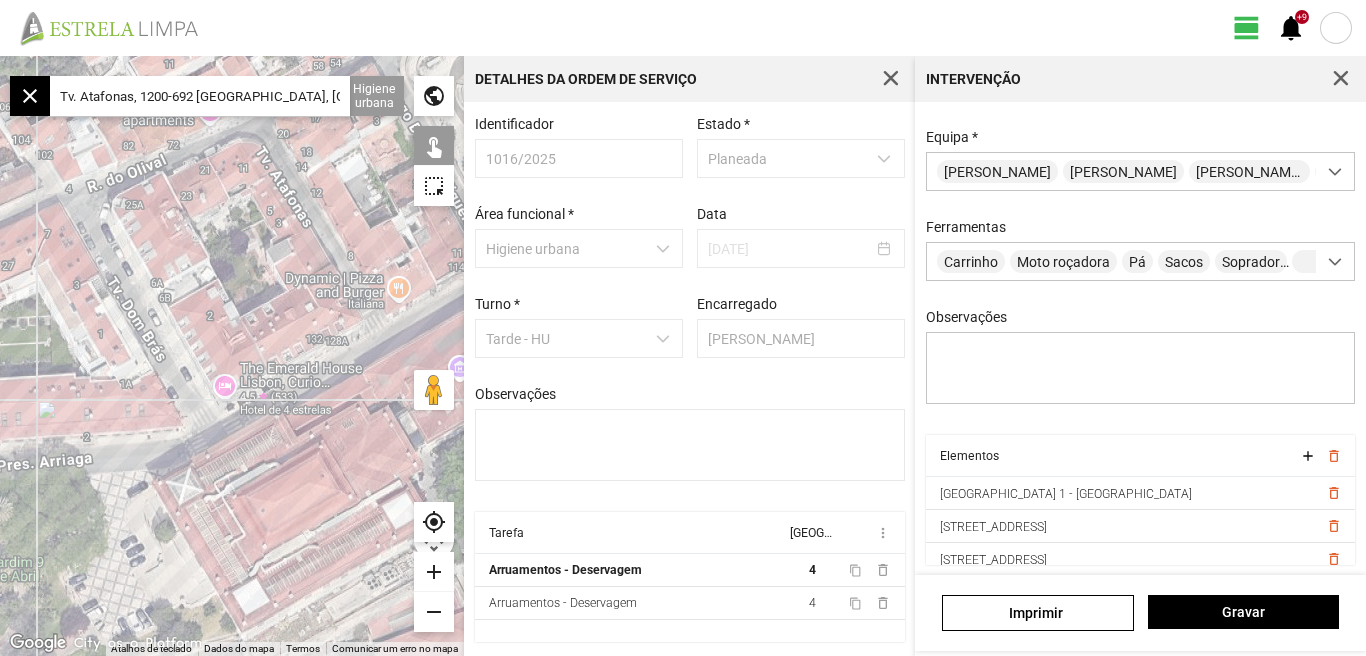 drag, startPoint x: 240, startPoint y: 309, endPoint x: 0, endPoint y: 392, distance: 253.94684 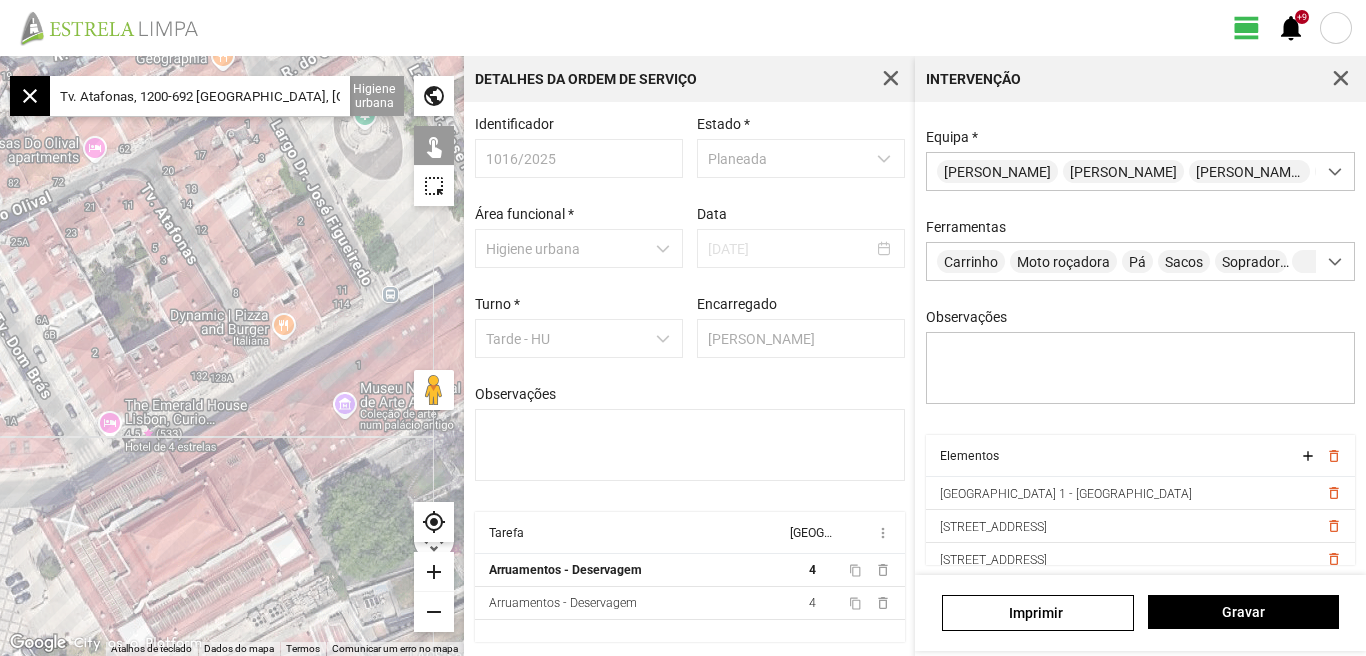 drag, startPoint x: 259, startPoint y: 263, endPoint x: 48, endPoint y: 327, distance: 220.49263 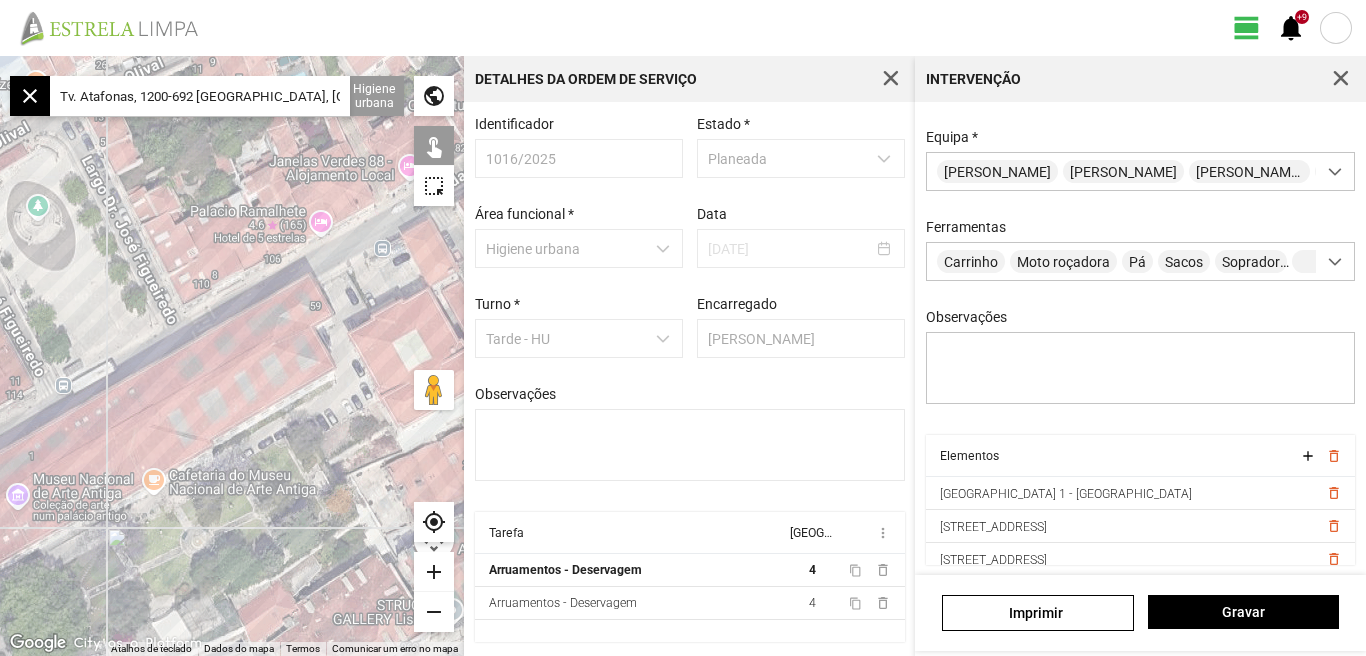 drag, startPoint x: 235, startPoint y: 211, endPoint x: 40, endPoint y: 298, distance: 213.52751 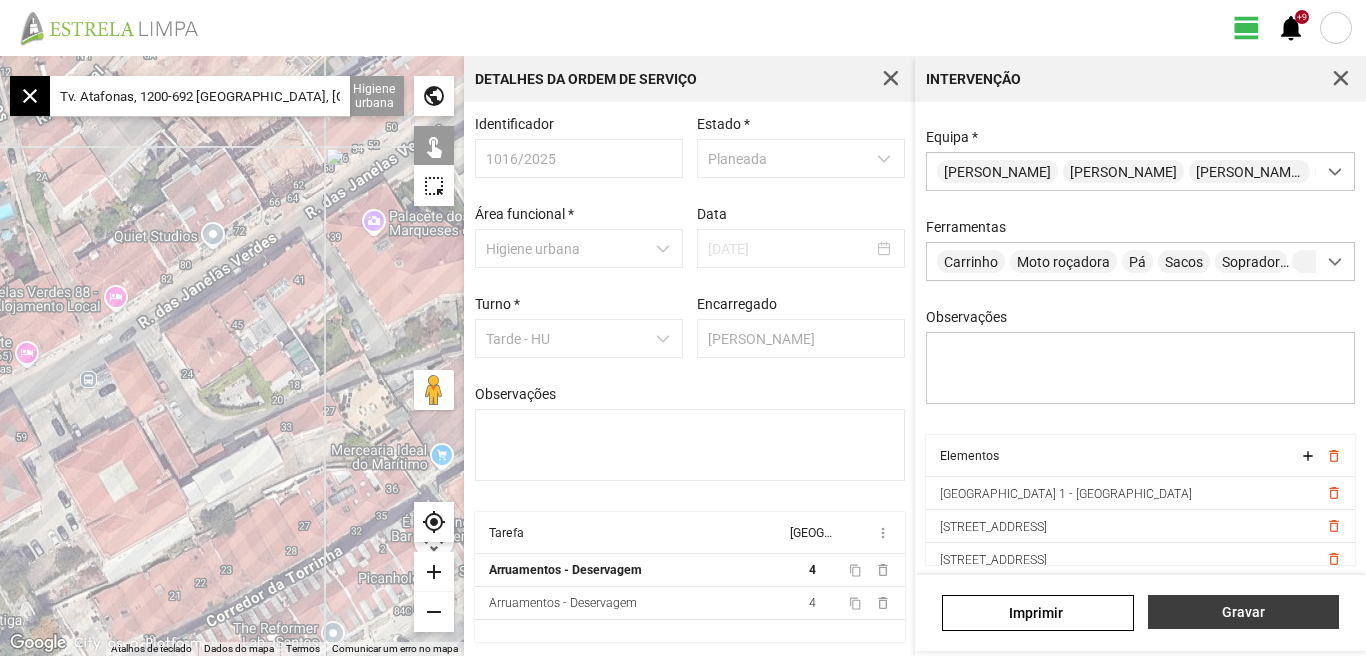 drag, startPoint x: 1229, startPoint y: 617, endPoint x: 1207, endPoint y: 624, distance: 23.086792 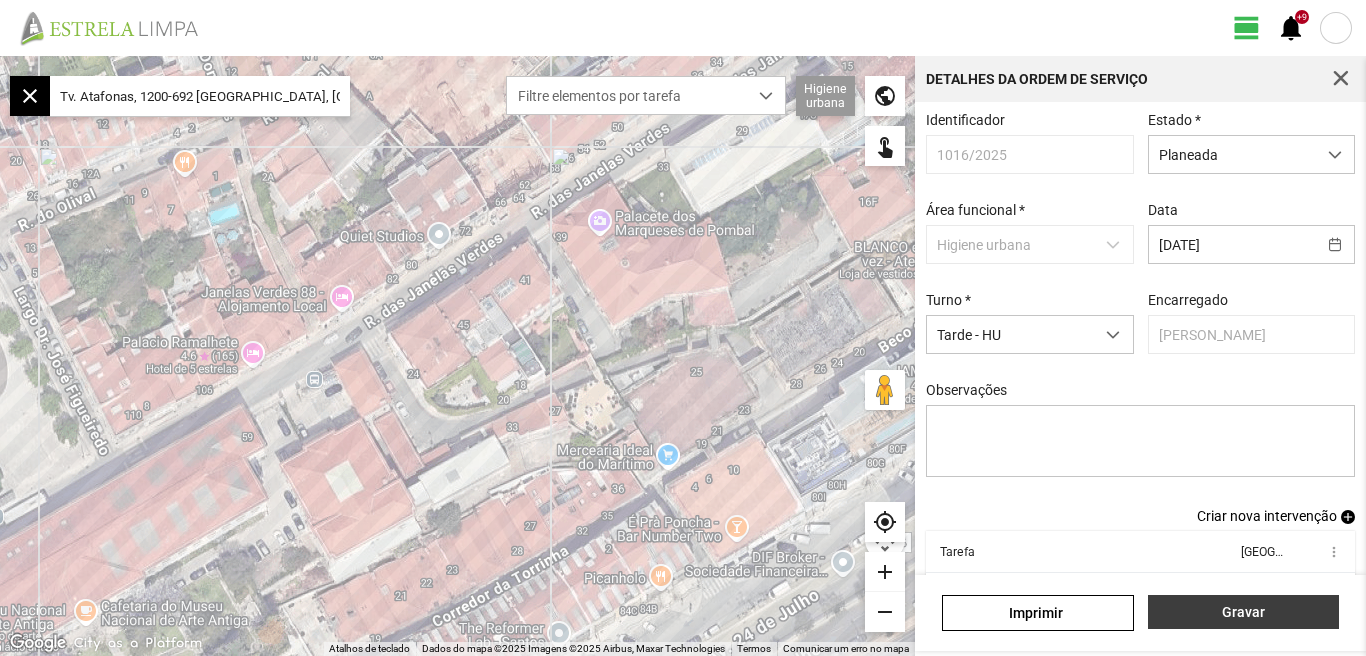 click on "Gravar" at bounding box center (1243, 612) 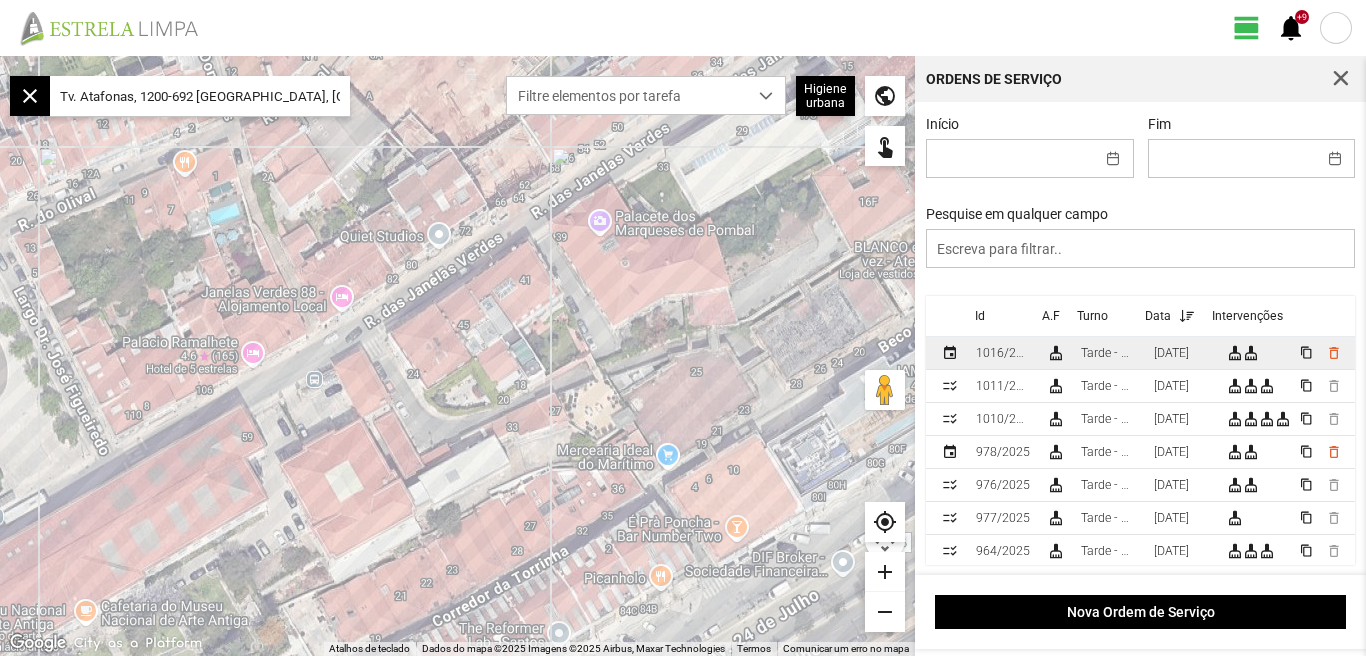 click on "[DATE]" at bounding box center [1171, 353] 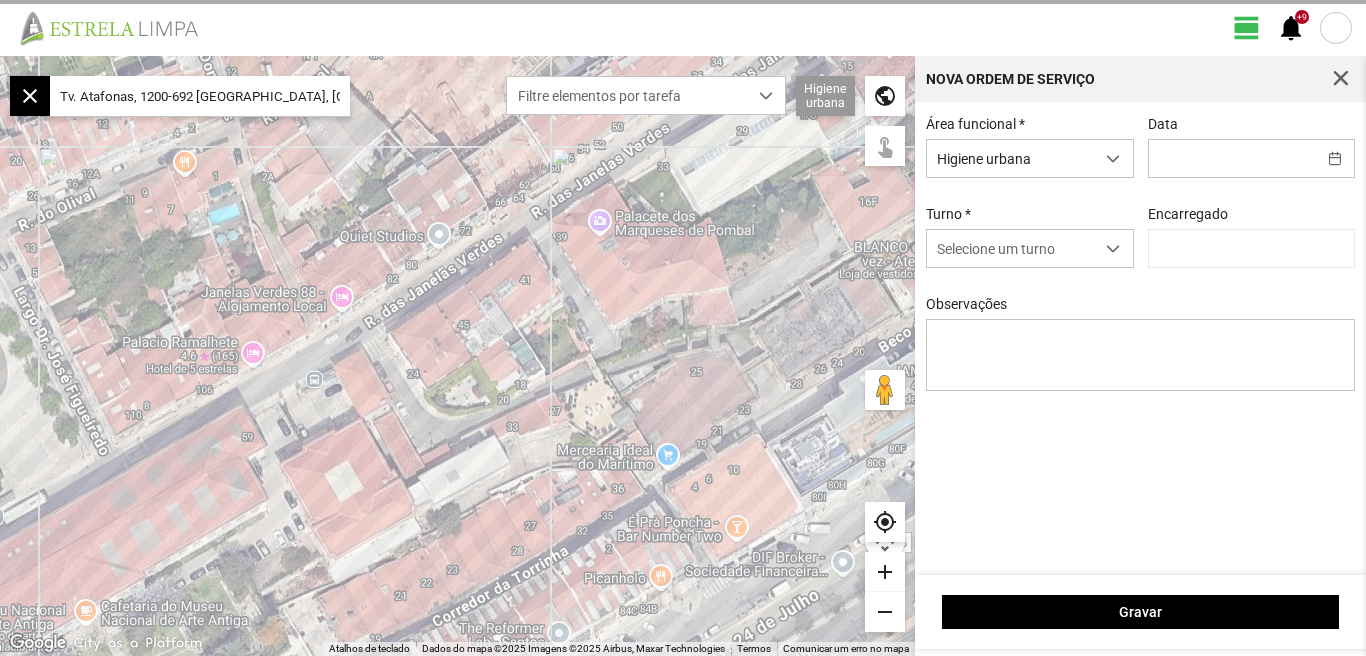 type on "[DATE]" 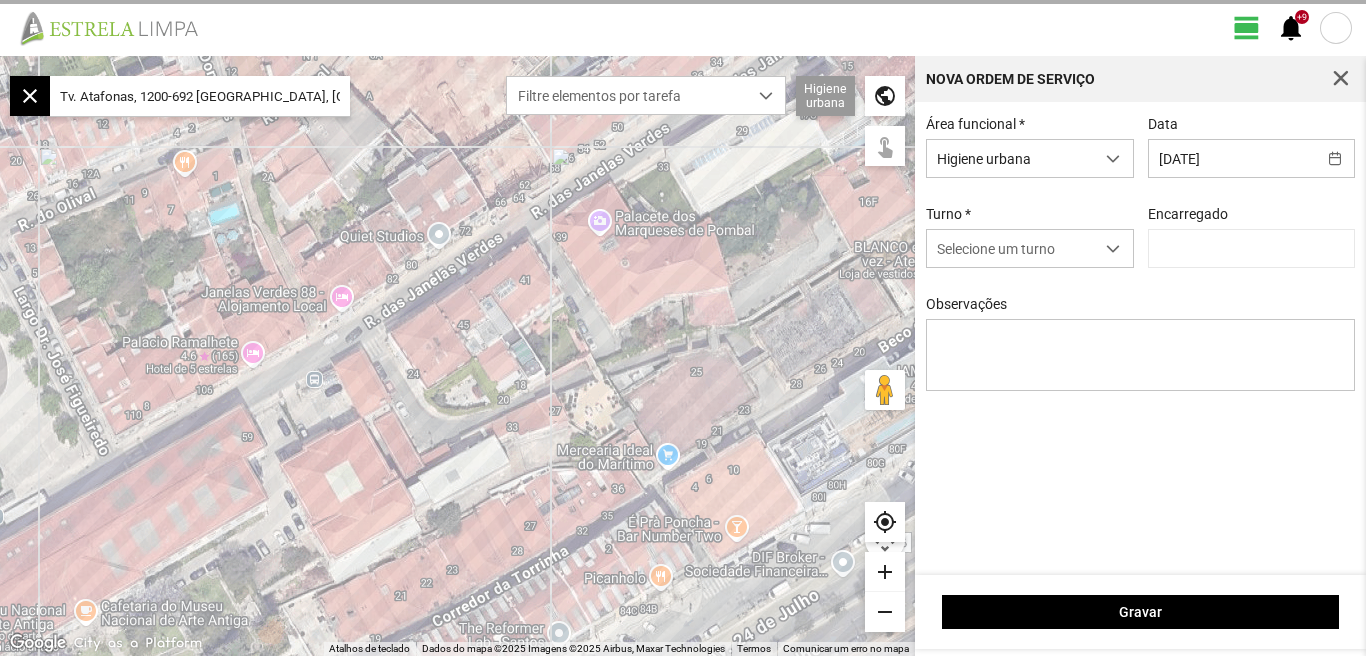 type on "[PERSON_NAME]" 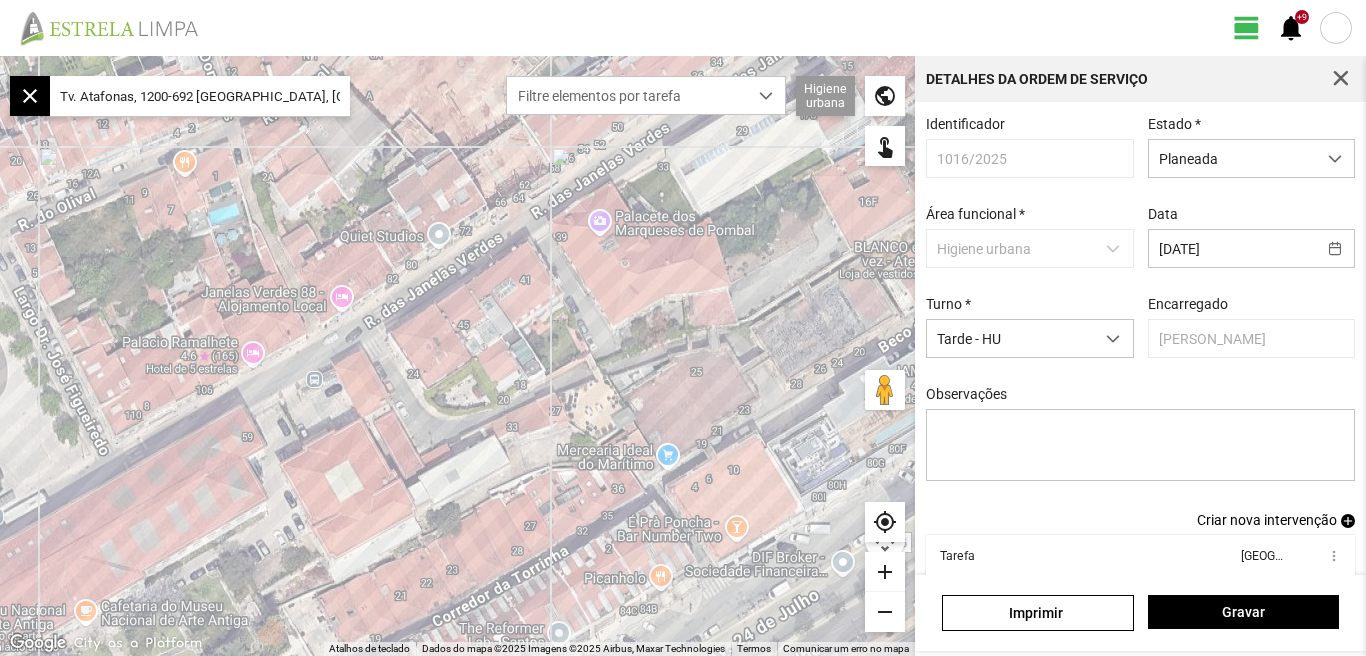 scroll, scrollTop: 109, scrollLeft: 0, axis: vertical 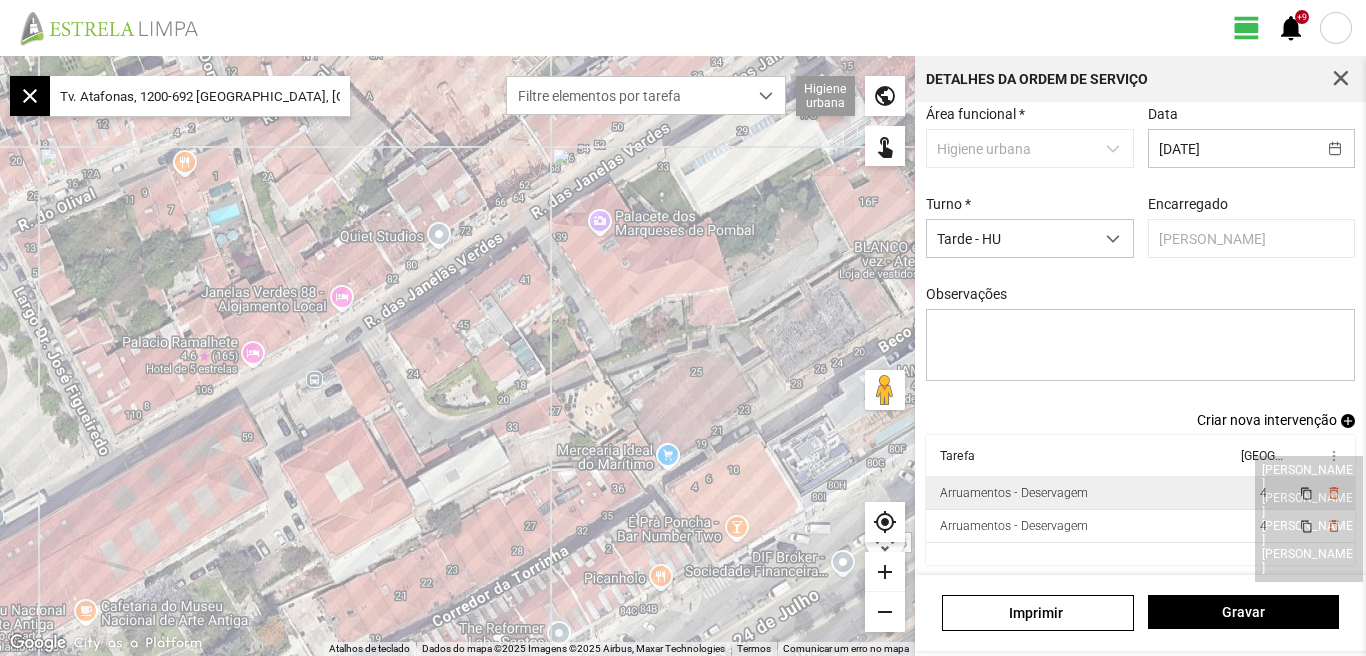click on "4" at bounding box center [1263, 493] 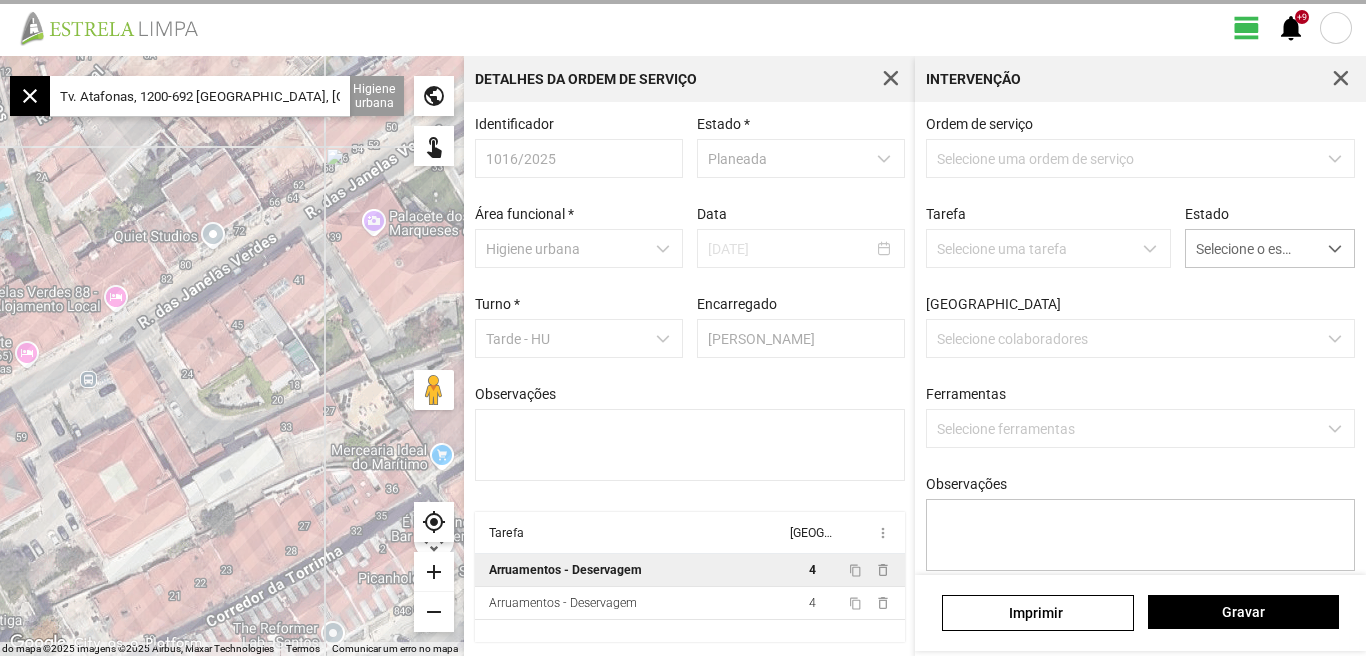 scroll, scrollTop: 4, scrollLeft: 0, axis: vertical 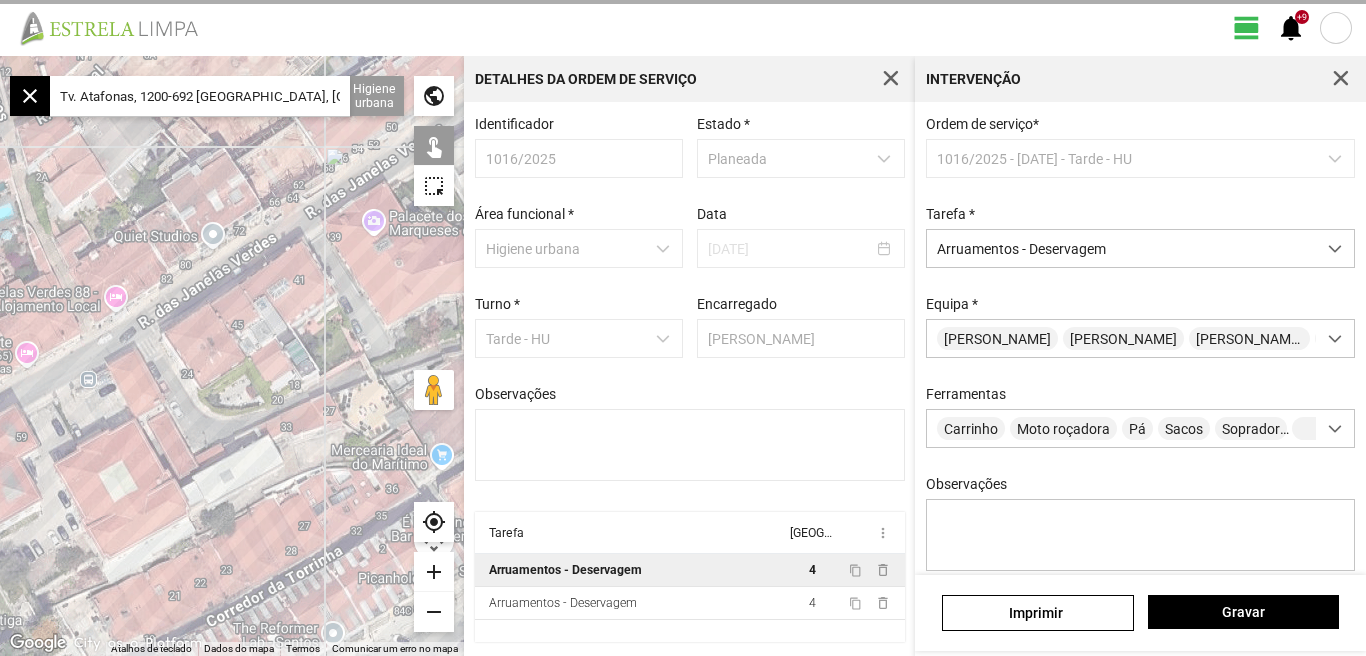 click on "Tv. Atafonas, 1200-692 [GEOGRAPHIC_DATA], [GEOGRAPHIC_DATA]" 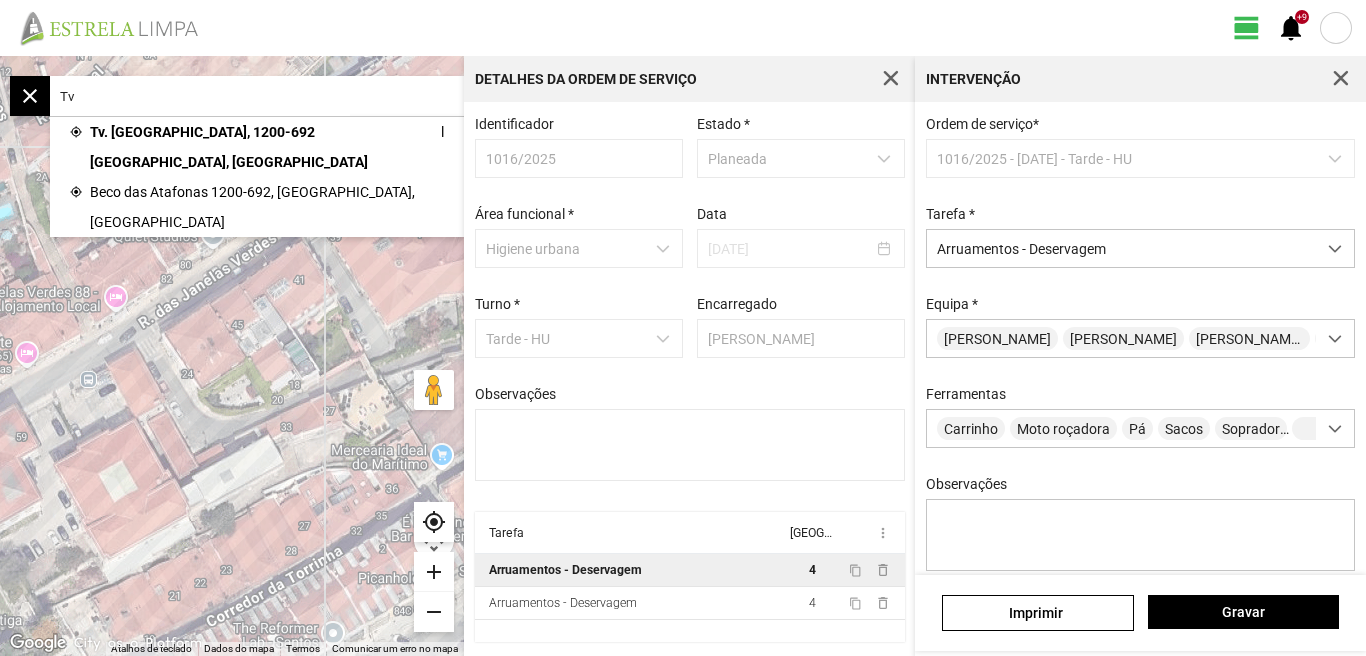 type on "T" 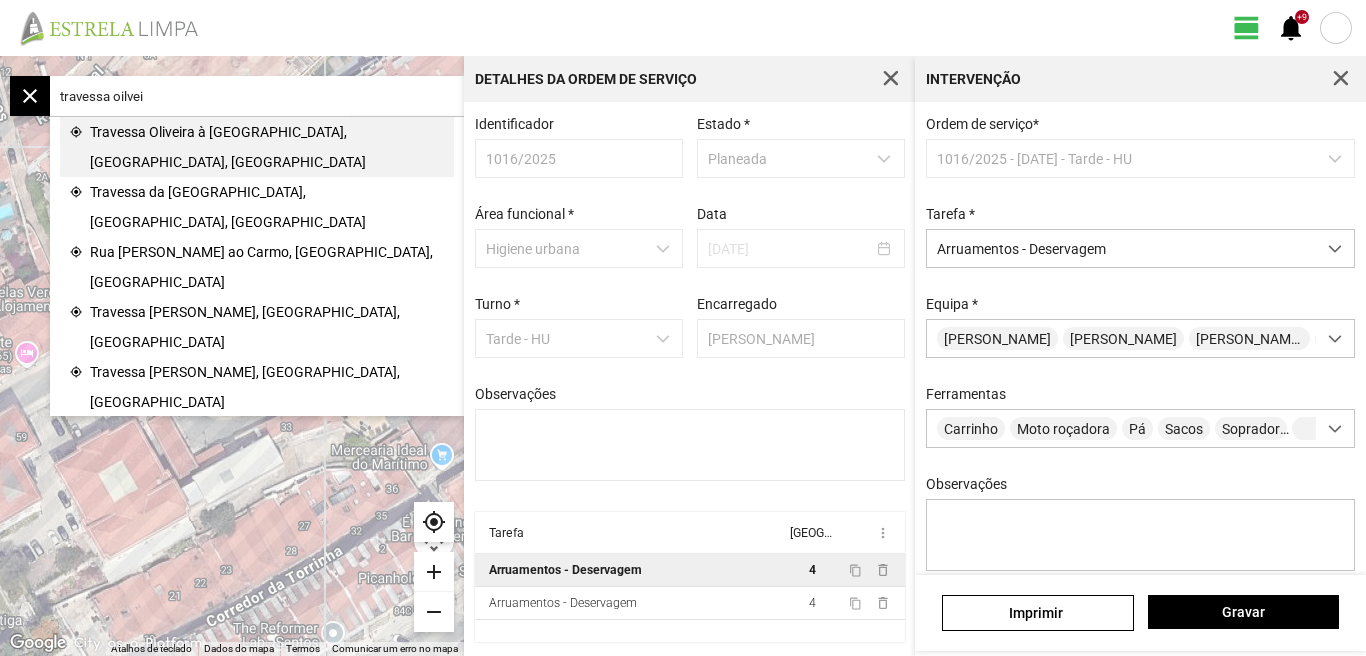 click on "Travessa Oliveira à [GEOGRAPHIC_DATA], [GEOGRAPHIC_DATA], [GEOGRAPHIC_DATA]" 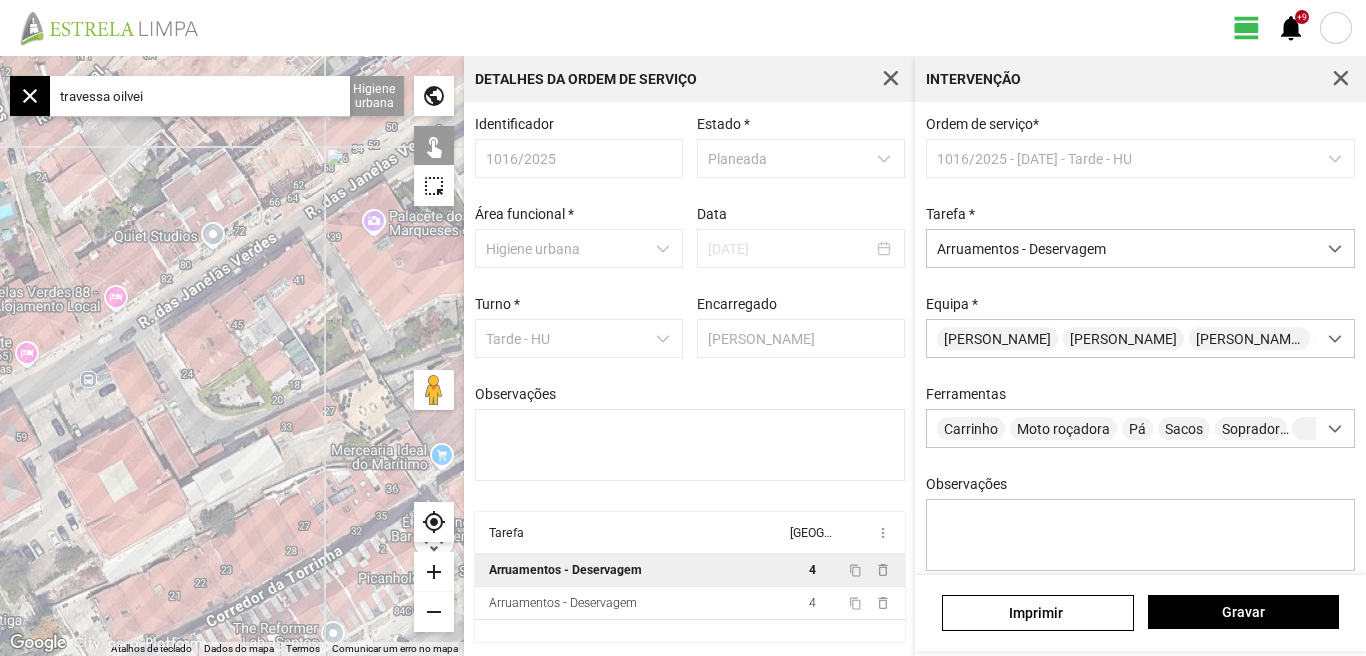 type on "Tv. [PERSON_NAME] à [GEOGRAPHIC_DATA], 1200-667 [GEOGRAPHIC_DATA], [GEOGRAPHIC_DATA]" 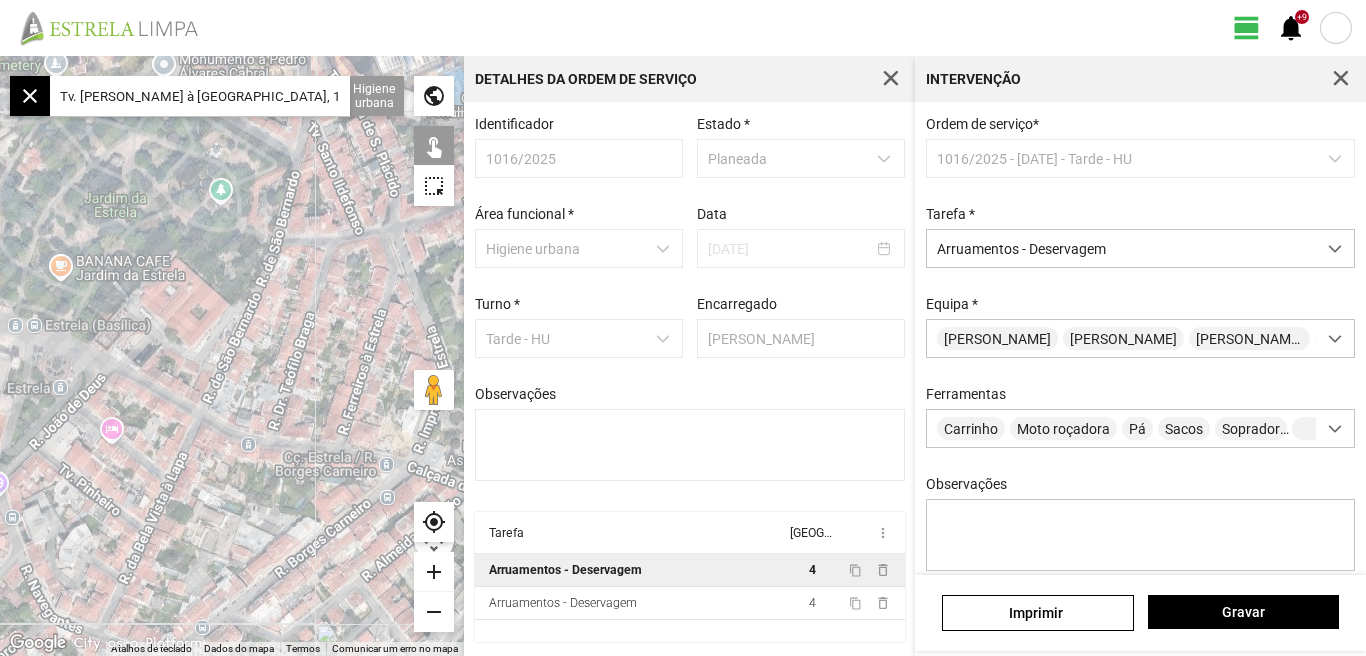 drag, startPoint x: 365, startPoint y: 440, endPoint x: 126, endPoint y: 506, distance: 247.94556 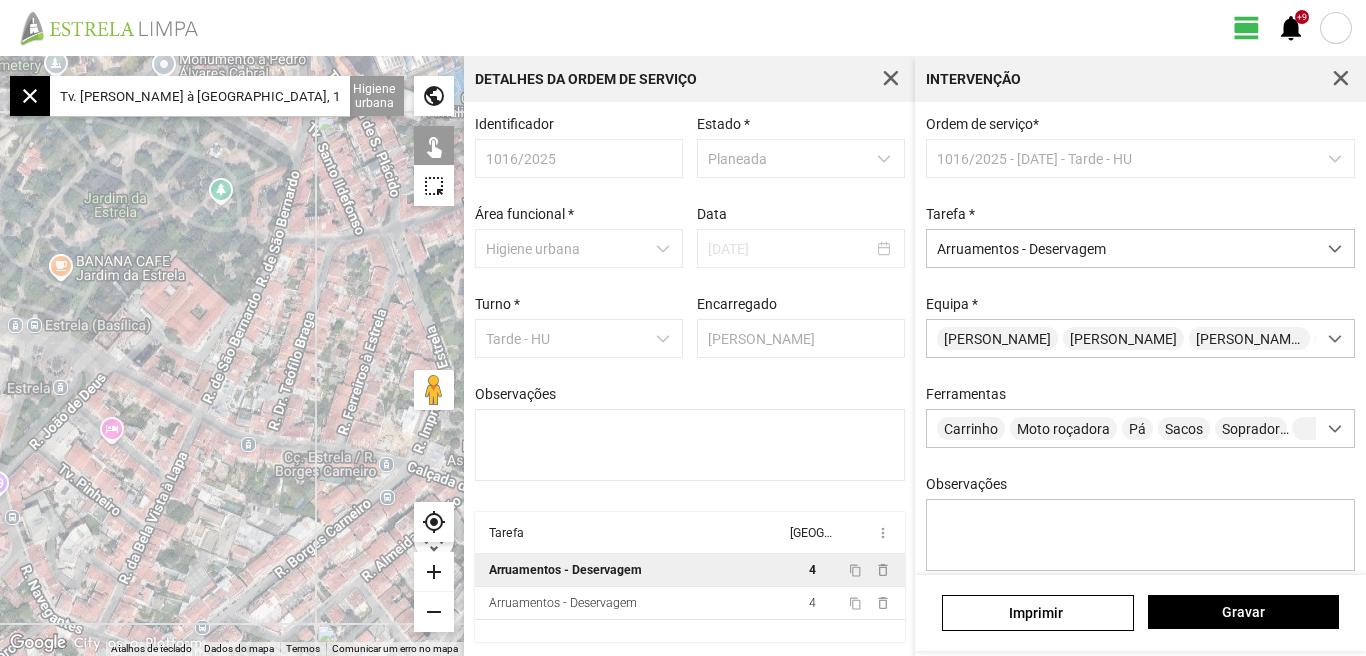 click 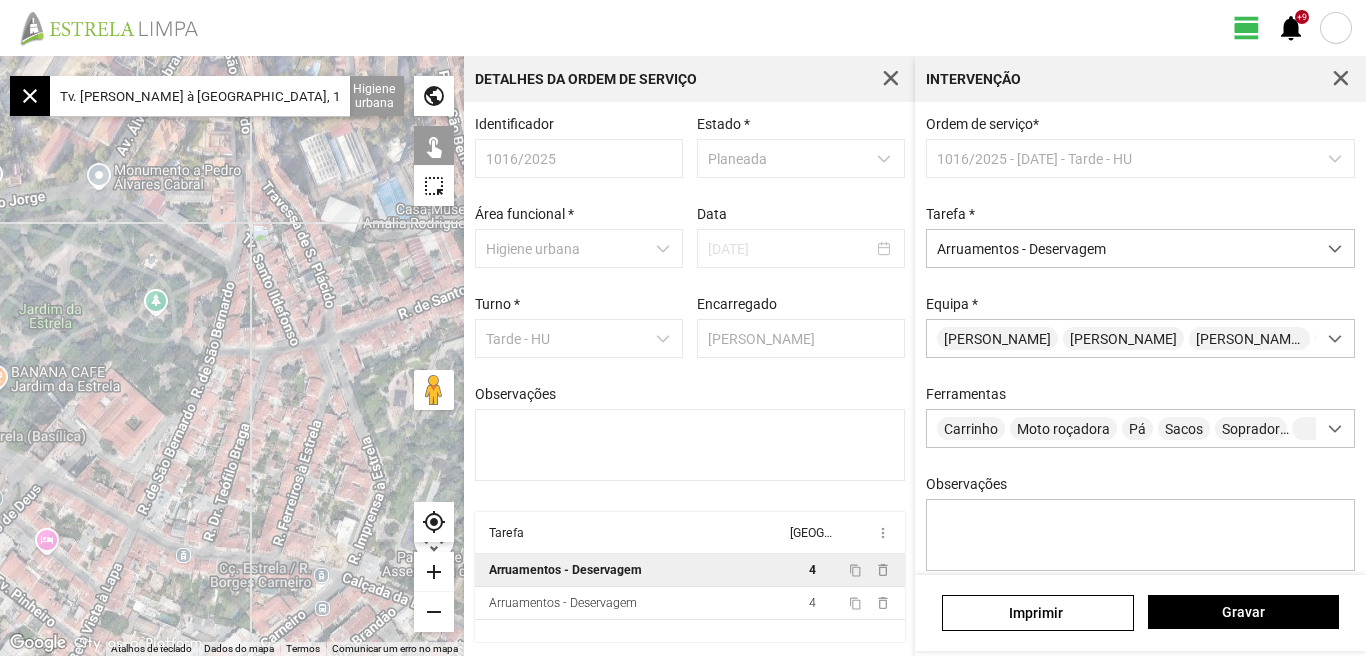 drag, startPoint x: 299, startPoint y: 247, endPoint x: 306, endPoint y: 273, distance: 26.925823 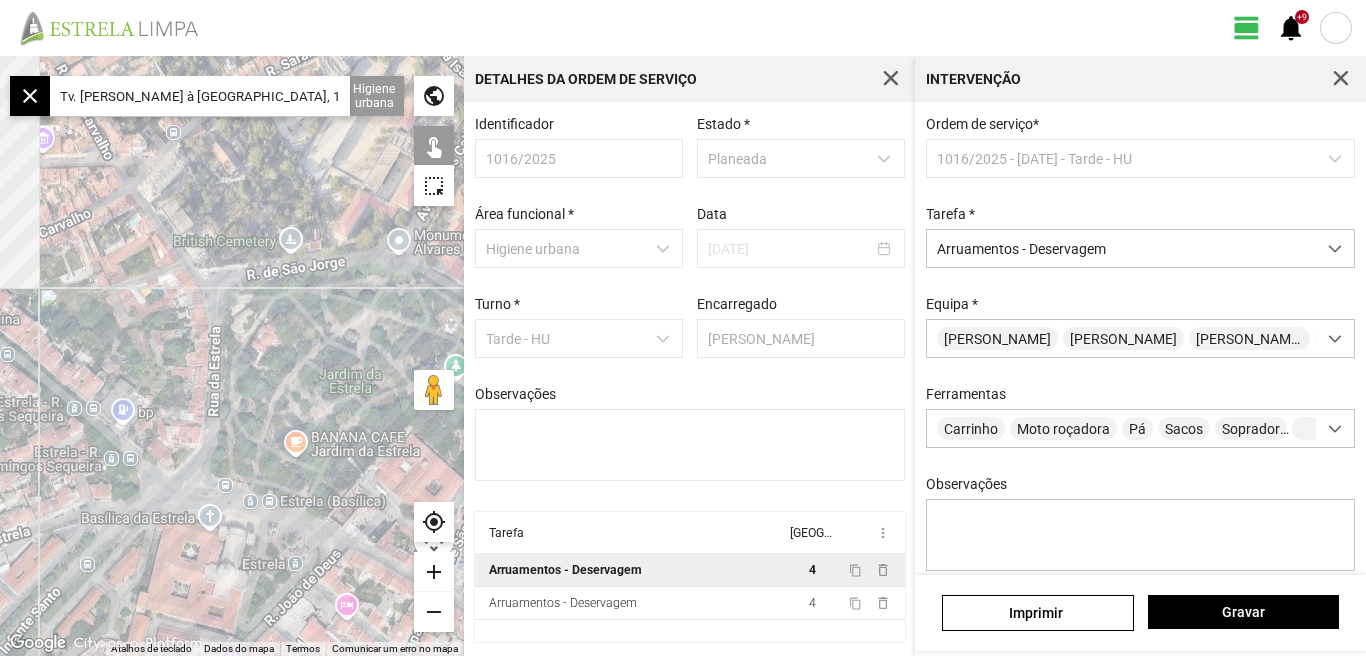 drag, startPoint x: 79, startPoint y: 291, endPoint x: 386, endPoint y: 357, distance: 314.01434 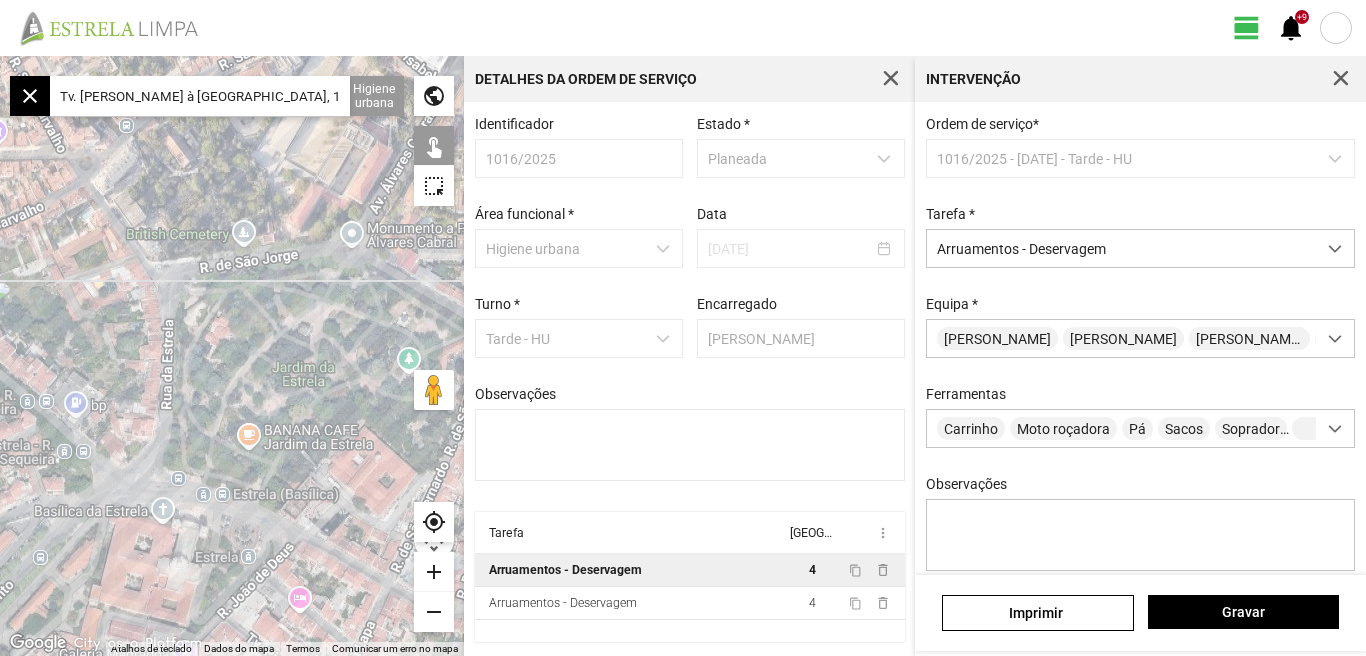 drag, startPoint x: 268, startPoint y: 371, endPoint x: 99, endPoint y: 328, distance: 174.38463 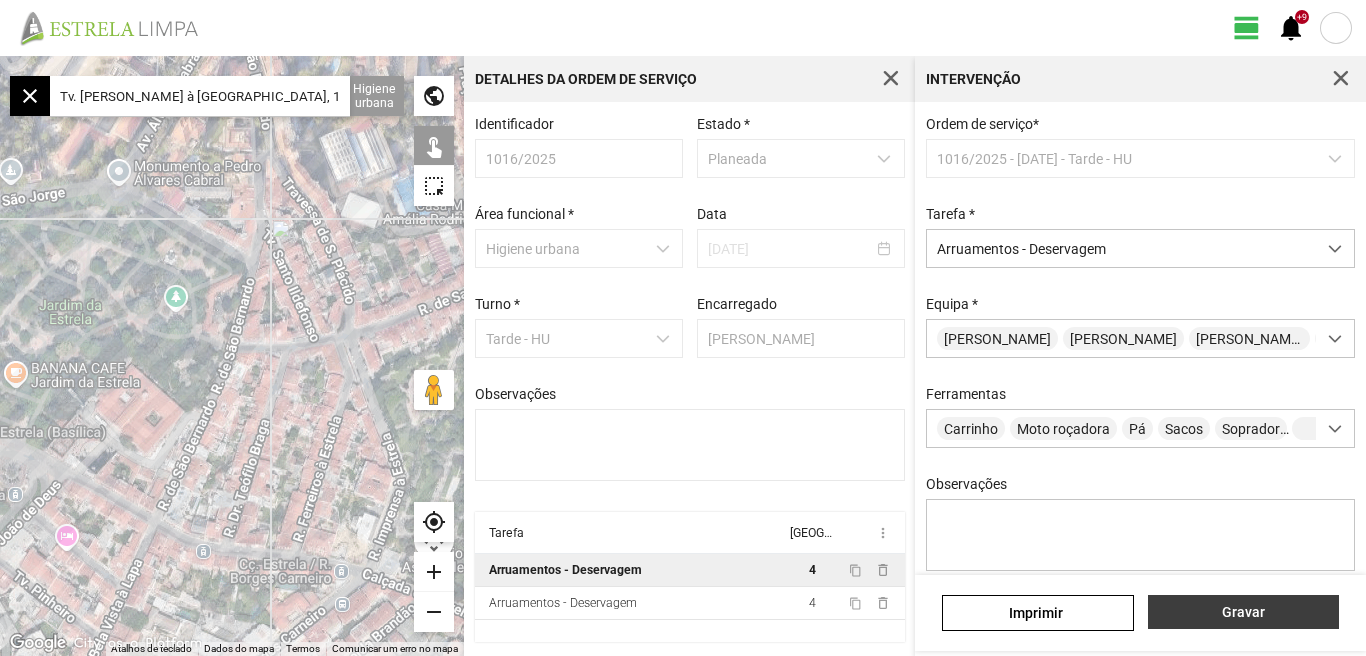 click on "Gravar" at bounding box center (1243, 612) 